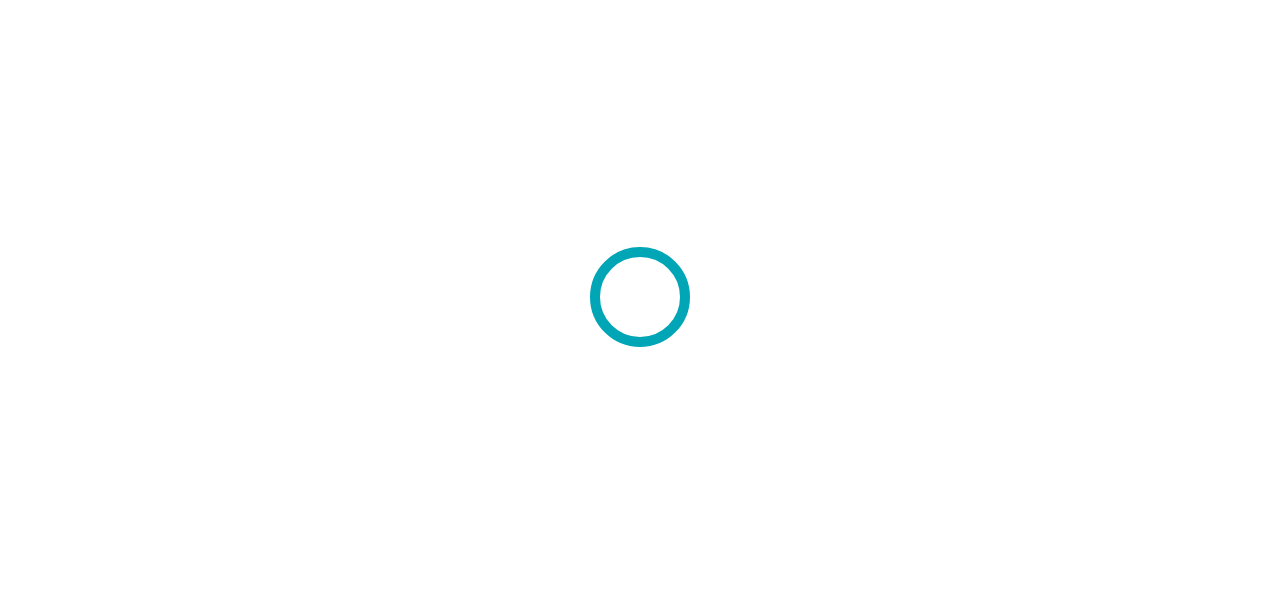 scroll, scrollTop: 0, scrollLeft: 0, axis: both 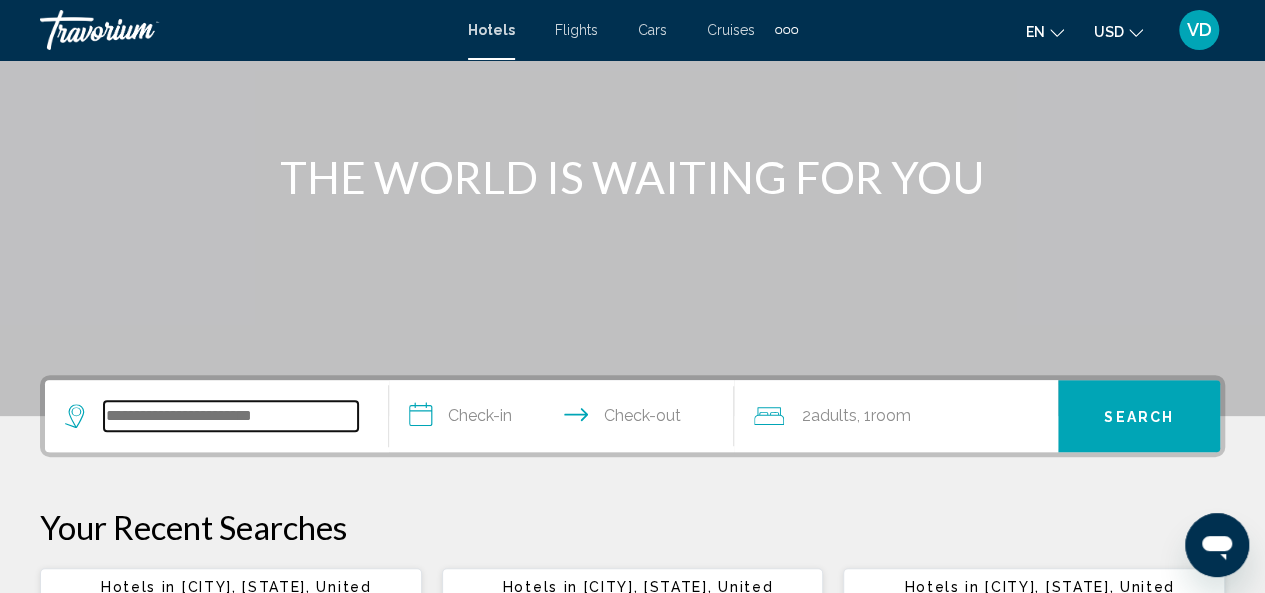 click at bounding box center (231, 416) 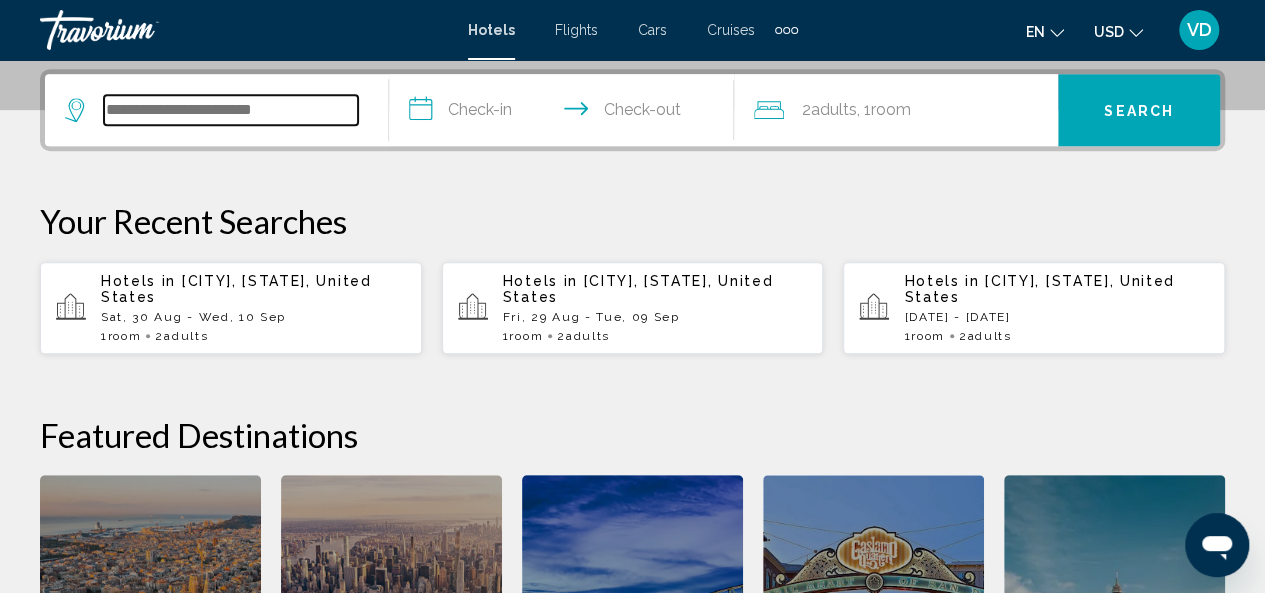 scroll, scrollTop: 494, scrollLeft: 0, axis: vertical 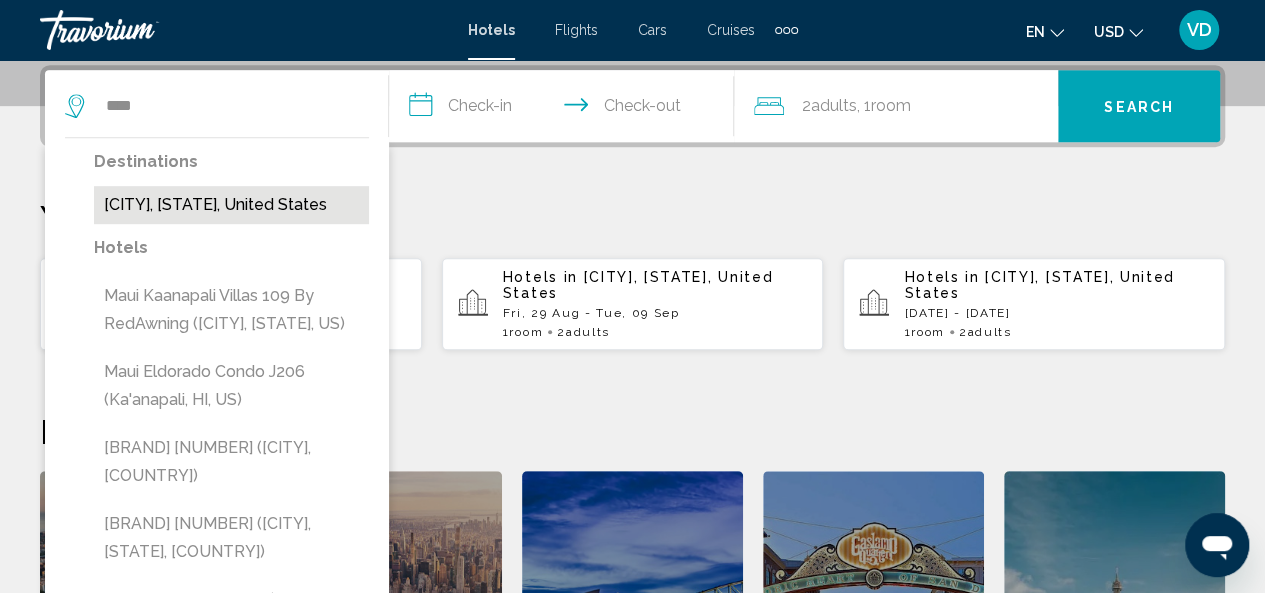 click on "[CITY], [STATE], United States" at bounding box center [231, 205] 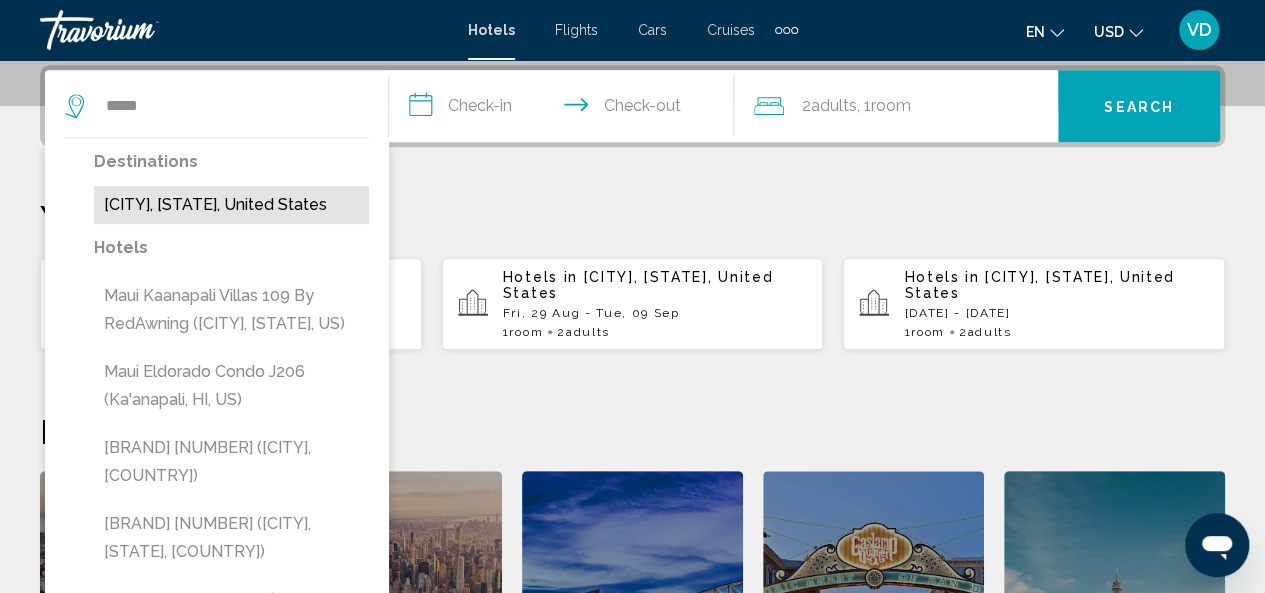 click on "[CITY], [STATE], United States" at bounding box center [231, 205] 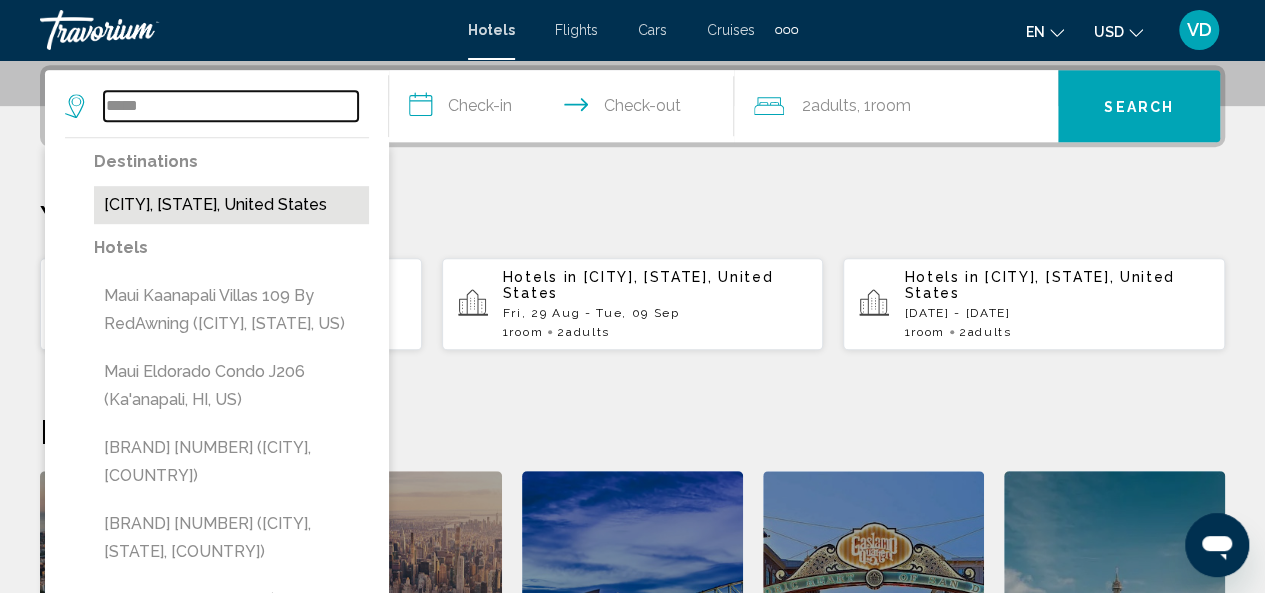 type on "**********" 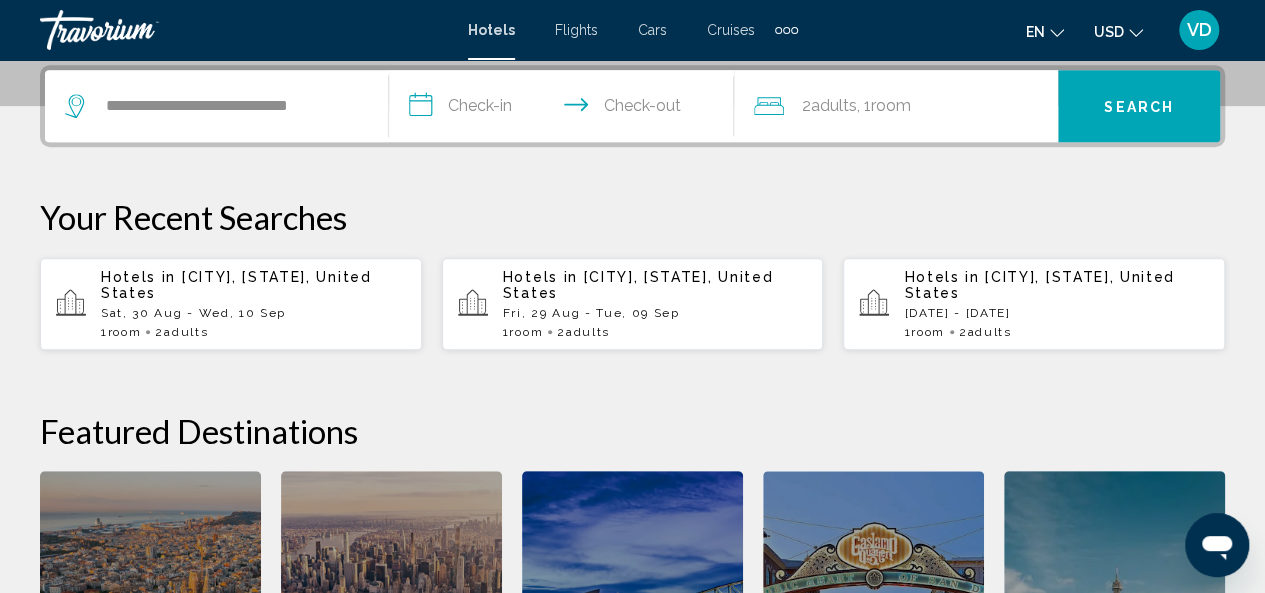 click on "**********" at bounding box center [565, 109] 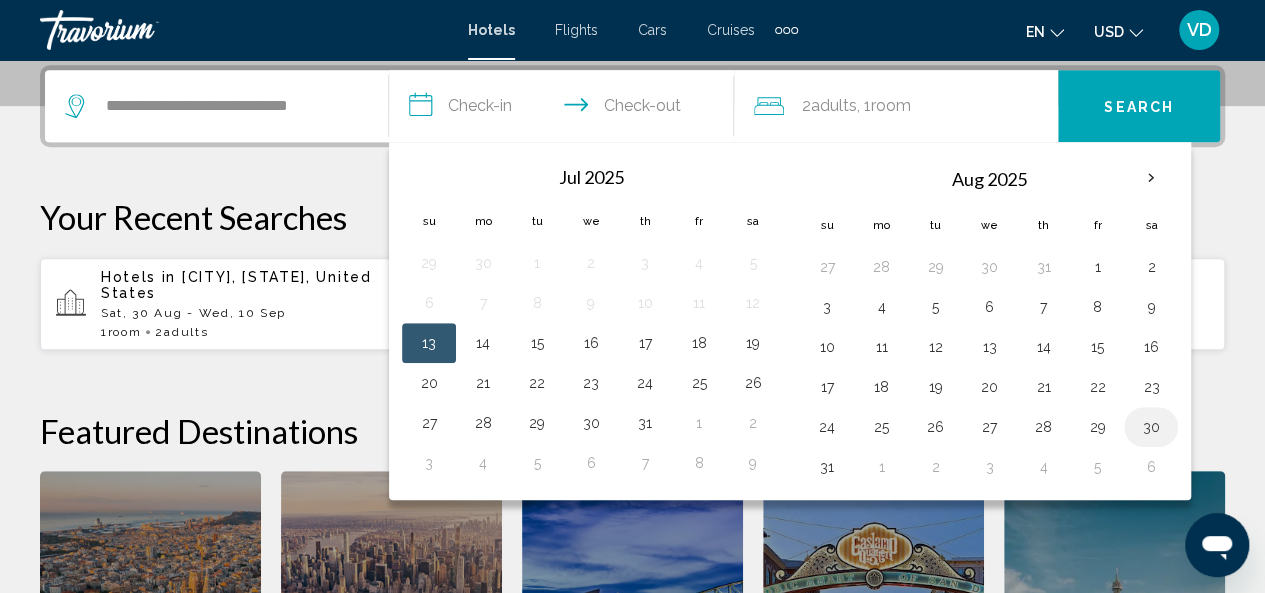 click on "30" at bounding box center (1151, 427) 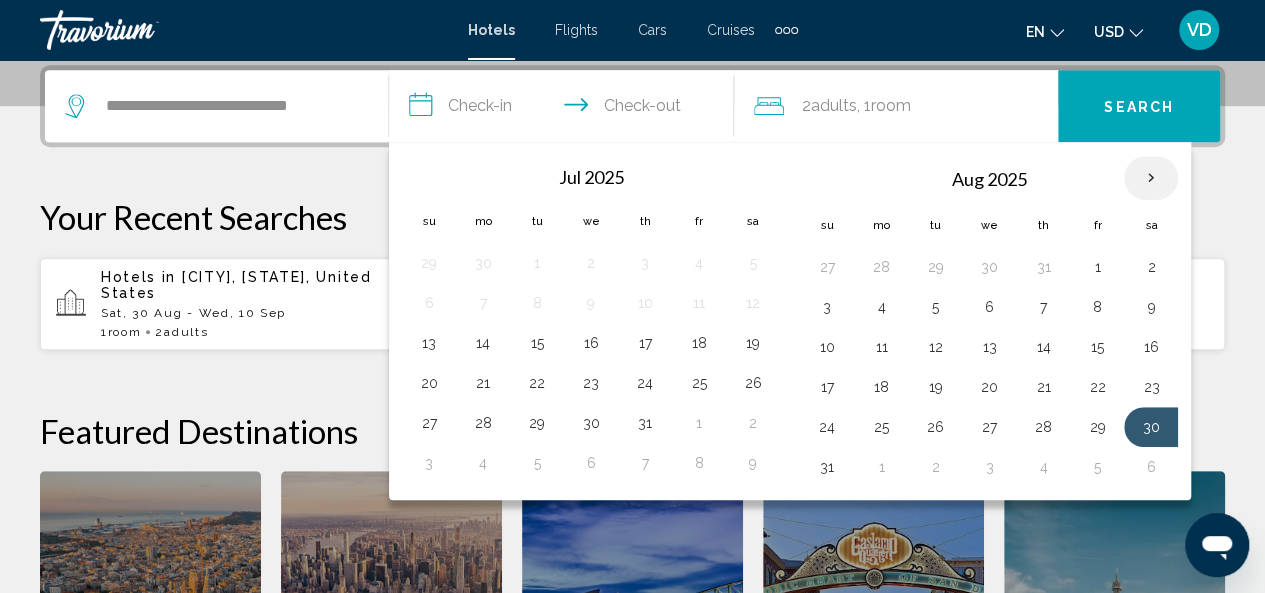 click at bounding box center [1151, 178] 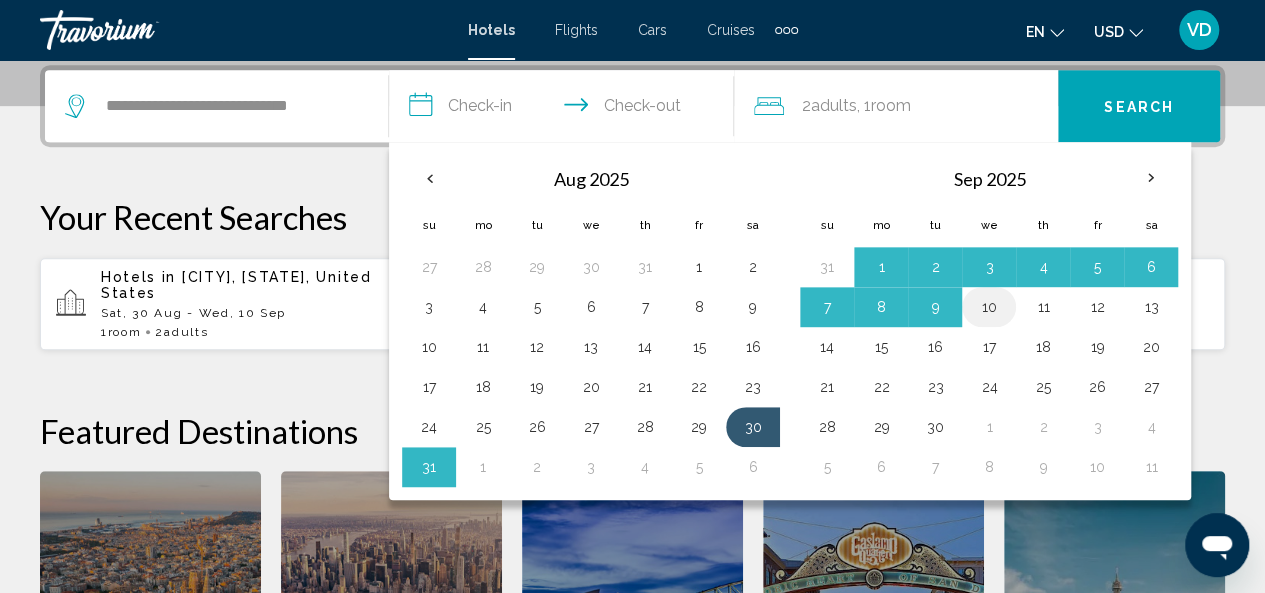 click on "10" at bounding box center [989, 307] 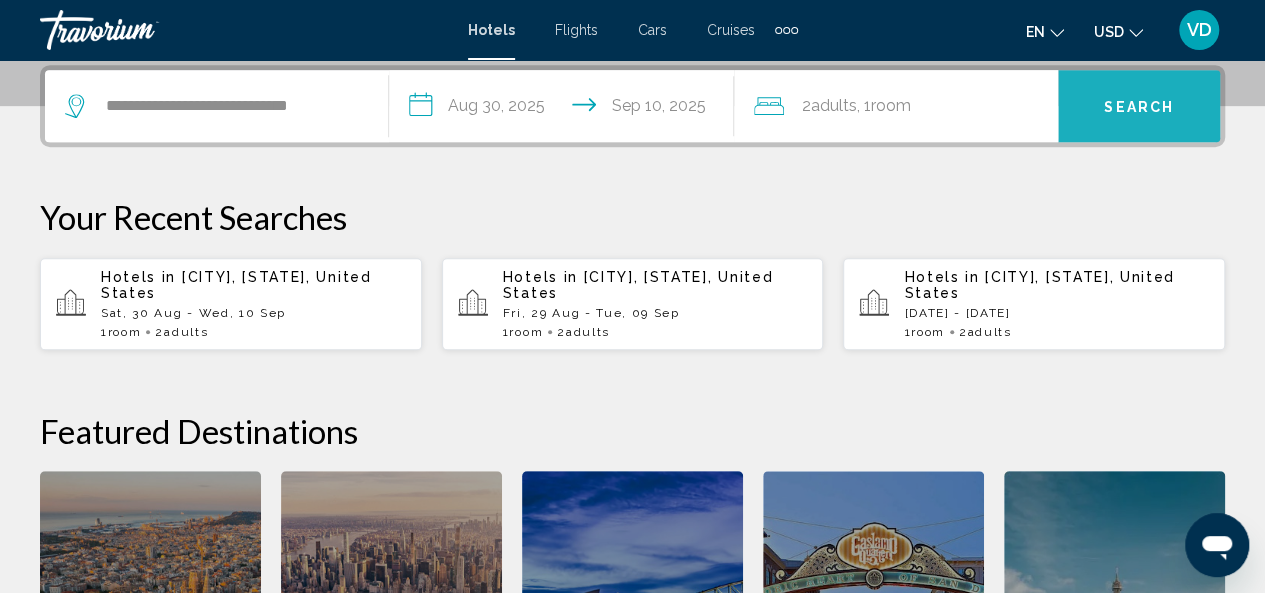 click on "Search" at bounding box center (1139, 107) 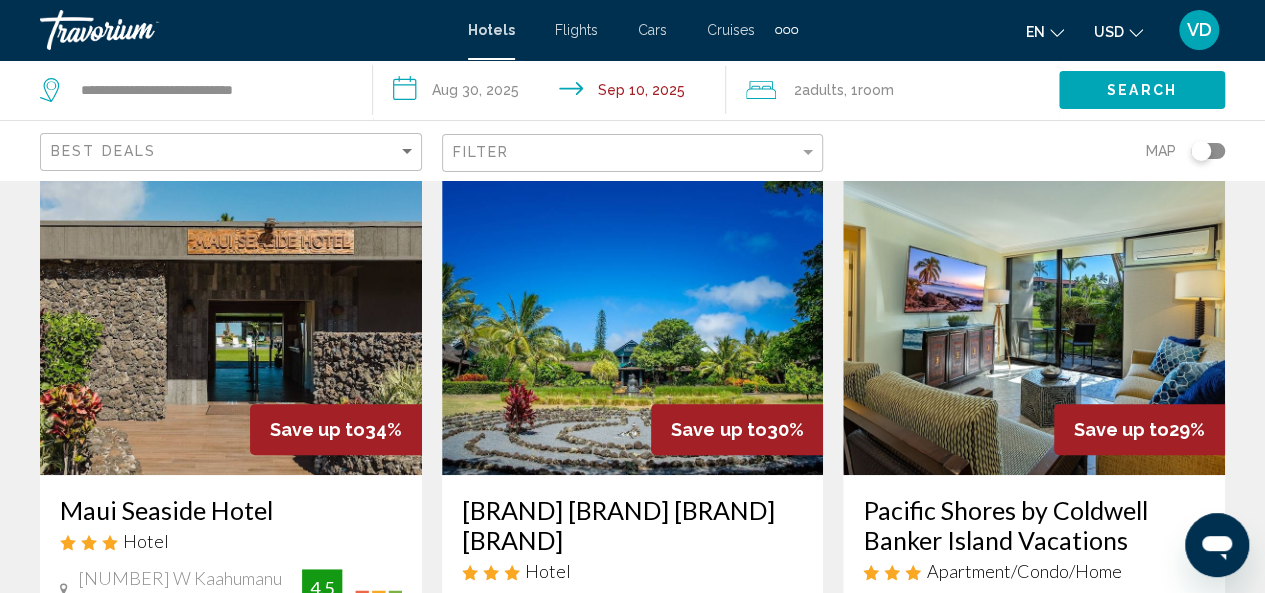 scroll, scrollTop: 96, scrollLeft: 0, axis: vertical 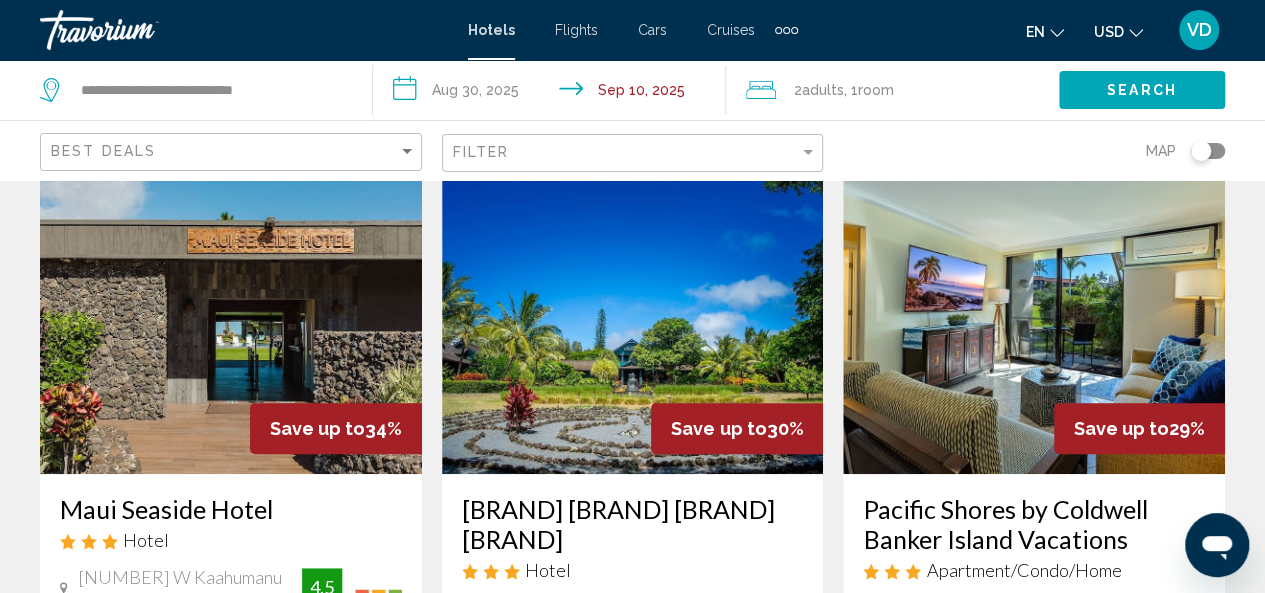 click 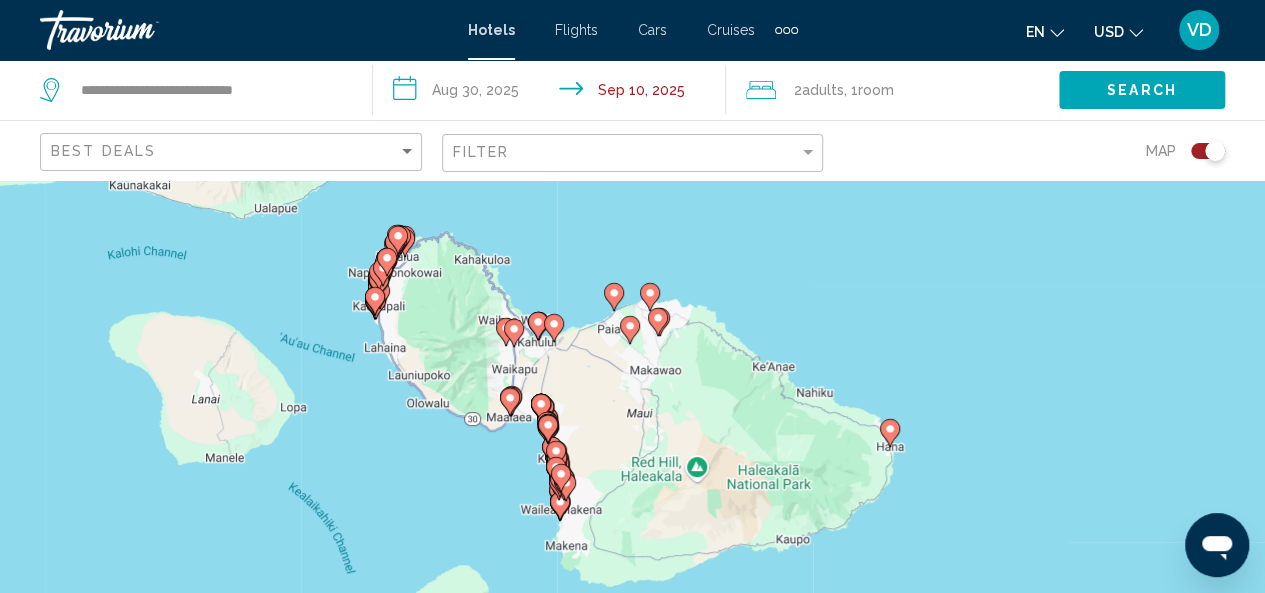 type 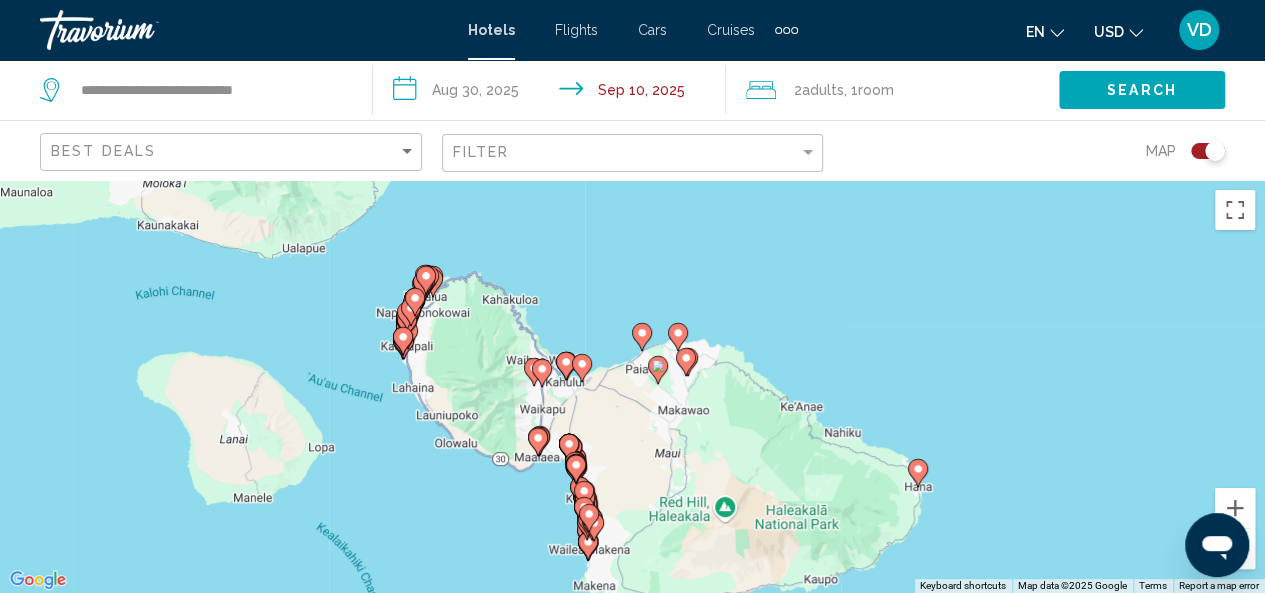 drag, startPoint x: 324, startPoint y: 370, endPoint x: 354, endPoint y: 425, distance: 62.649822 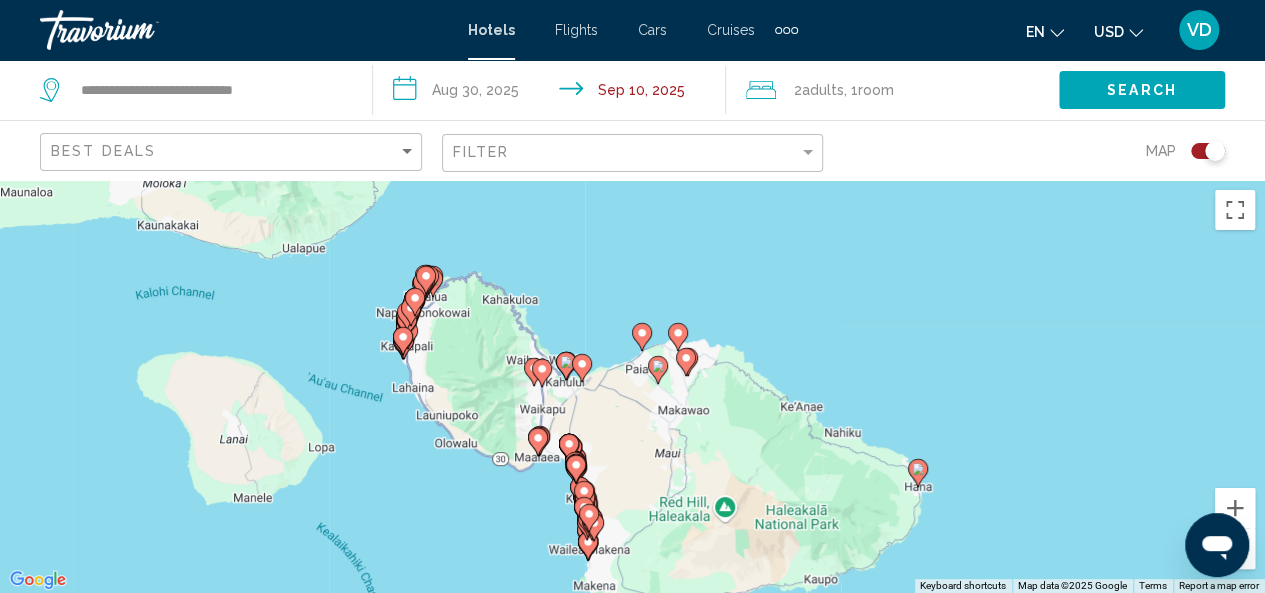 click on "To activate drag with keyboard, press Alt + Enter. Once in keyboard drag state, use the arrow keys to move the marker. To complete the drag, press the Enter key. To cancel, press Escape." at bounding box center [632, 386] 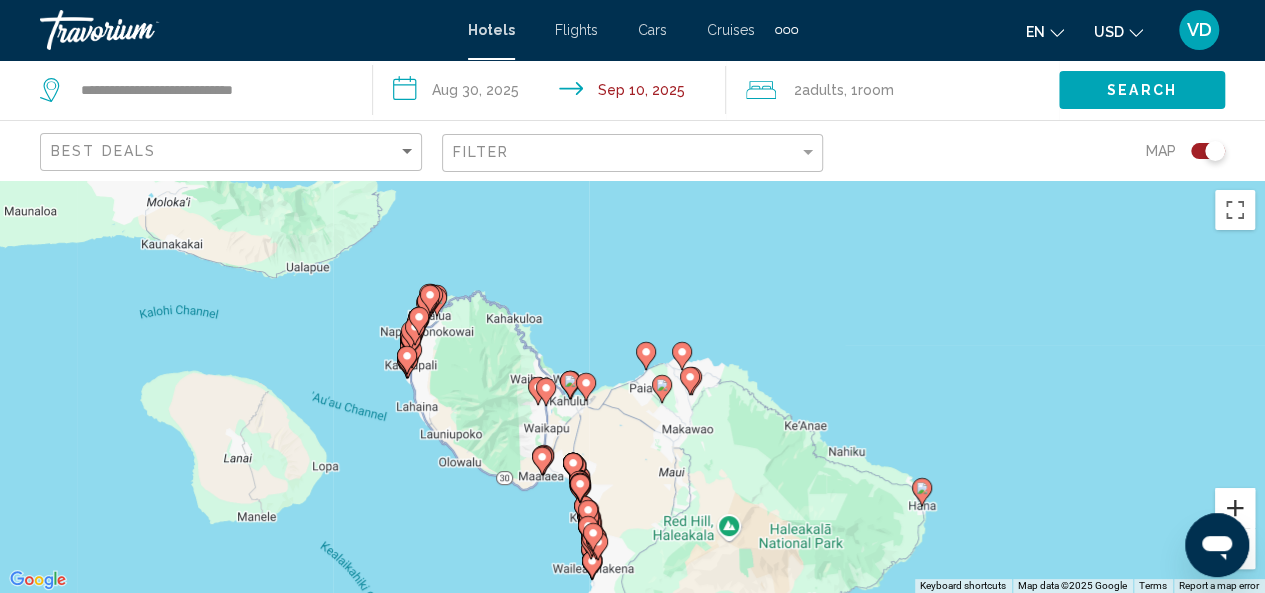 click at bounding box center (1235, 508) 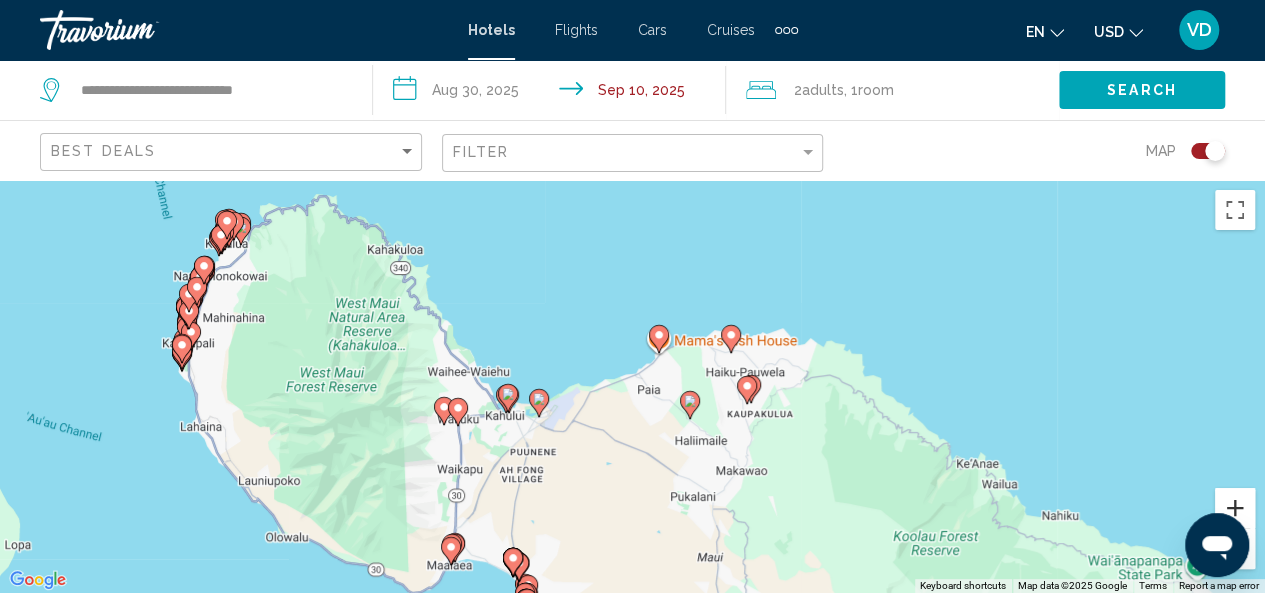 click at bounding box center [1235, 508] 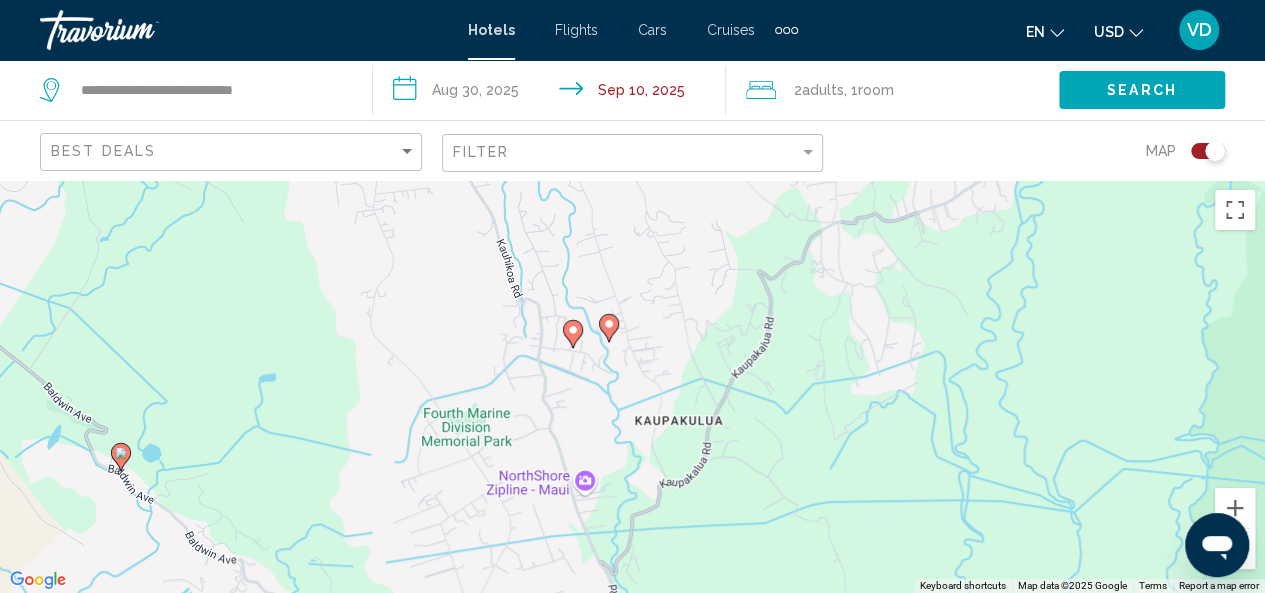 drag, startPoint x: 860, startPoint y: 406, endPoint x: 1279, endPoint y: 577, distance: 452.55054 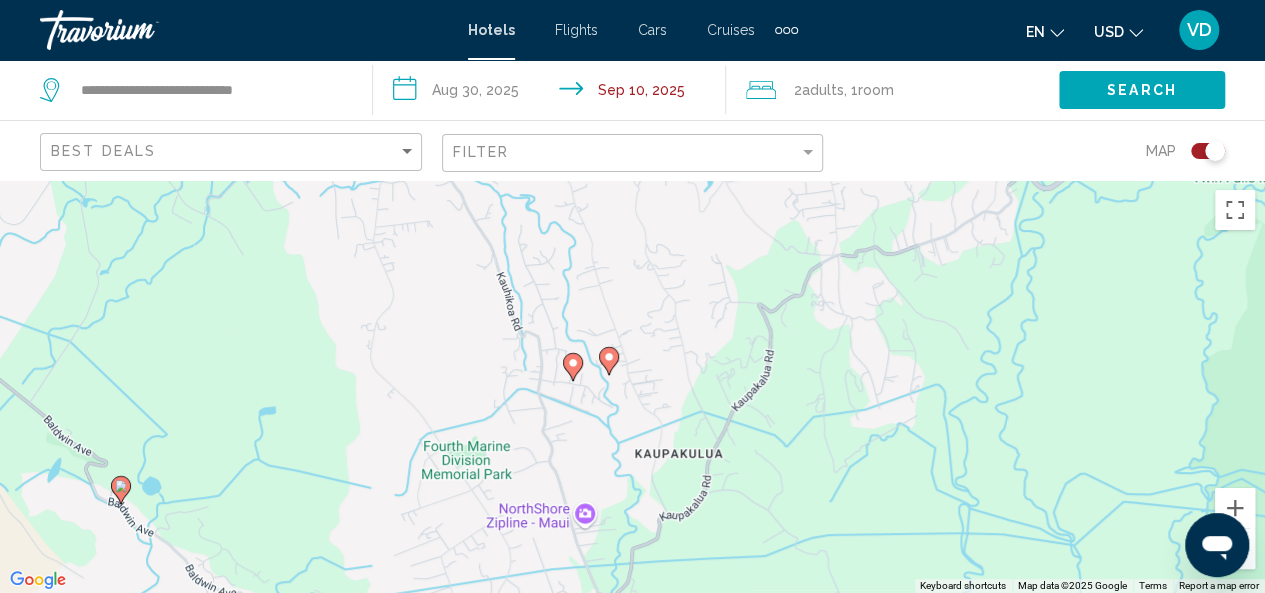 click at bounding box center [1235, 549] 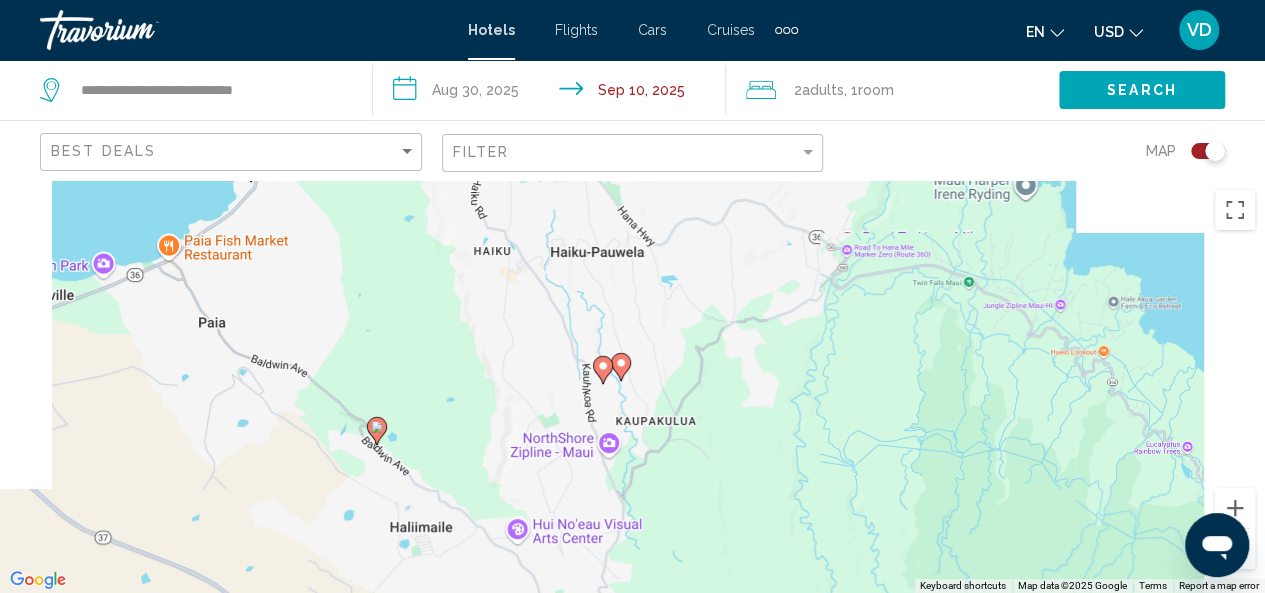 click at bounding box center [1235, 549] 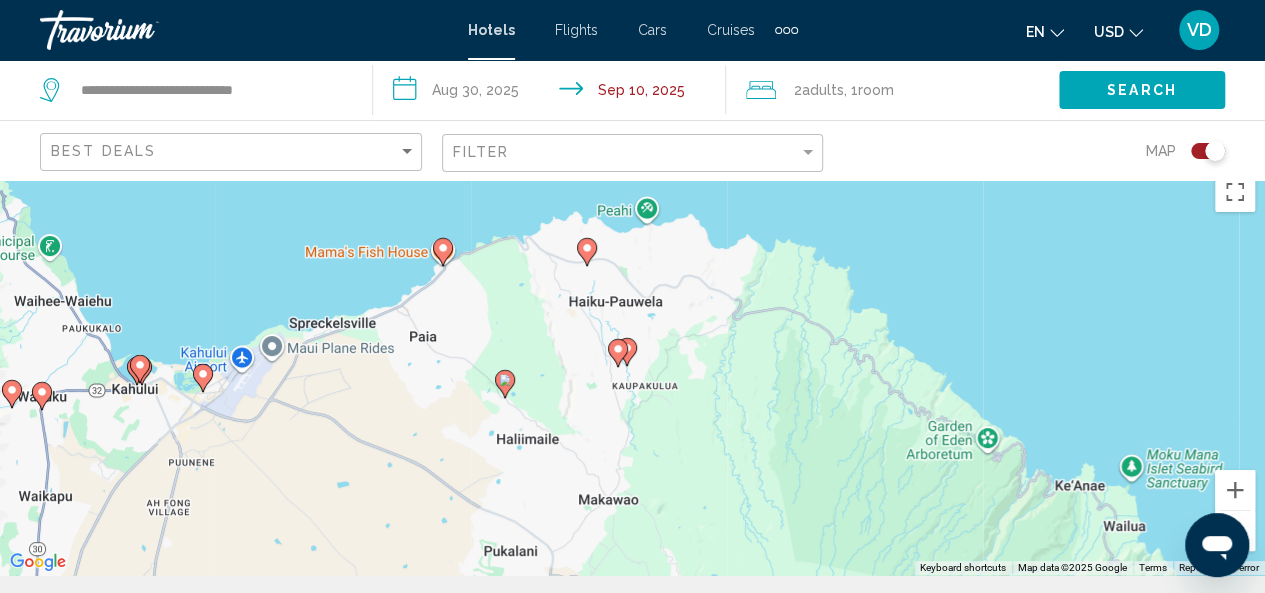 scroll, scrollTop: 27, scrollLeft: 0, axis: vertical 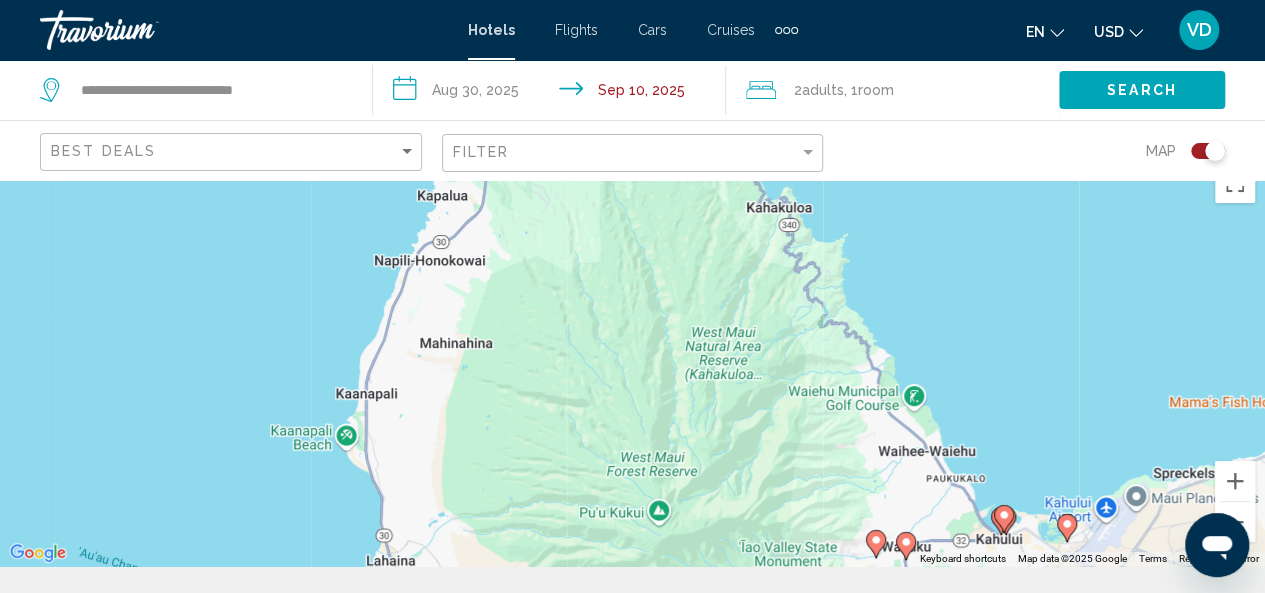 drag, startPoint x: 320, startPoint y: 283, endPoint x: 1072, endPoint y: 401, distance: 761.20166 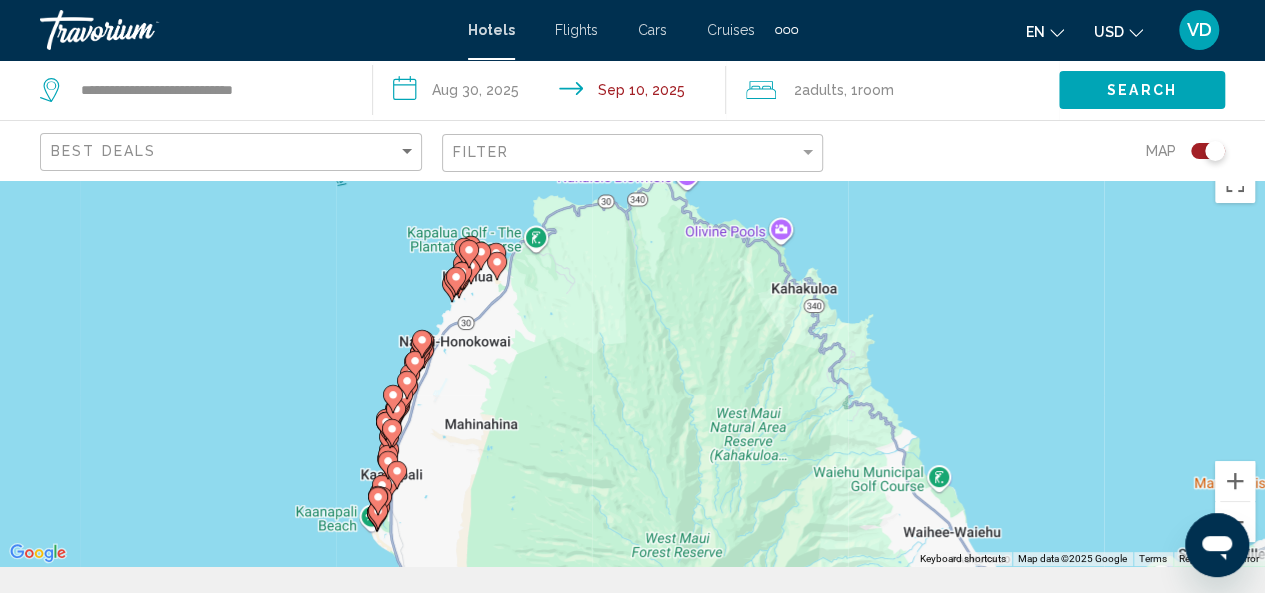 drag, startPoint x: 737, startPoint y: 318, endPoint x: 743, endPoint y: 361, distance: 43.416588 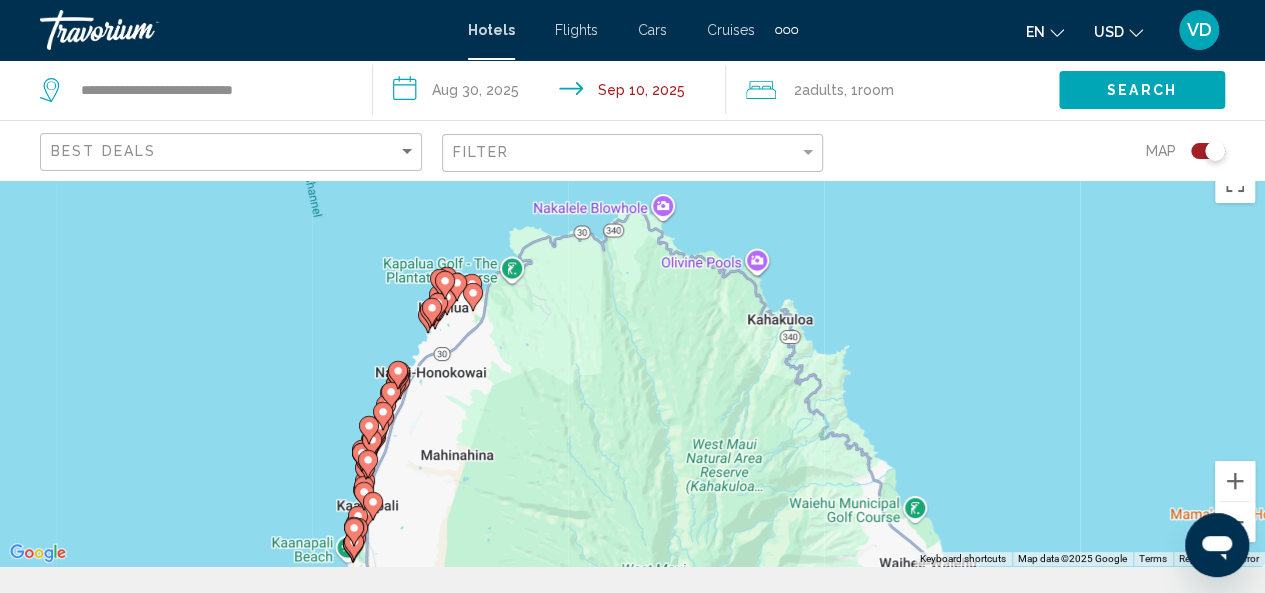 drag, startPoint x: 743, startPoint y: 361, endPoint x: 696, endPoint y: 410, distance: 67.89698 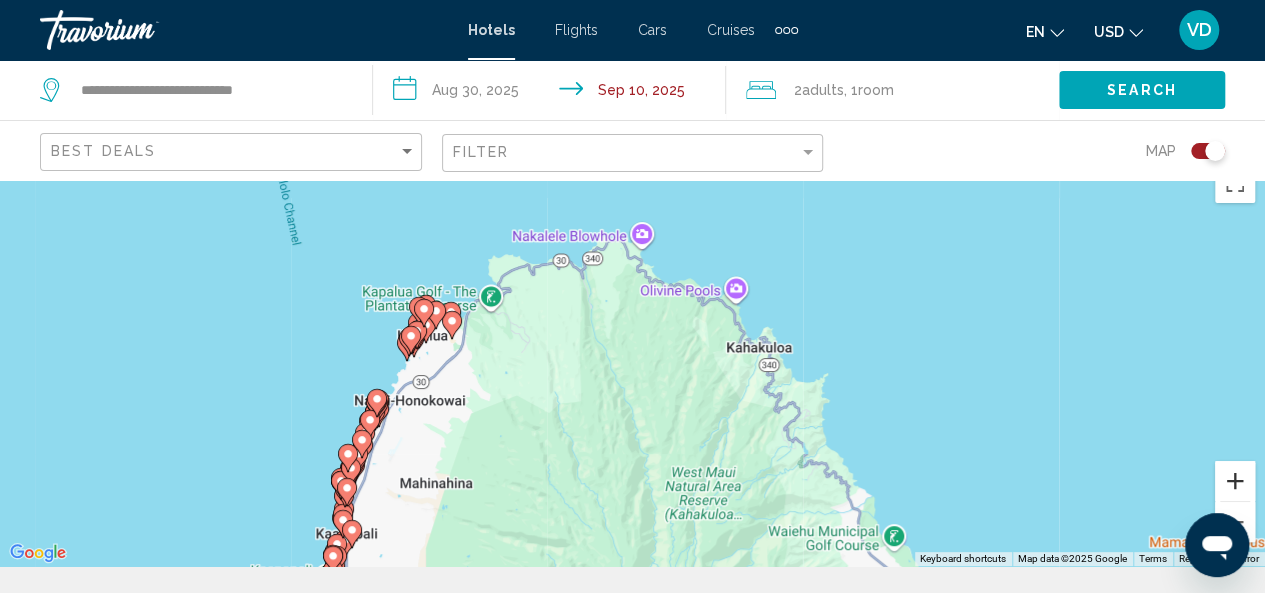 click at bounding box center [1235, 481] 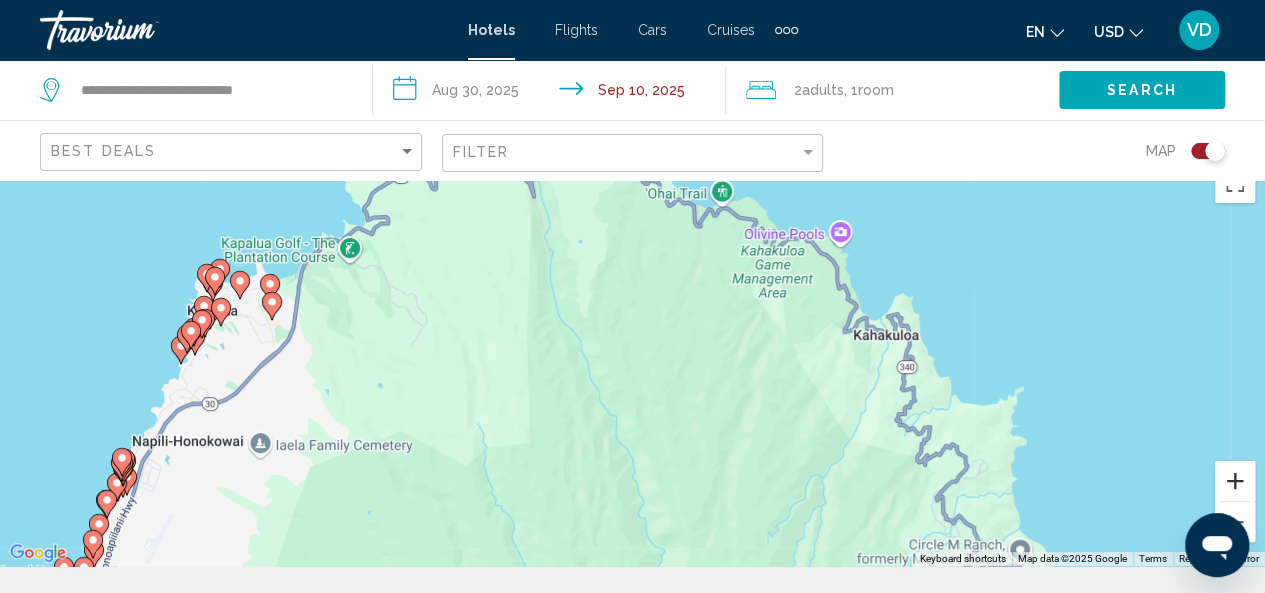 click at bounding box center (1235, 481) 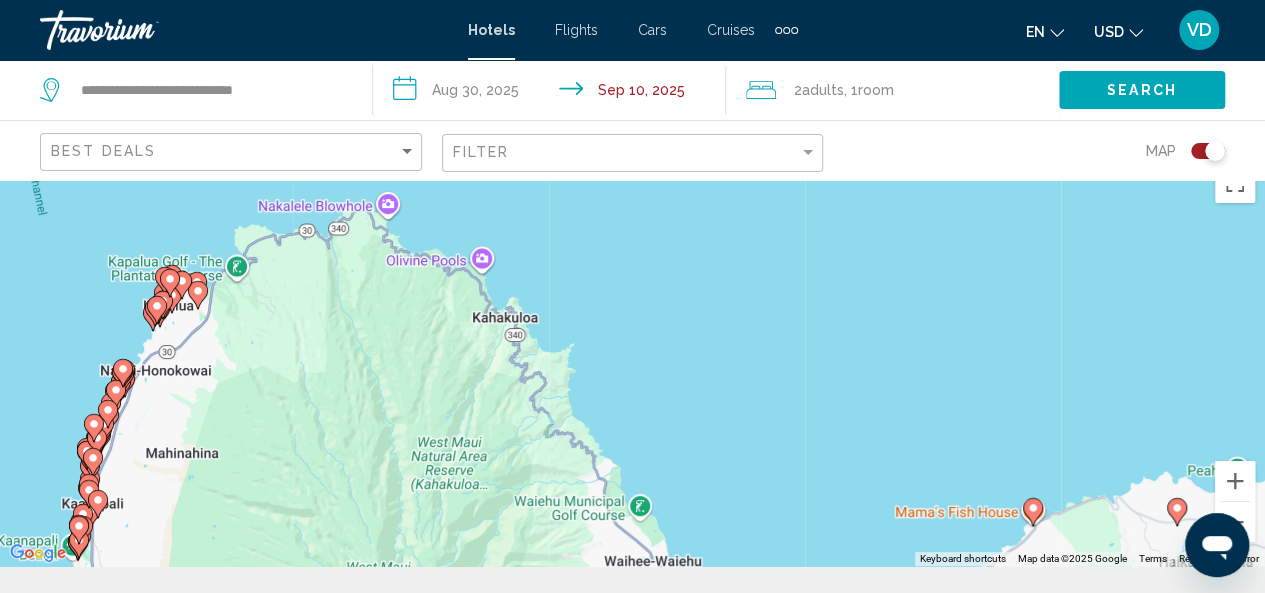 drag, startPoint x: 295, startPoint y: 340, endPoint x: 277, endPoint y: 323, distance: 24.758837 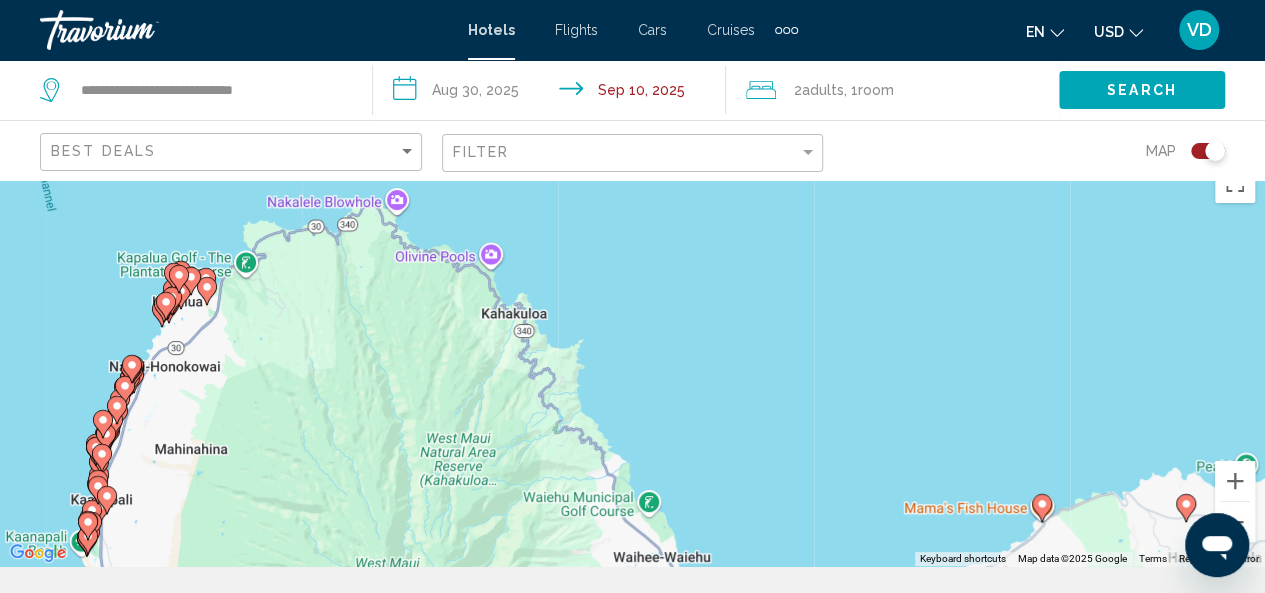click on "To activate drag with keyboard, press Alt + Enter. Once in keyboard drag state, use the arrow keys to move the marker. To complete the drag, press the Enter key. To cancel, press Escape." at bounding box center [632, 359] 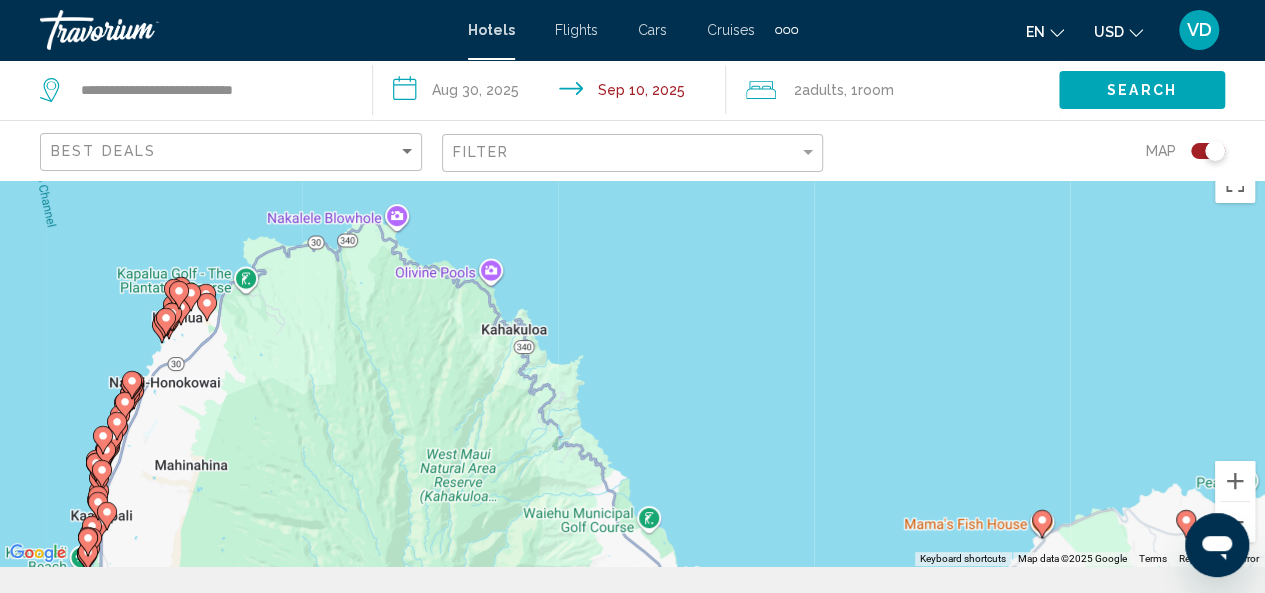 drag, startPoint x: 287, startPoint y: 323, endPoint x: 284, endPoint y: 310, distance: 13.341664 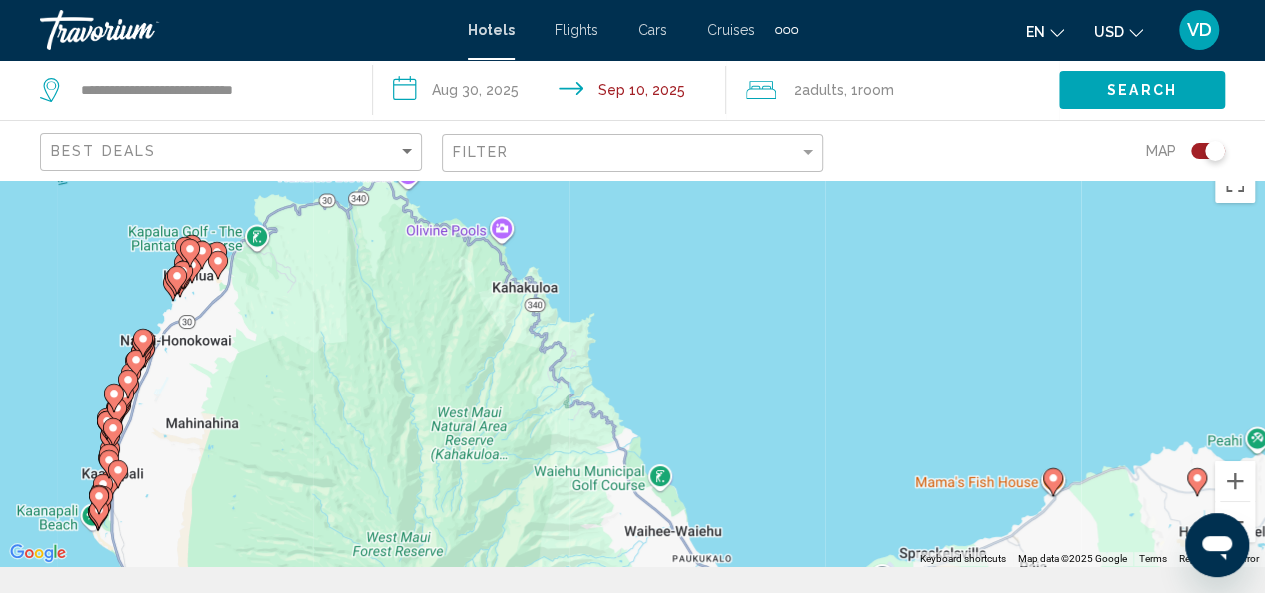 drag, startPoint x: 284, startPoint y: 310, endPoint x: 330, endPoint y: 397, distance: 98.4124 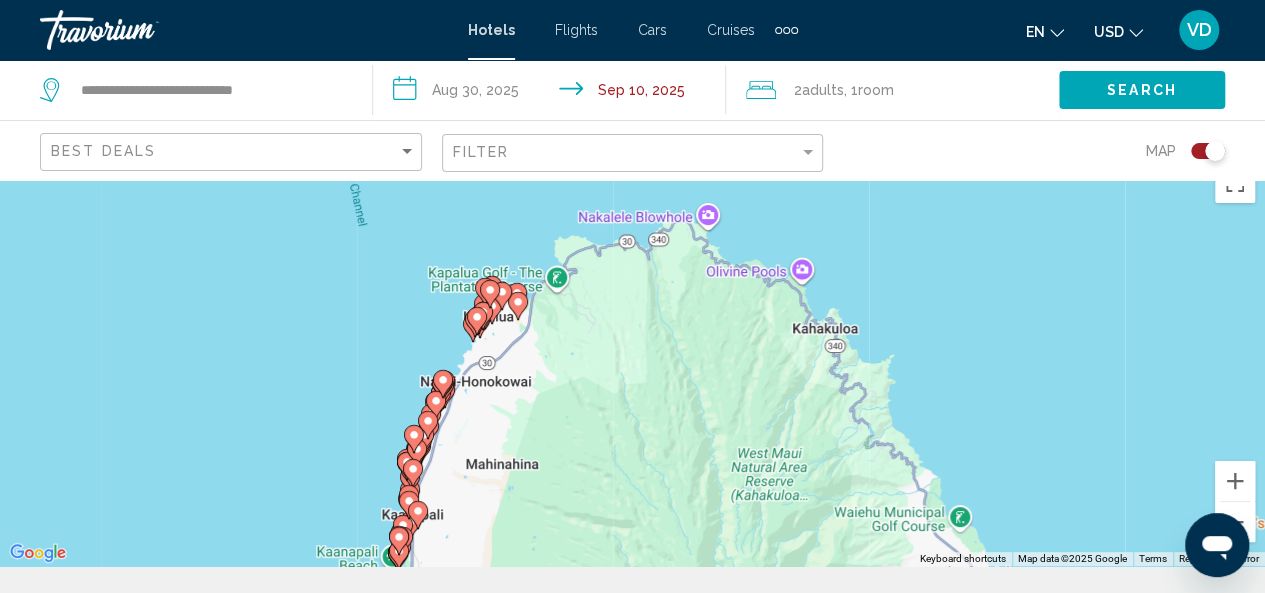 drag, startPoint x: 374, startPoint y: 395, endPoint x: 662, endPoint y: 393, distance: 288.00696 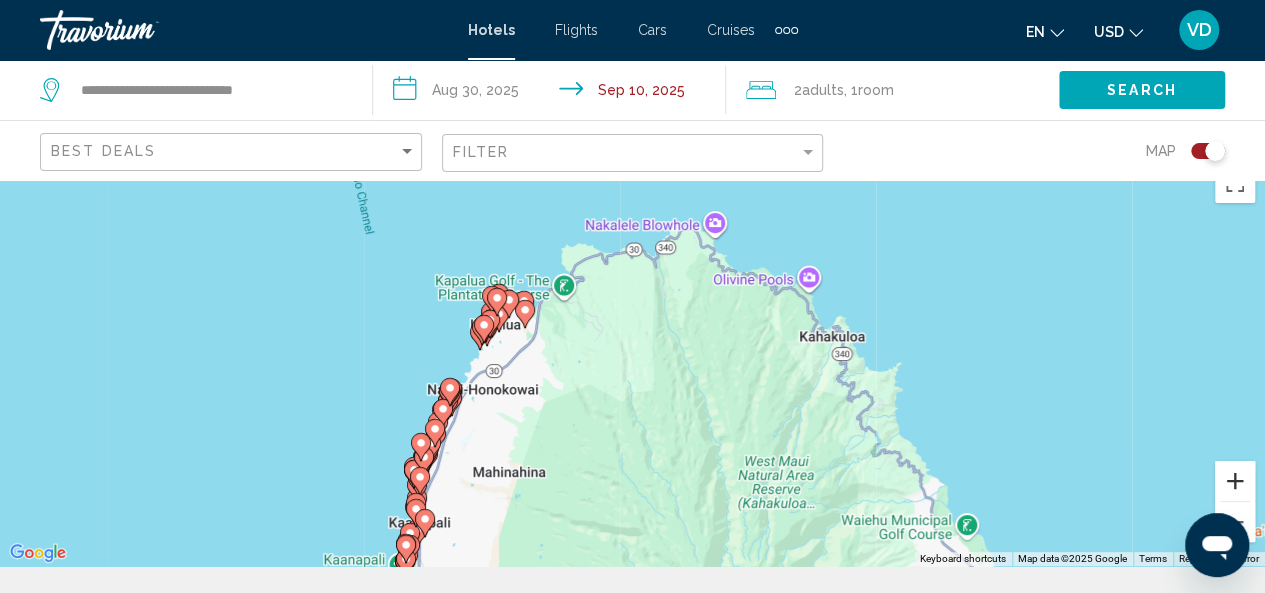 click at bounding box center (1235, 481) 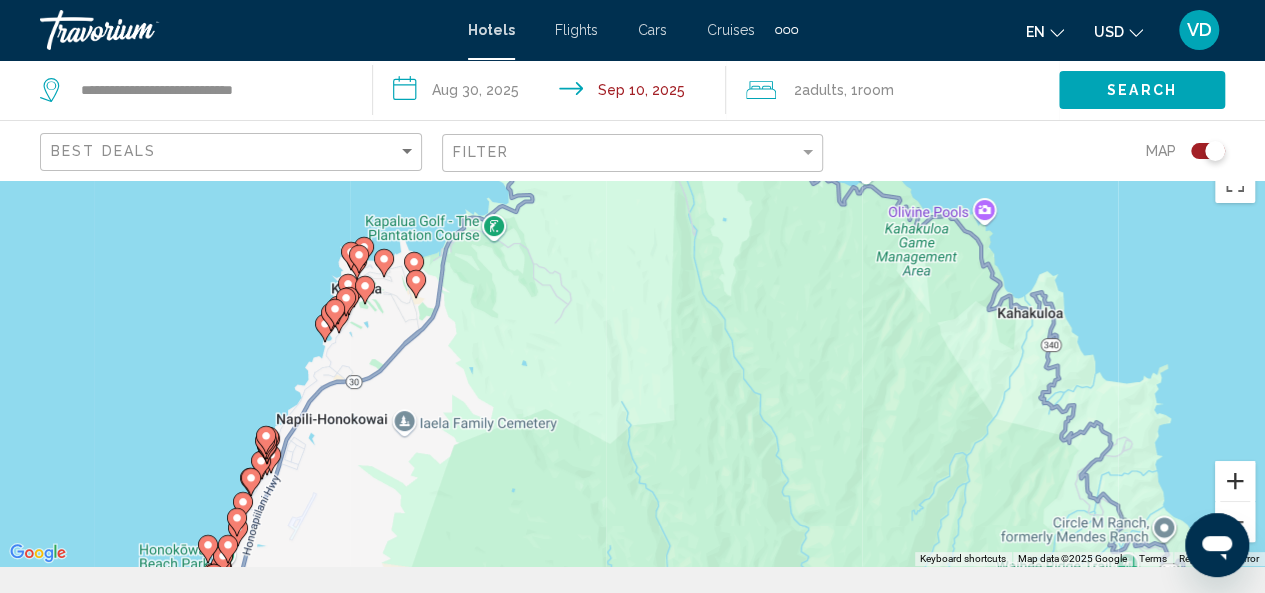 click at bounding box center [1235, 481] 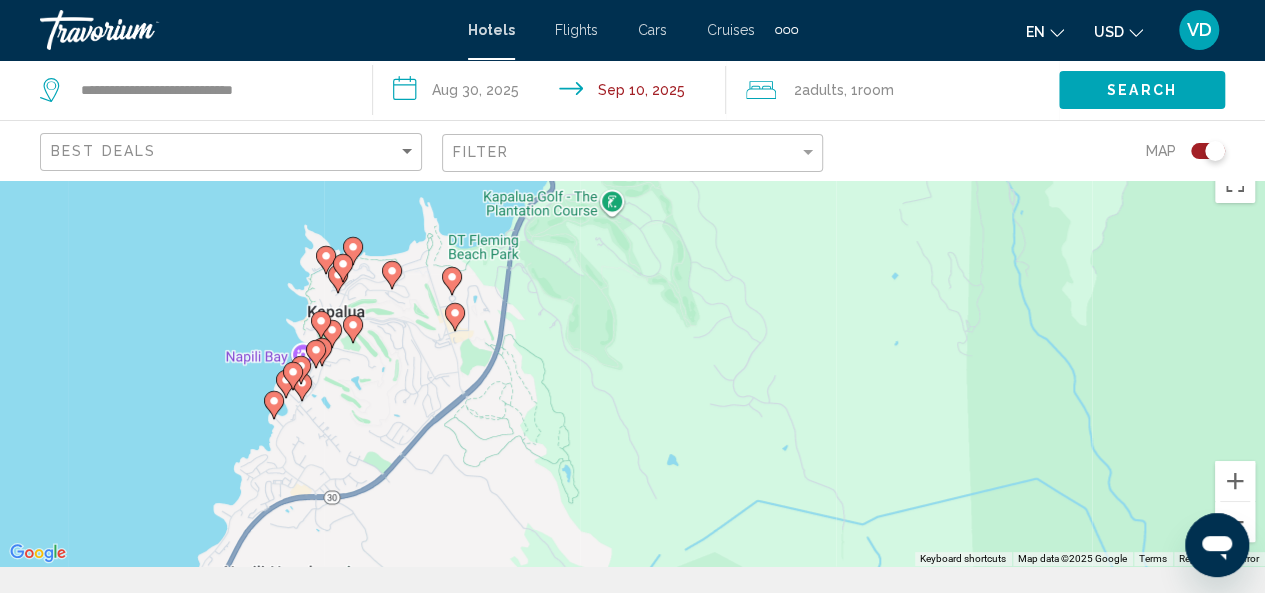 drag, startPoint x: 442, startPoint y: 315, endPoint x: 694, endPoint y: 397, distance: 265.00565 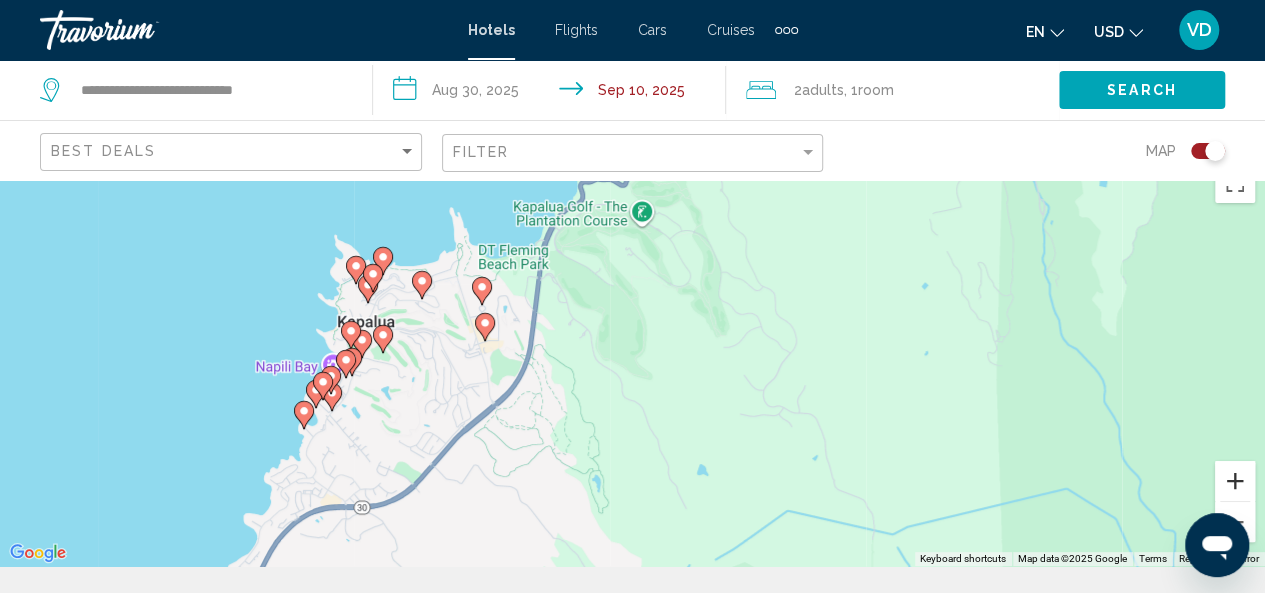 click at bounding box center (1235, 481) 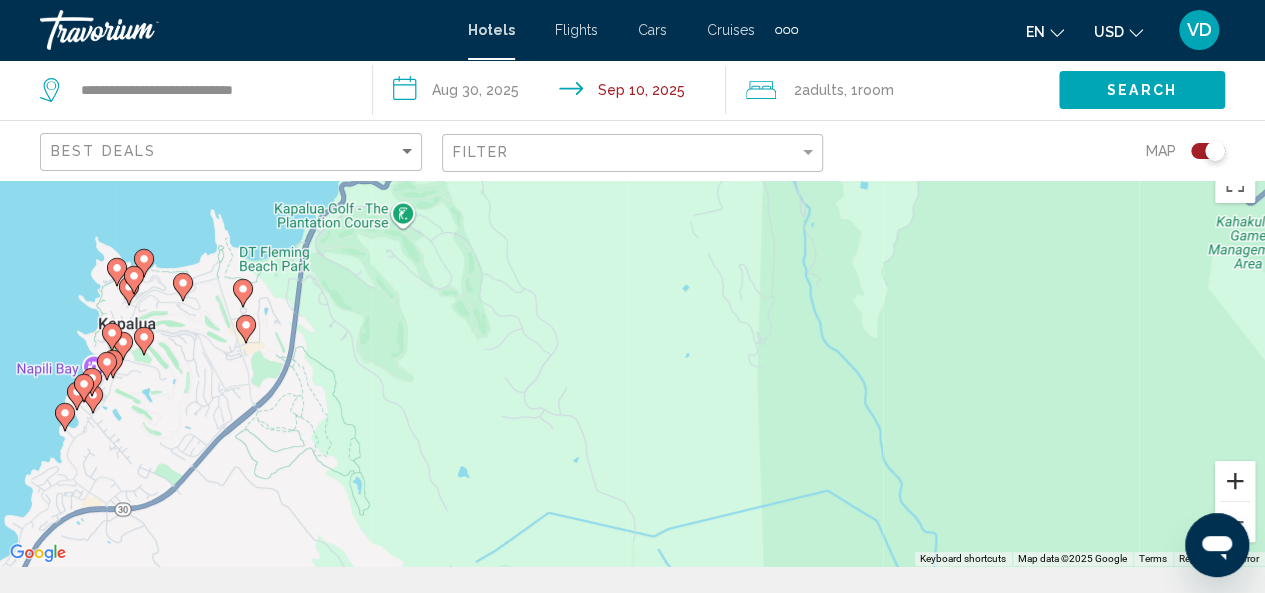 click at bounding box center (1235, 481) 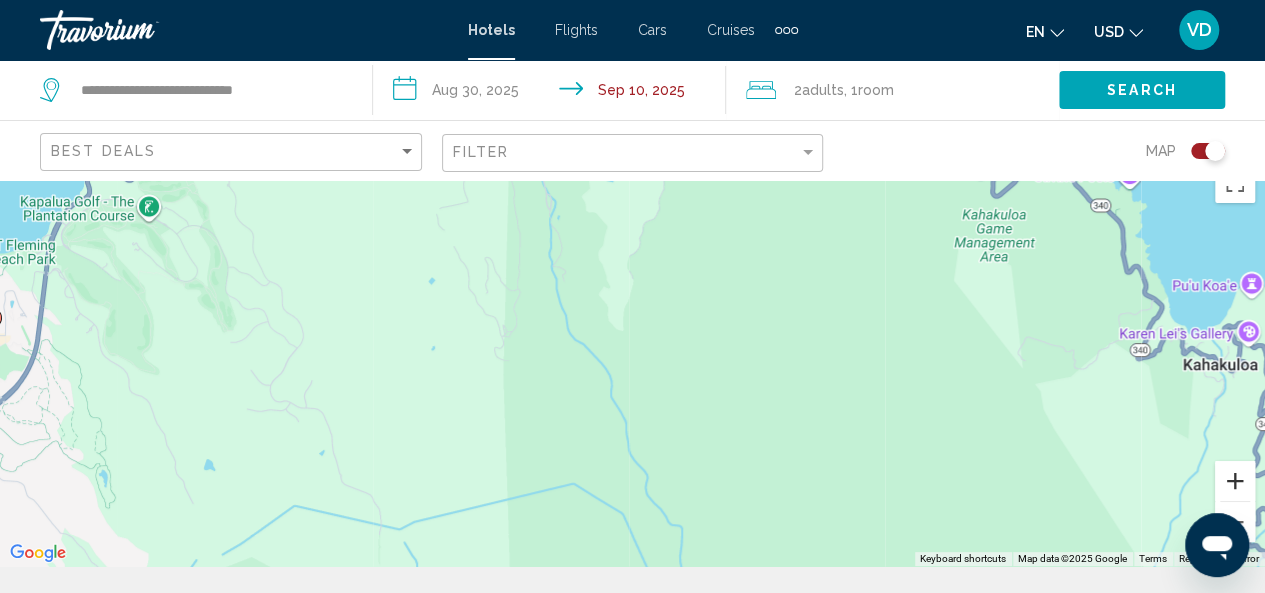 click at bounding box center [1235, 481] 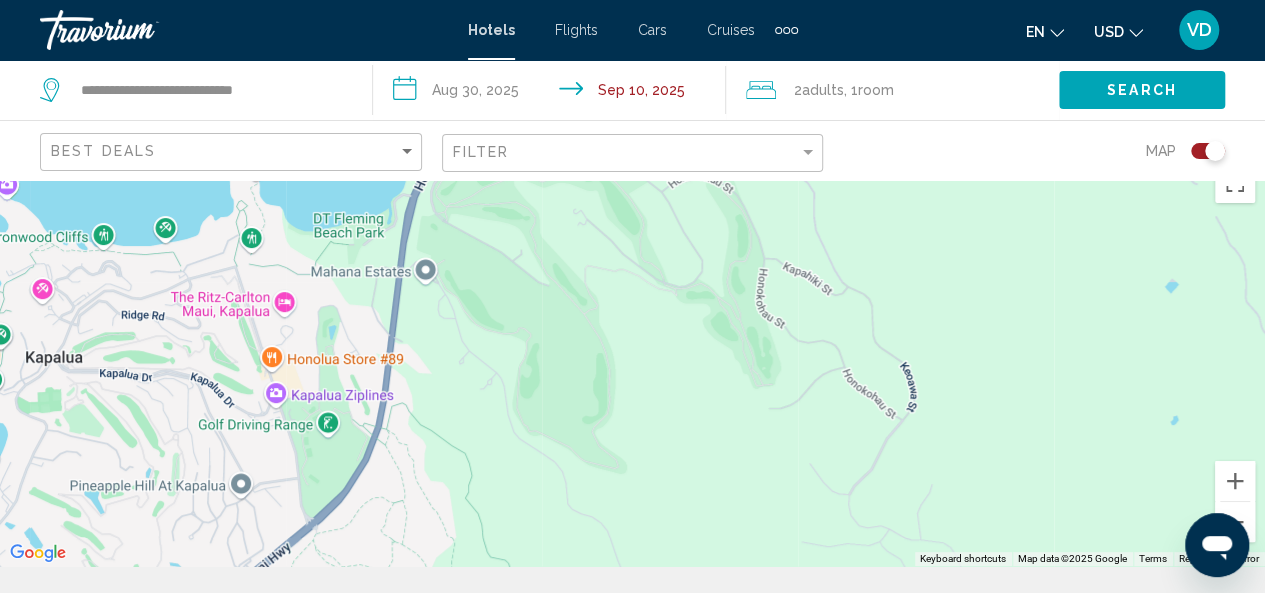 drag, startPoint x: 338, startPoint y: 338, endPoint x: 1278, endPoint y: 422, distance: 943.7457 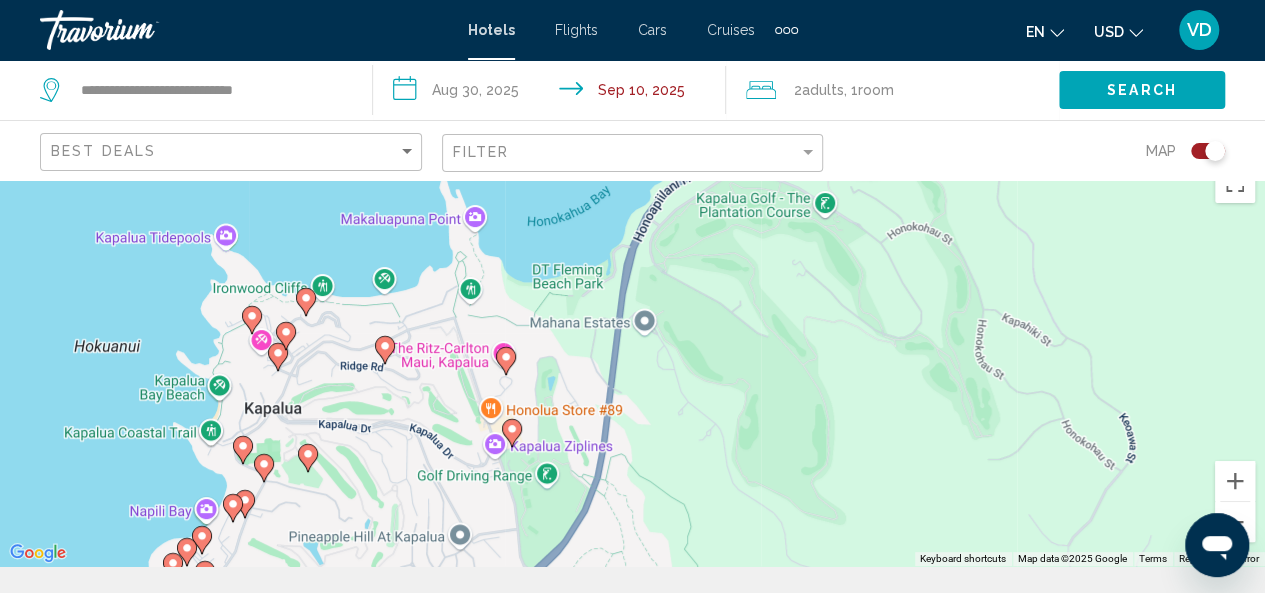 drag, startPoint x: 655, startPoint y: 351, endPoint x: 902, endPoint y: 402, distance: 252.21024 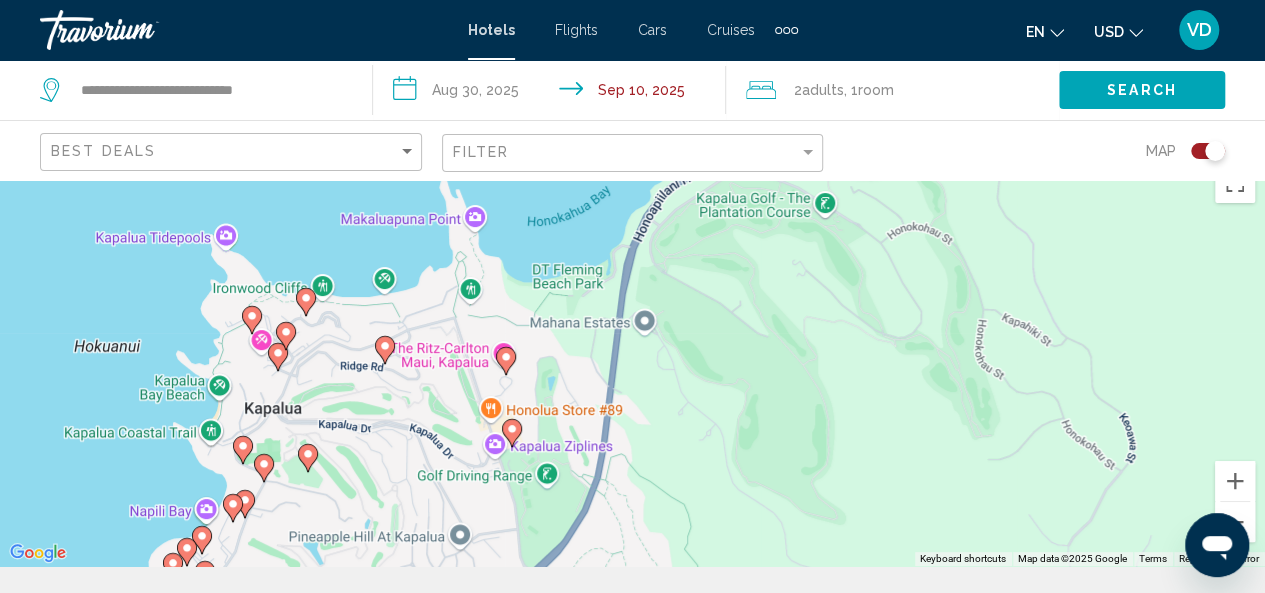 click 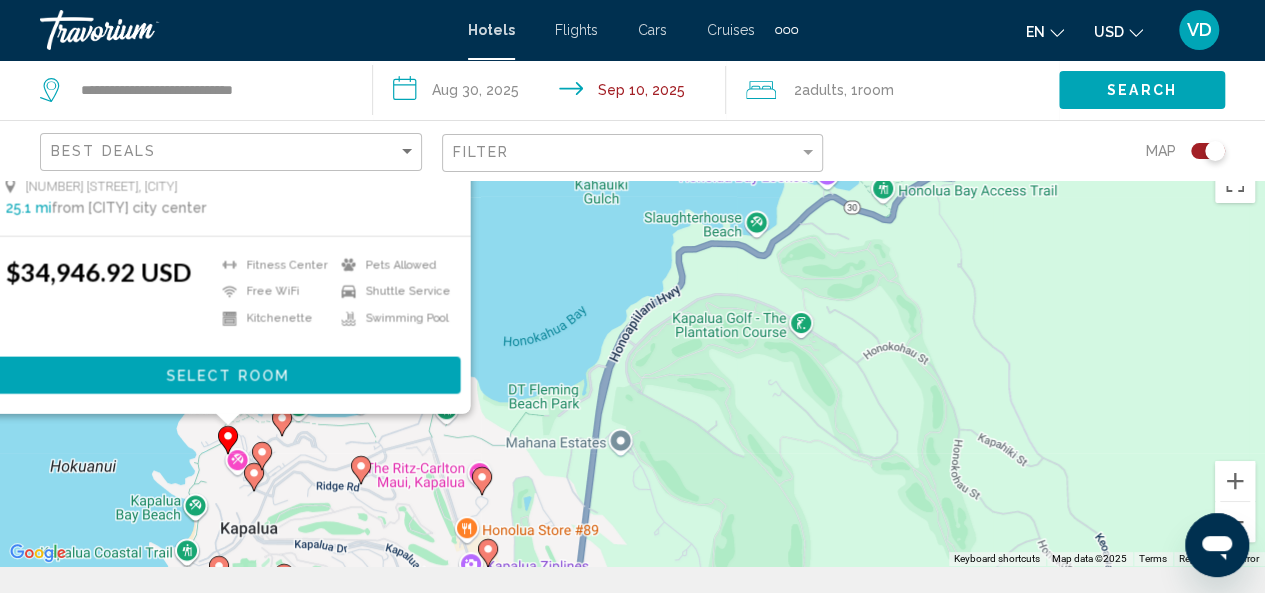 drag, startPoint x: 631, startPoint y: 415, endPoint x: 559, endPoint y: 129, distance: 294.9237 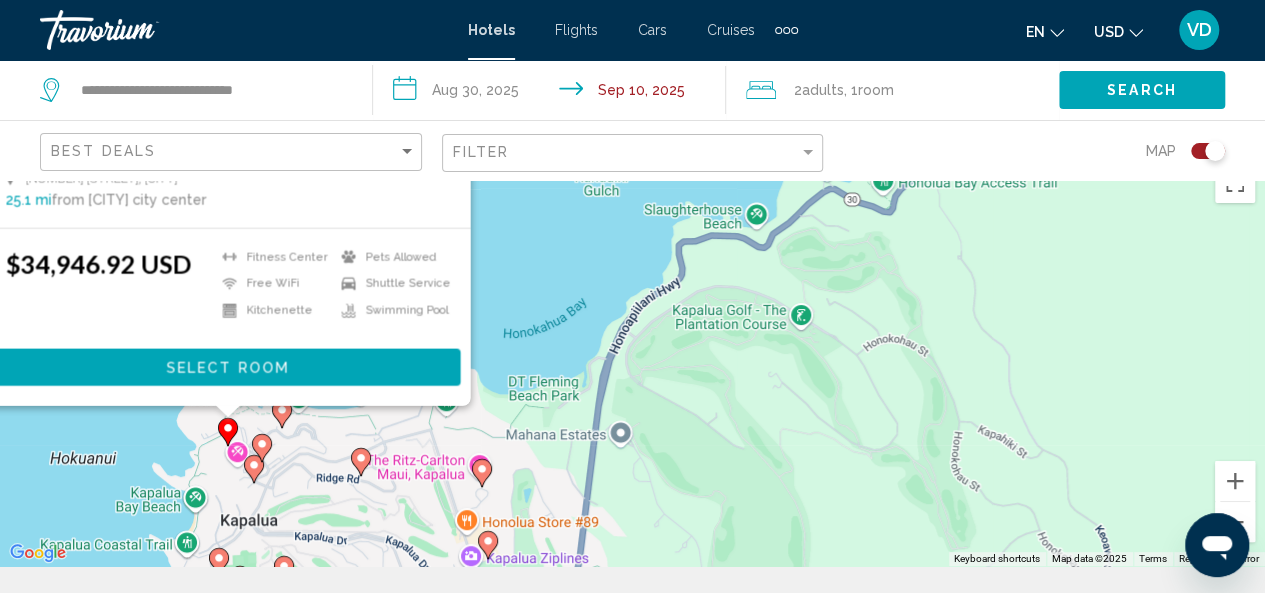 click on "To activate drag with keyboard, press Alt + Enter. Once in keyboard drag state, use the arrow keys to move the marker. To complete the drag, press the Enter key. To cancel, press Escape. KBM Resorts FREE CAR Anuenue At Montage Kapalua Bay Oceanfront Villa Pool beach access
Apartment/Condo/Home
1 Bay Drive, [CITY] 25.1 mi  from Maui Island city center from hotel [PRICE]
Fitness Center
Free WiFi
Kitchenette
Pets Allowed
Shuttle Service
Swimming Pool  Select Room" at bounding box center (632, 359) 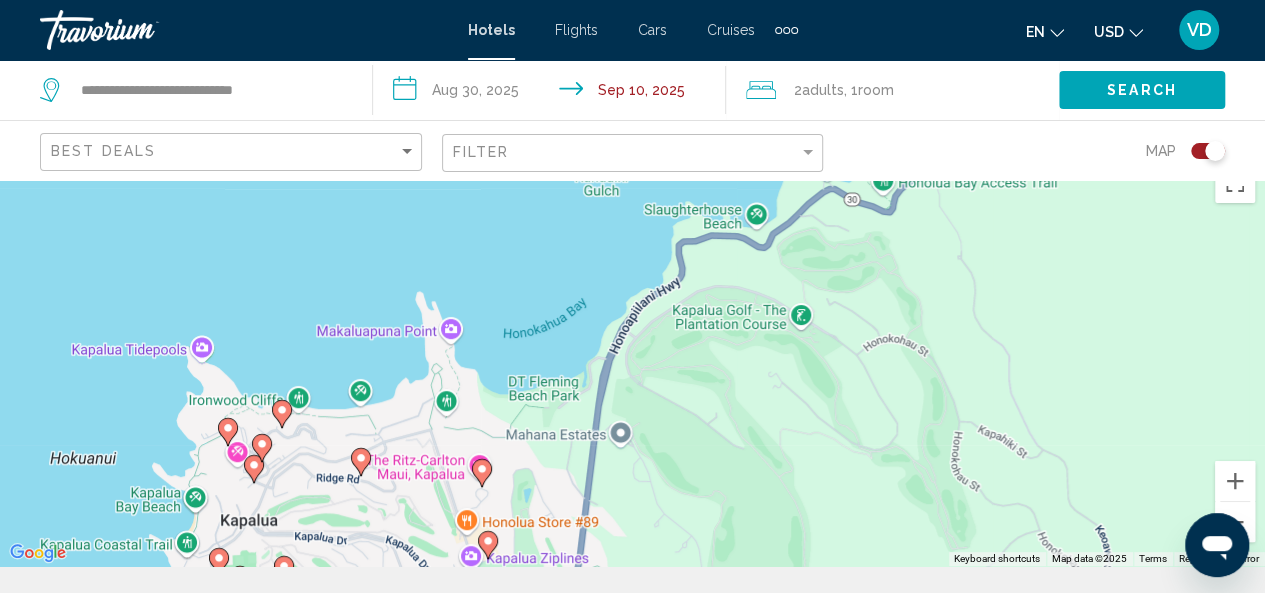 click 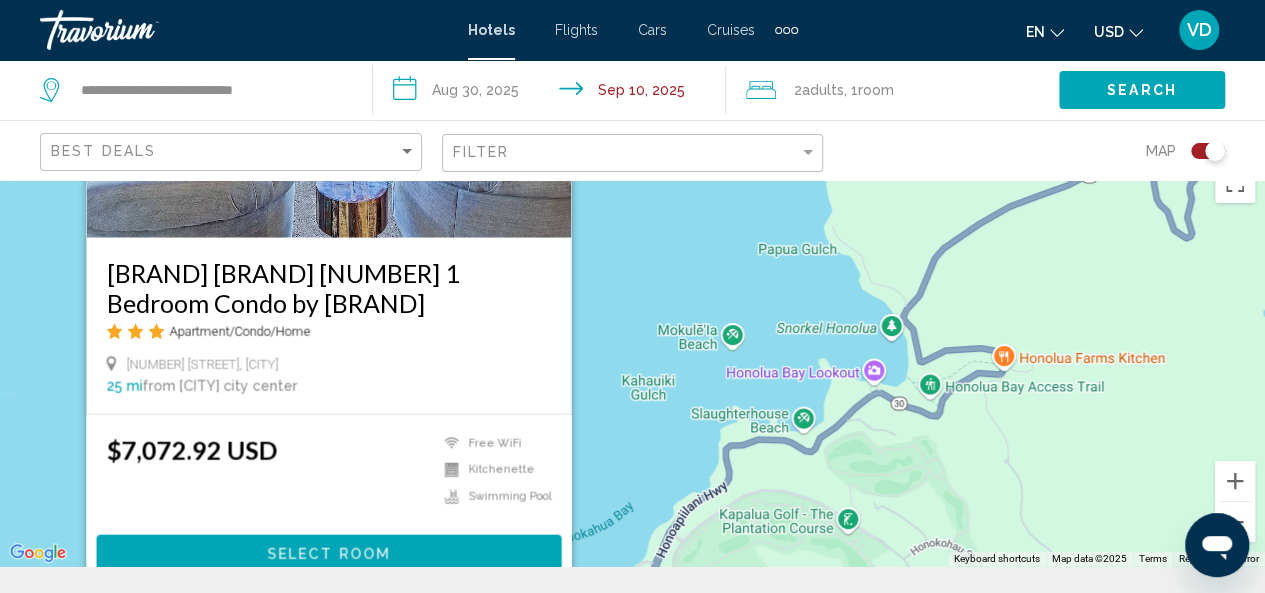 drag, startPoint x: 612, startPoint y: 425, endPoint x: 638, endPoint y: 343, distance: 86.023254 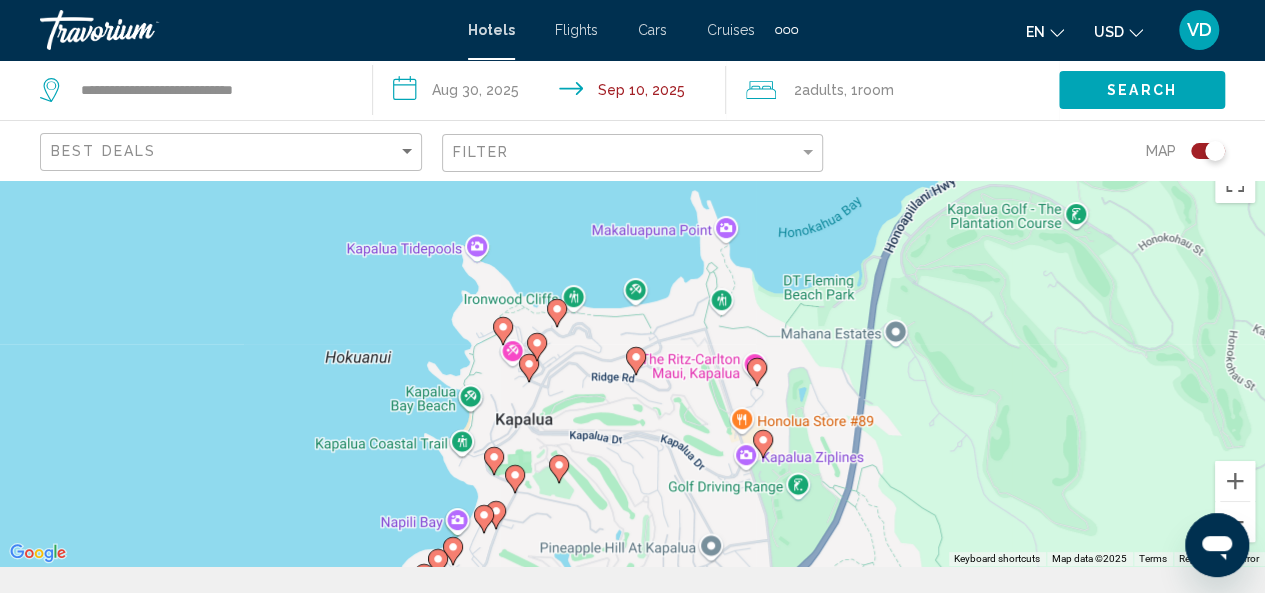 drag, startPoint x: 480, startPoint y: 389, endPoint x: 710, endPoint y: 79, distance: 386.0052 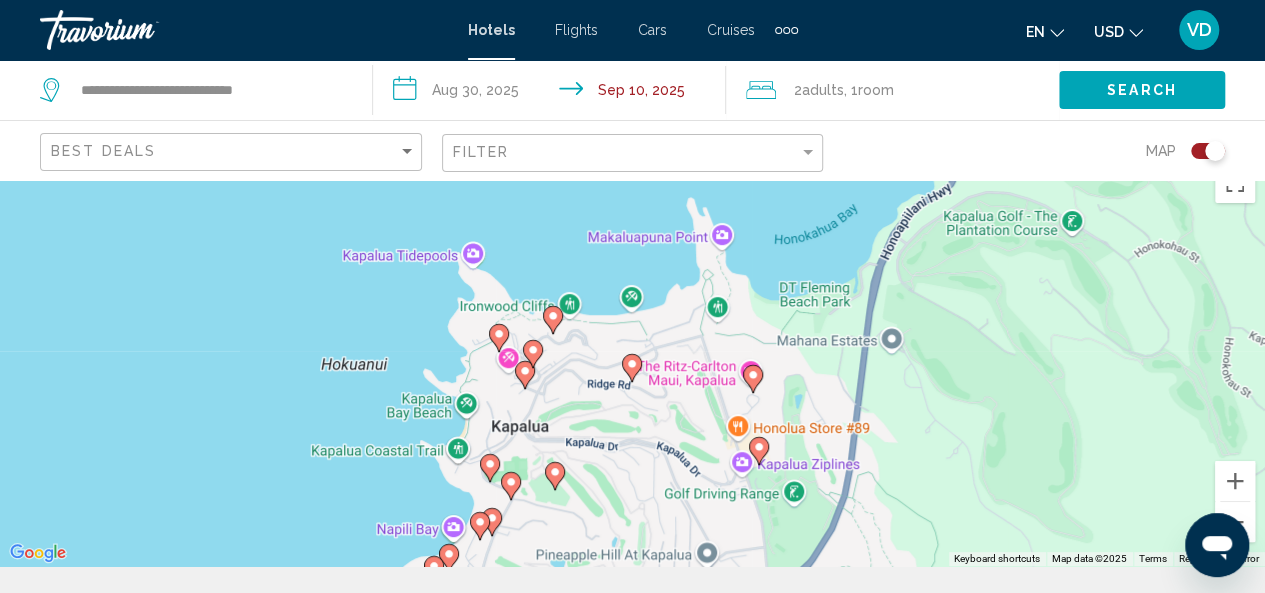 click 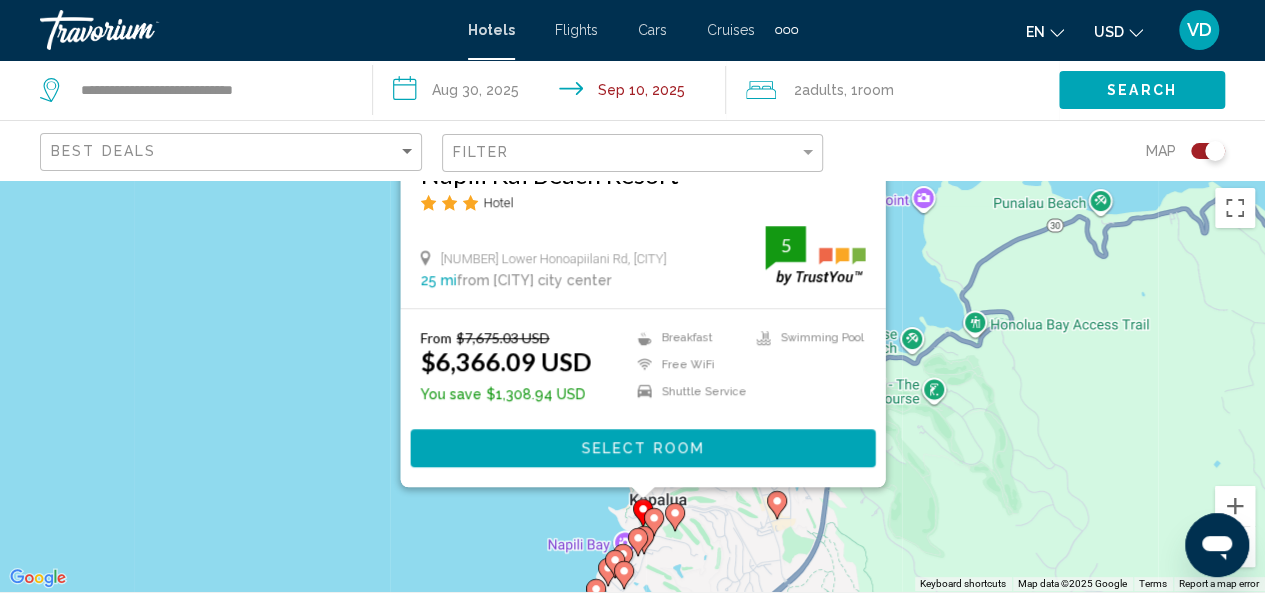 scroll, scrollTop: 0, scrollLeft: 0, axis: both 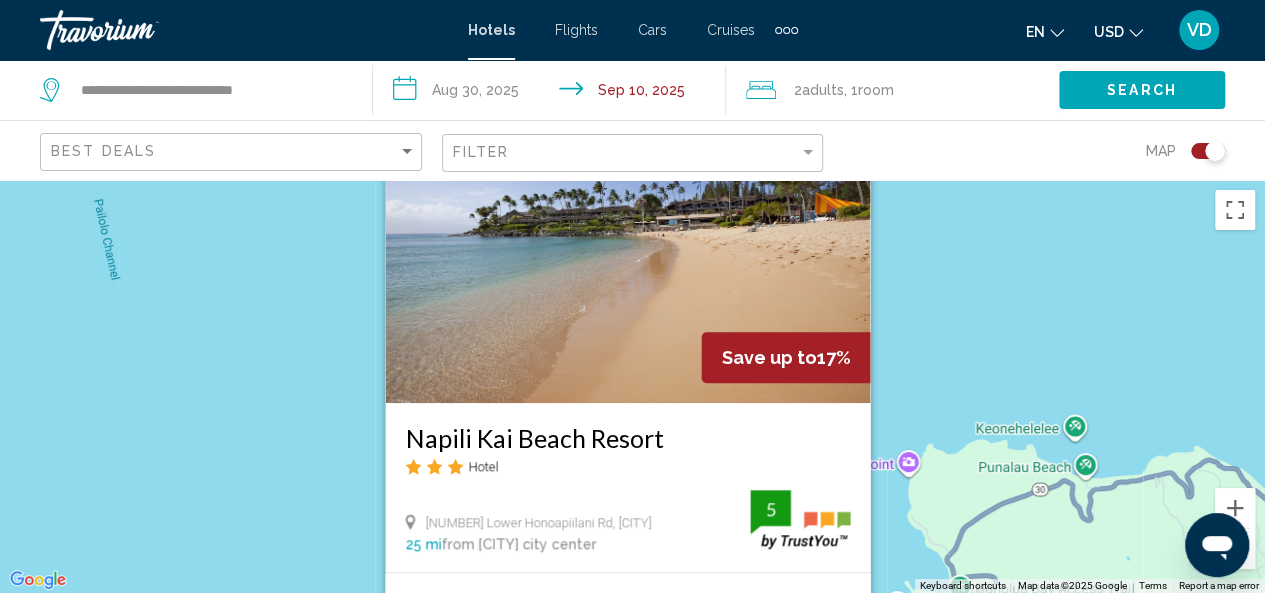 drag, startPoint x: 960, startPoint y: 356, endPoint x: 934, endPoint y: 632, distance: 277.22192 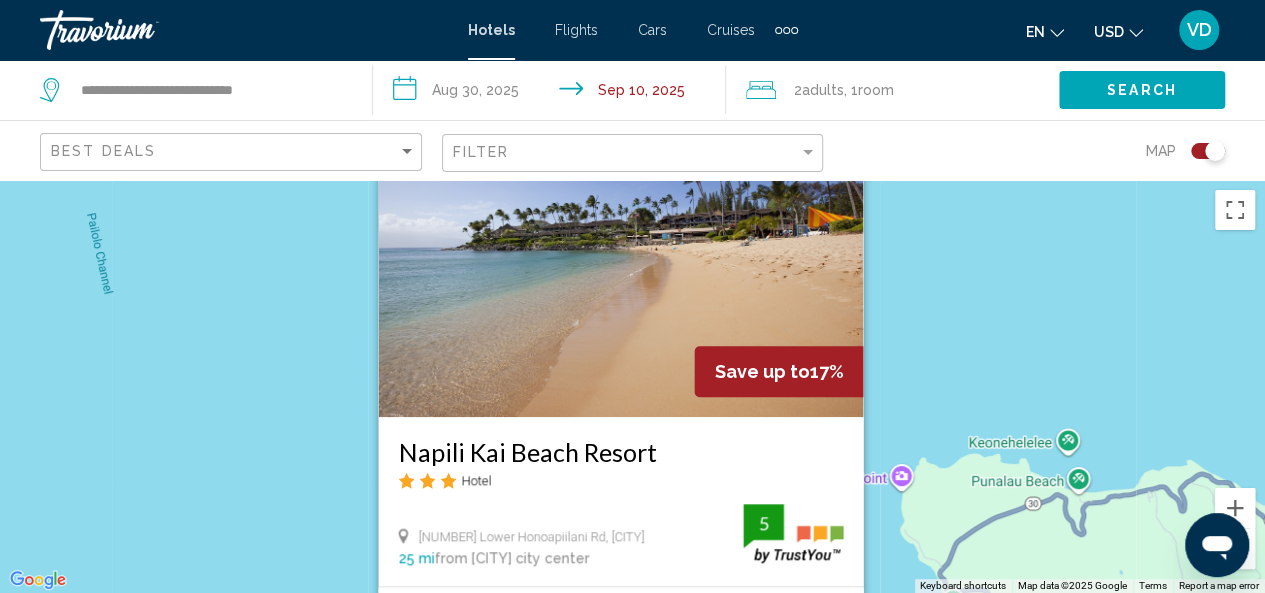 drag, startPoint x: 974, startPoint y: 275, endPoint x: 971, endPoint y: 299, distance: 24.186773 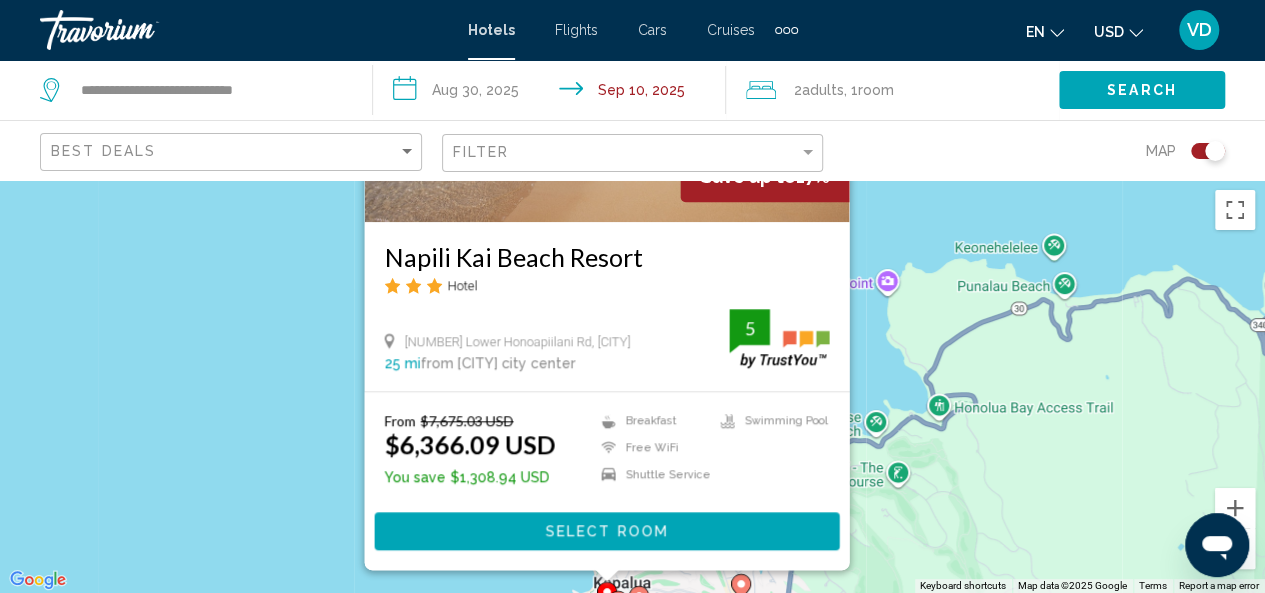 drag, startPoint x: 1000, startPoint y: 340, endPoint x: 986, endPoint y: 187, distance: 153.63919 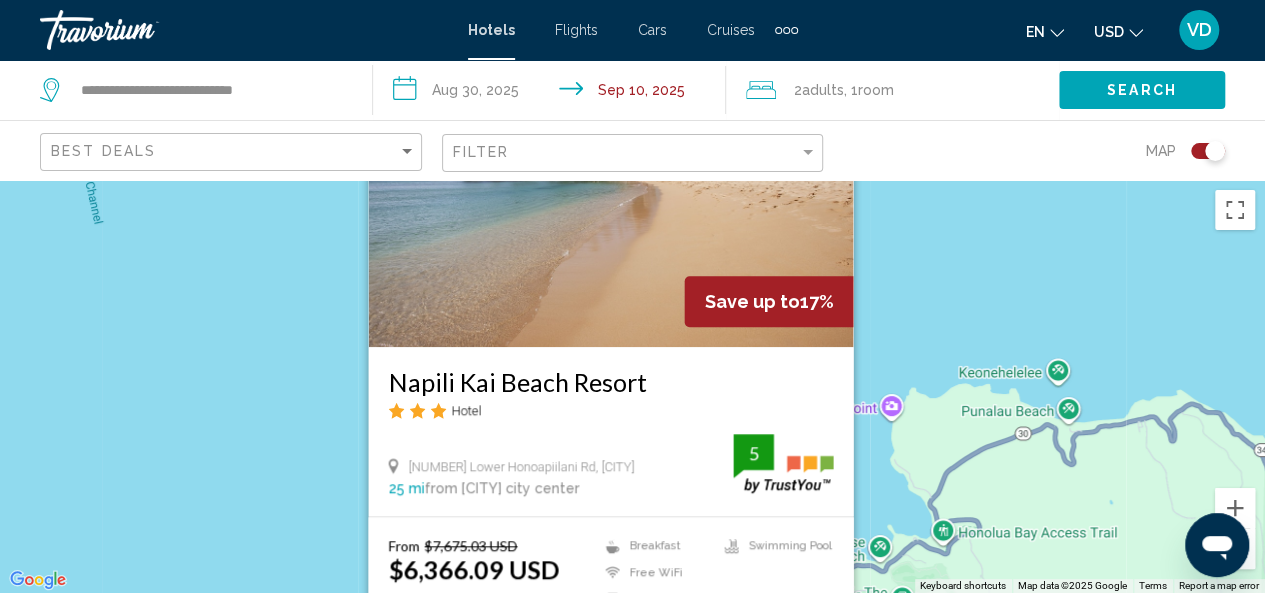 drag, startPoint x: 986, startPoint y: 187, endPoint x: 989, endPoint y: 347, distance: 160.02812 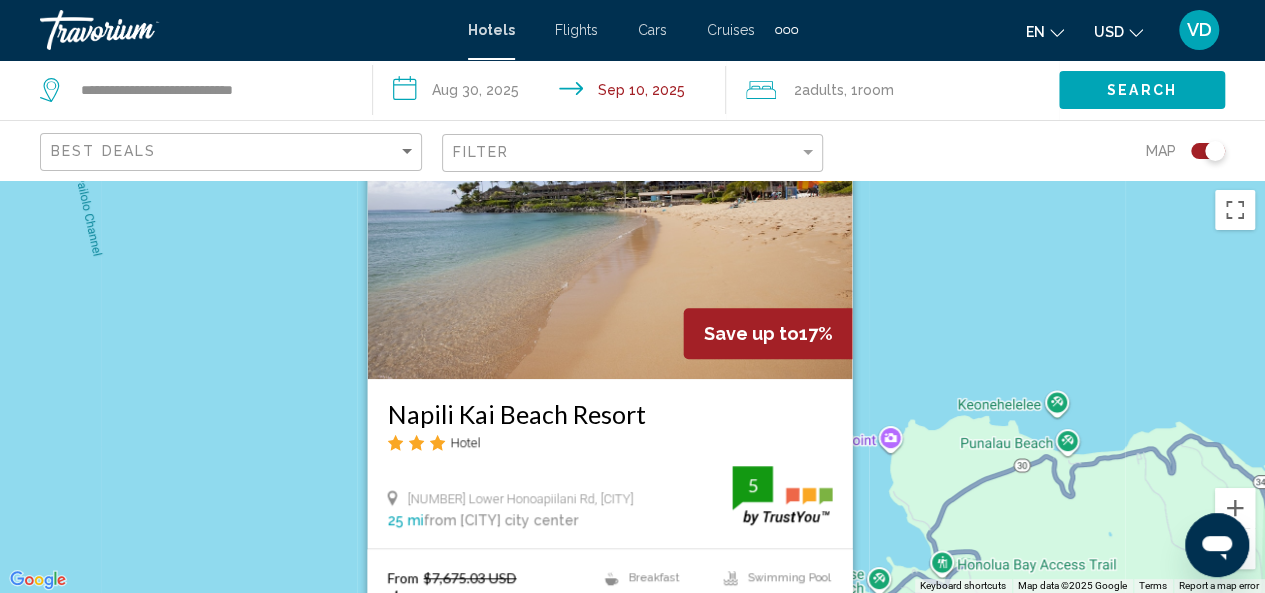 click at bounding box center [609, 219] 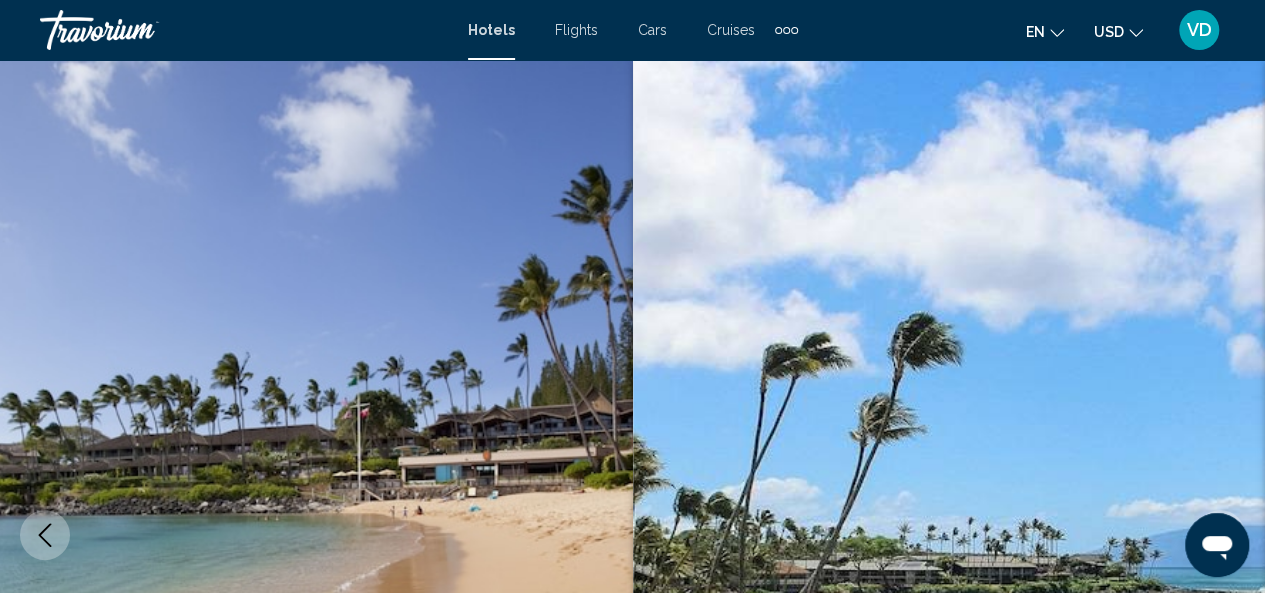 scroll, scrollTop: 238, scrollLeft: 0, axis: vertical 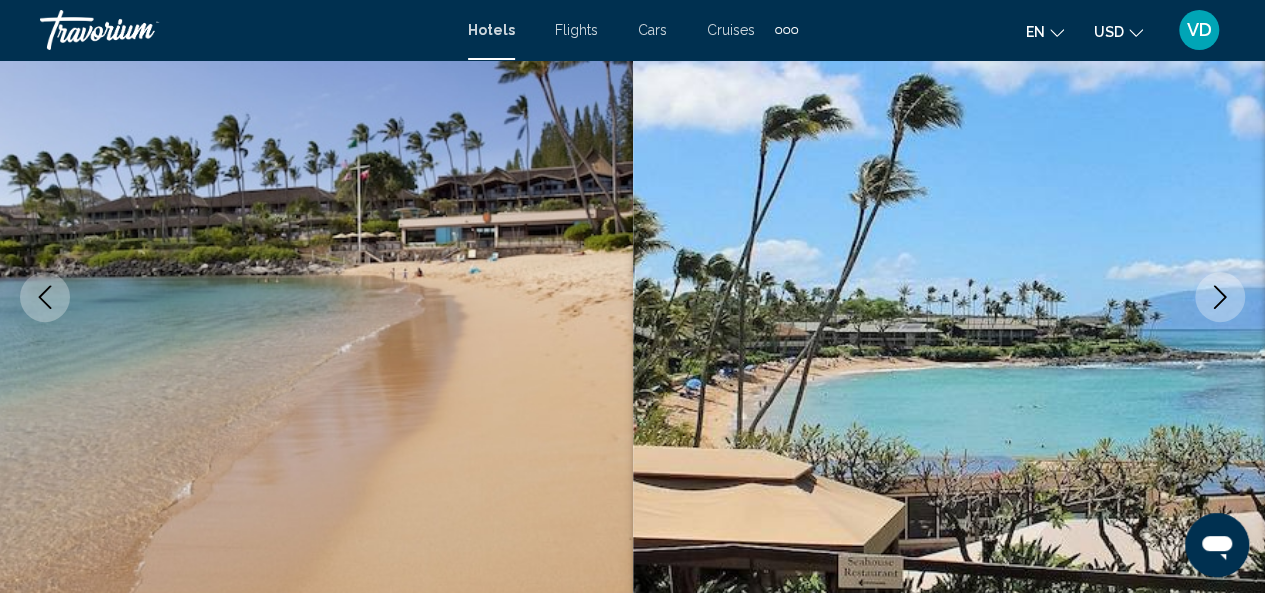 click 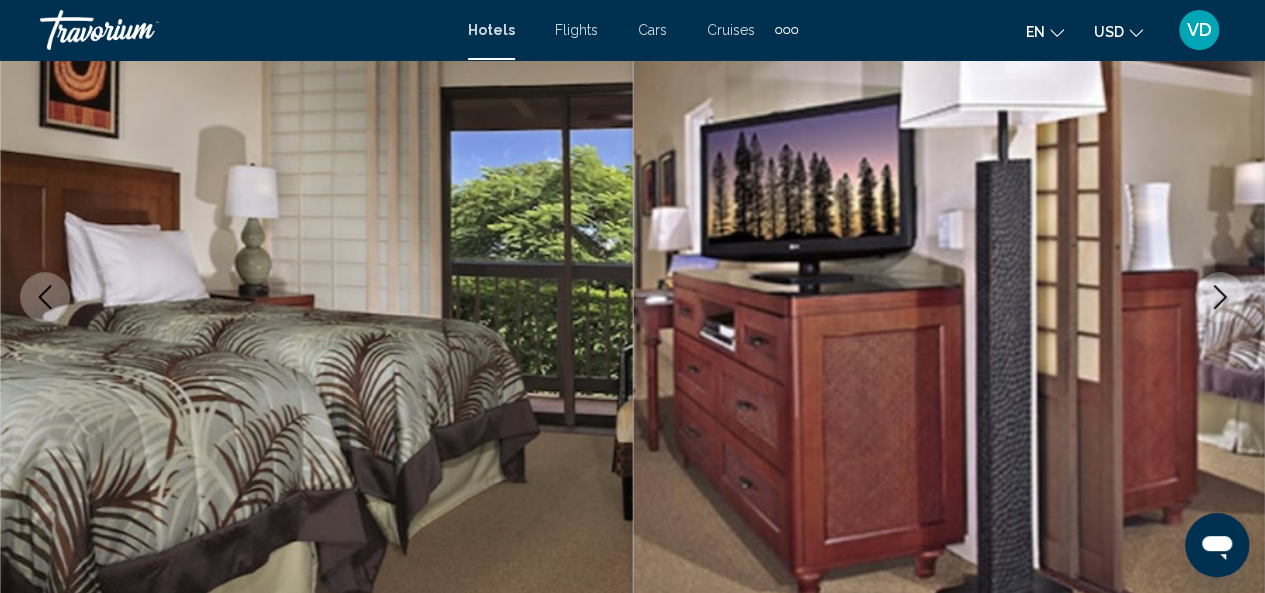 click 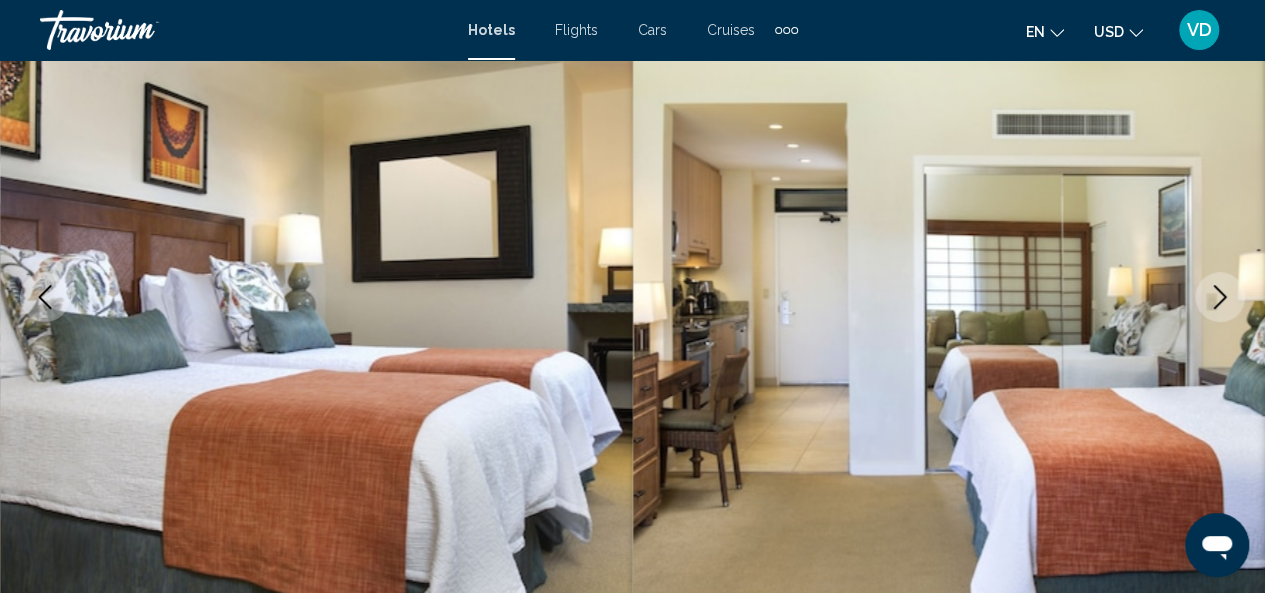 click 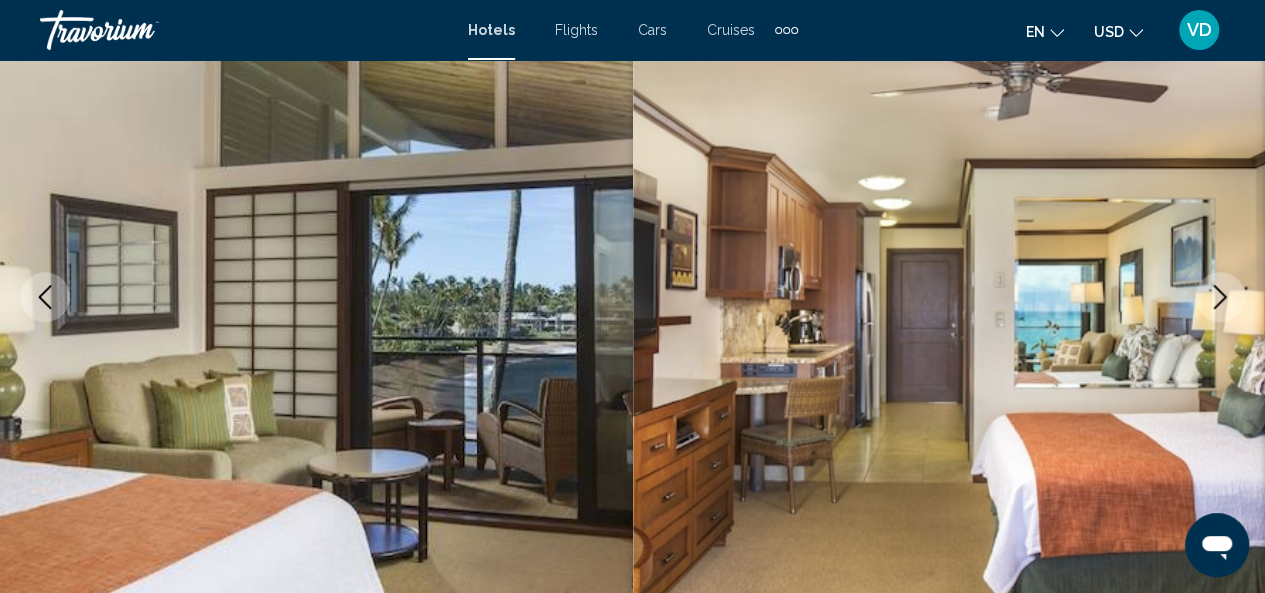 click 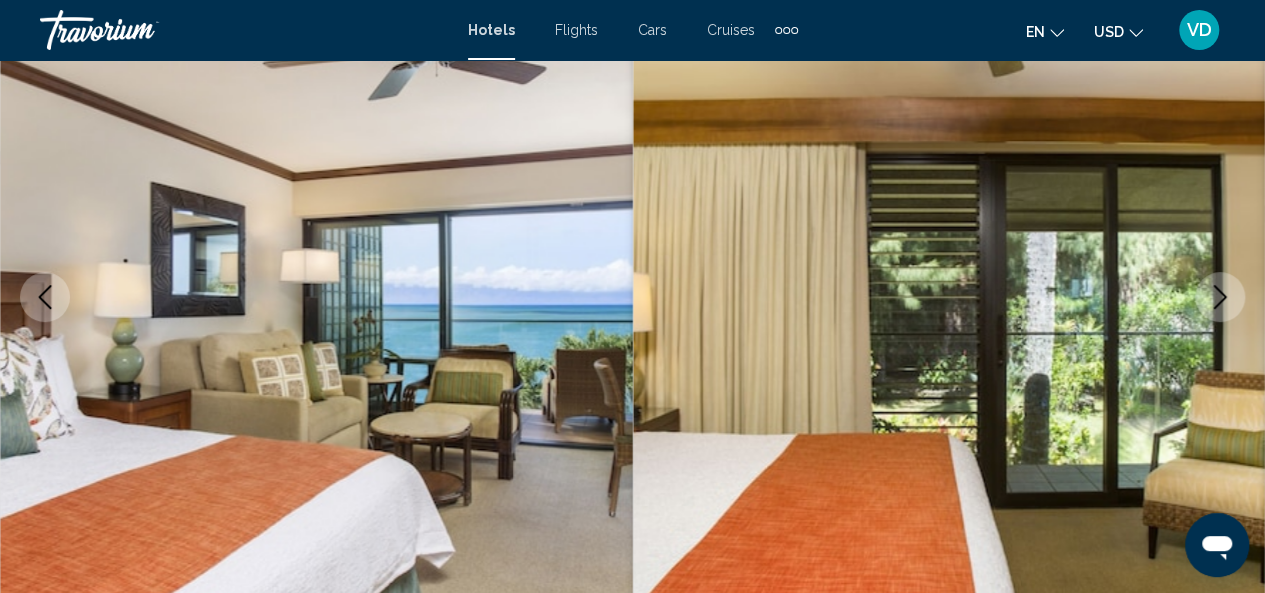 click 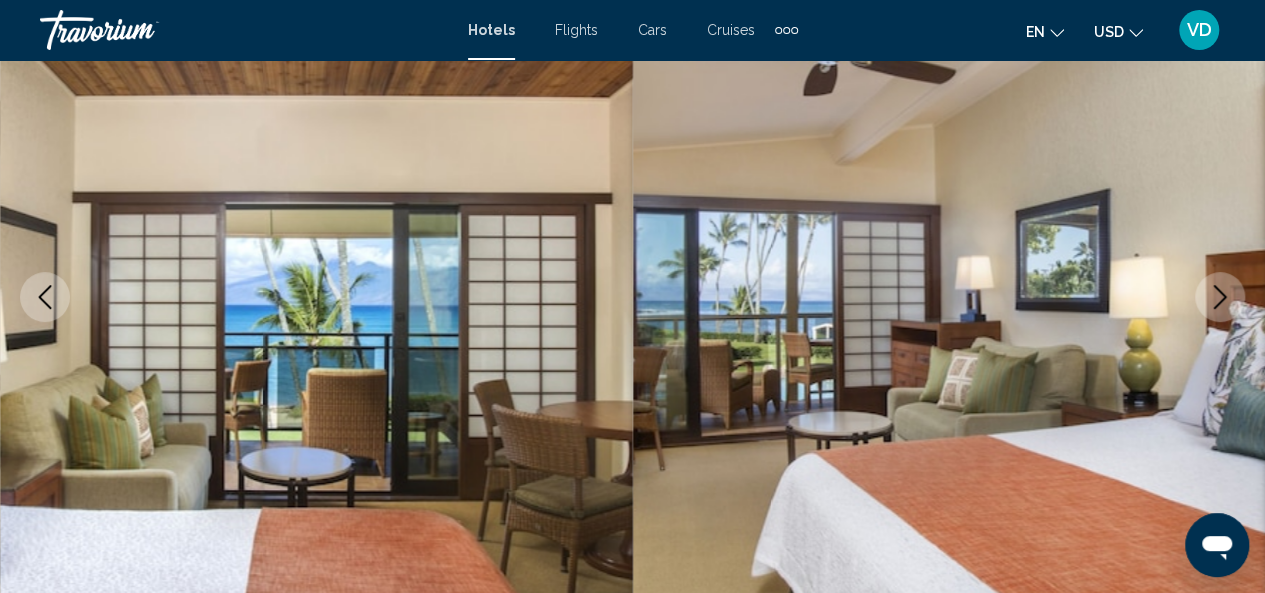 click 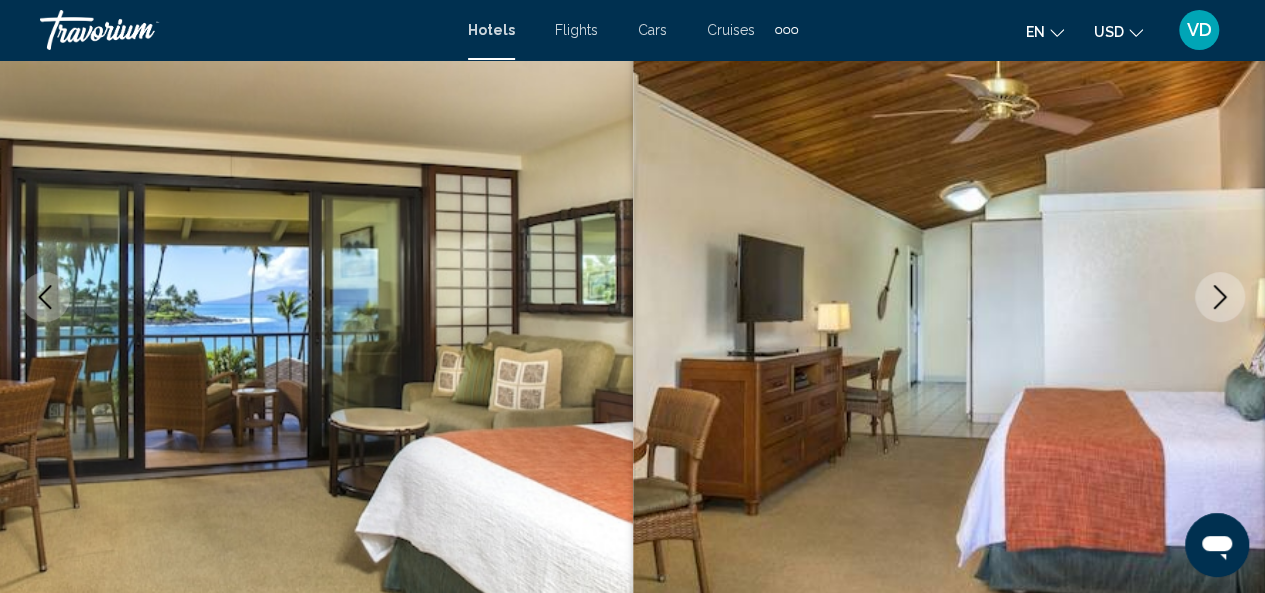 click 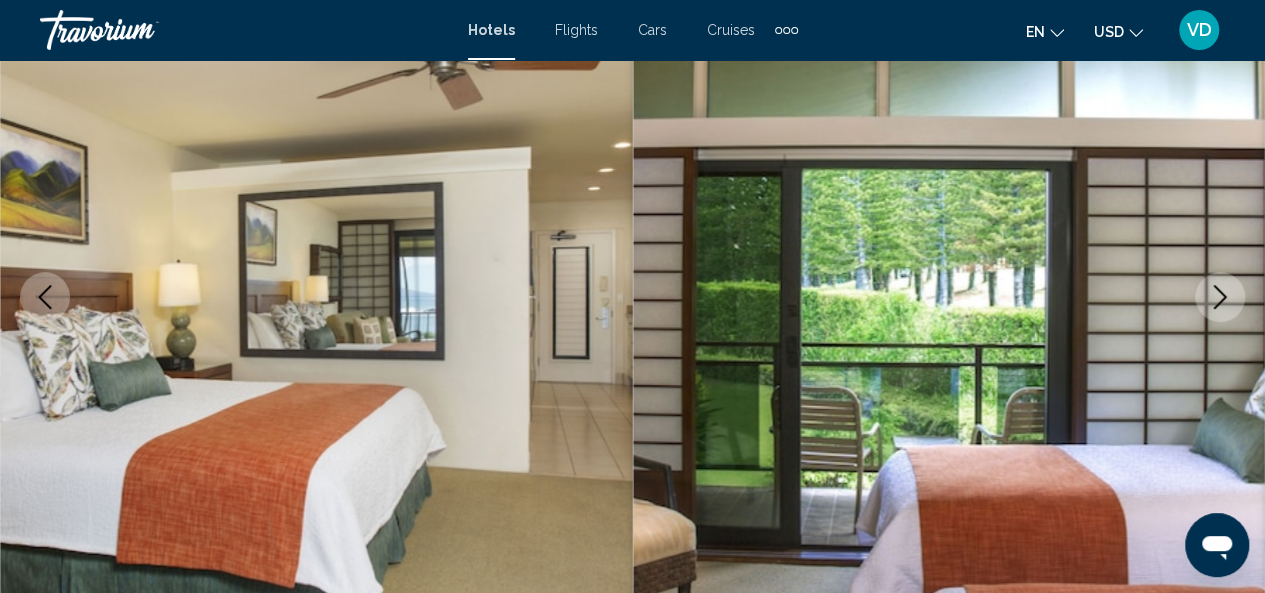 click 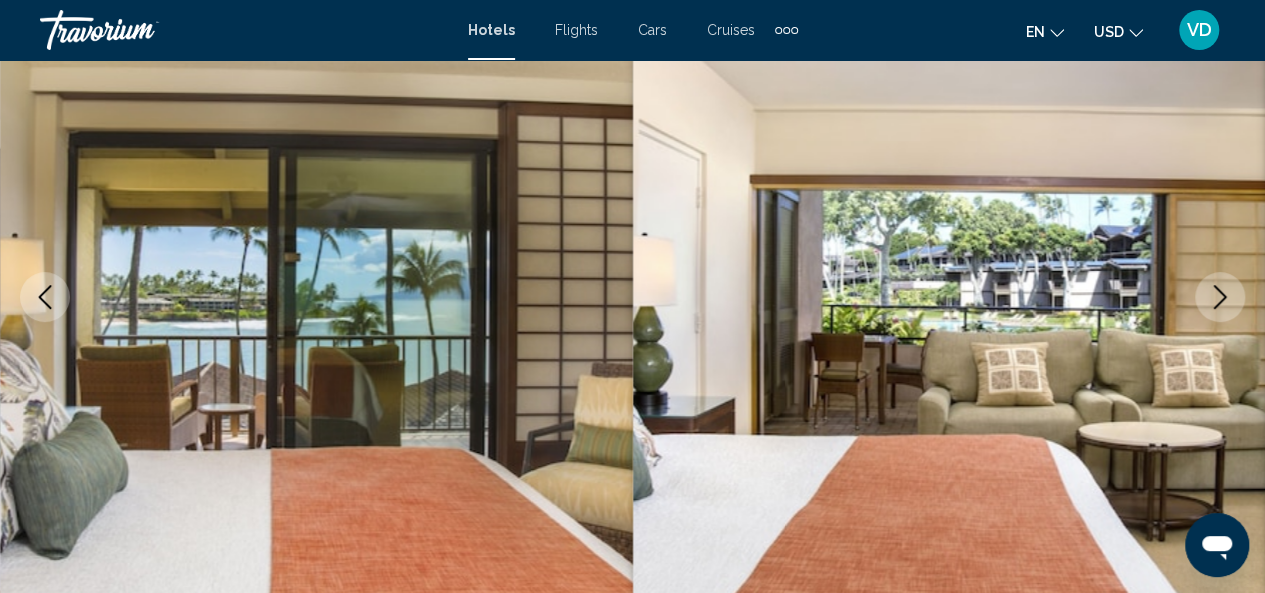 click 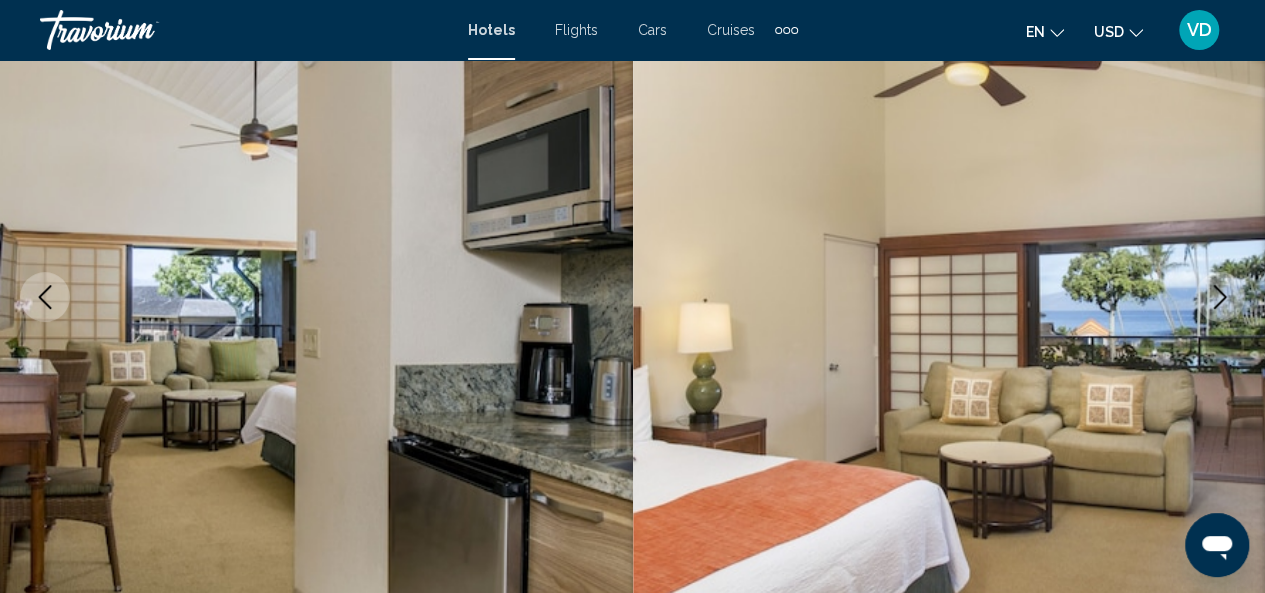 click 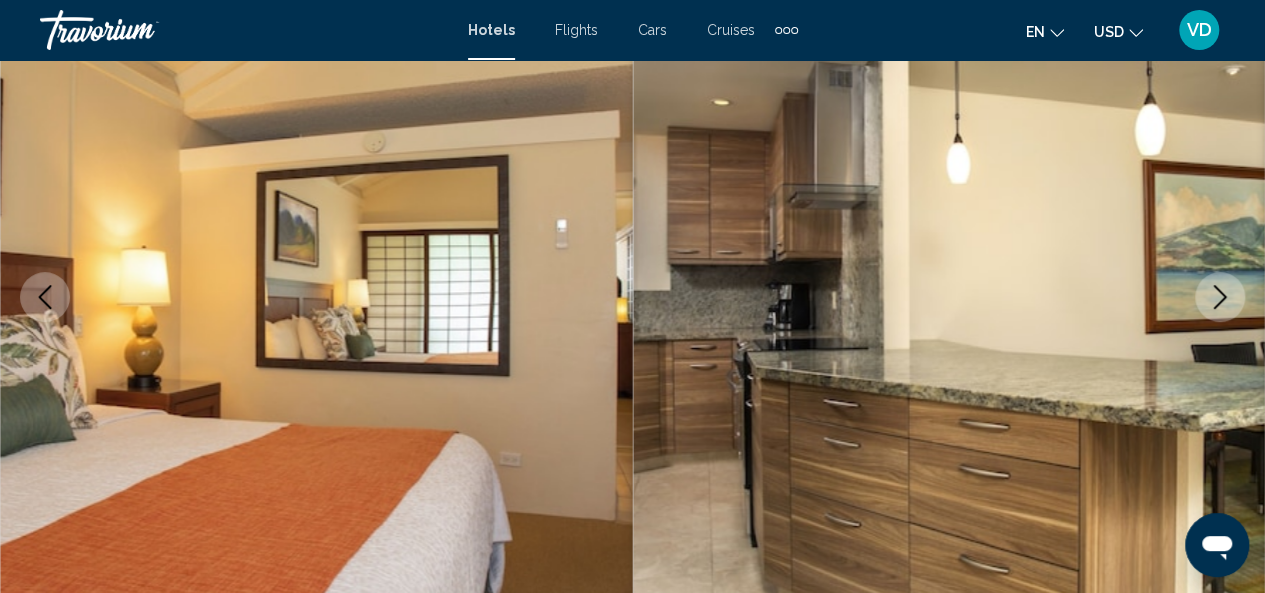 click 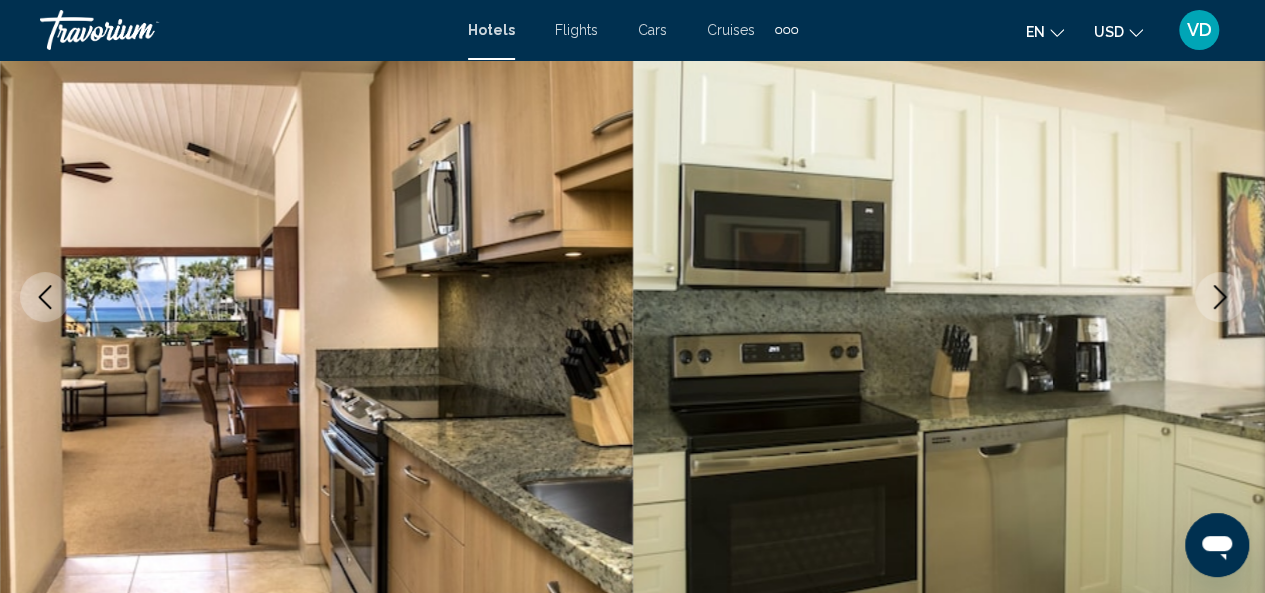 click 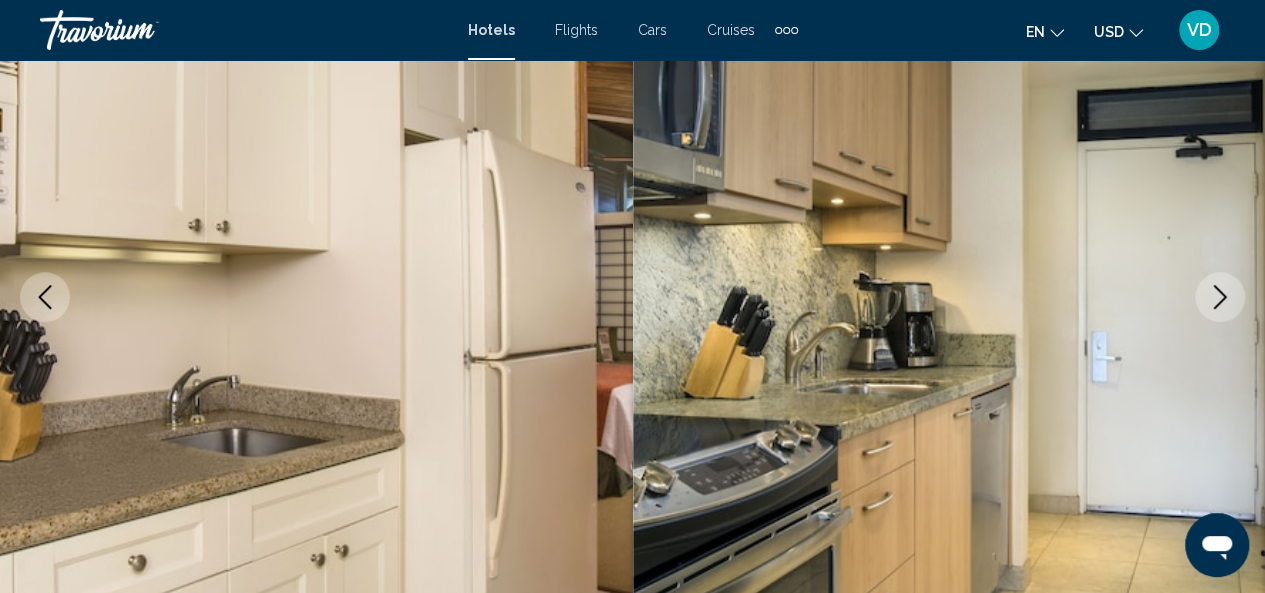 click 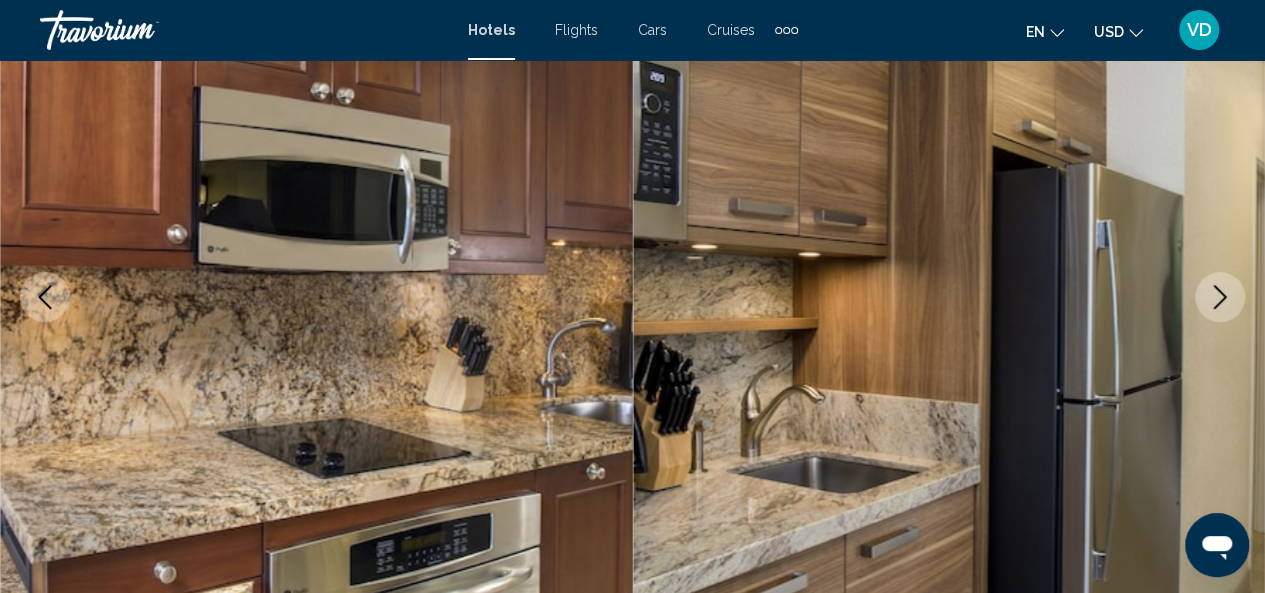 click at bounding box center [949, 297] 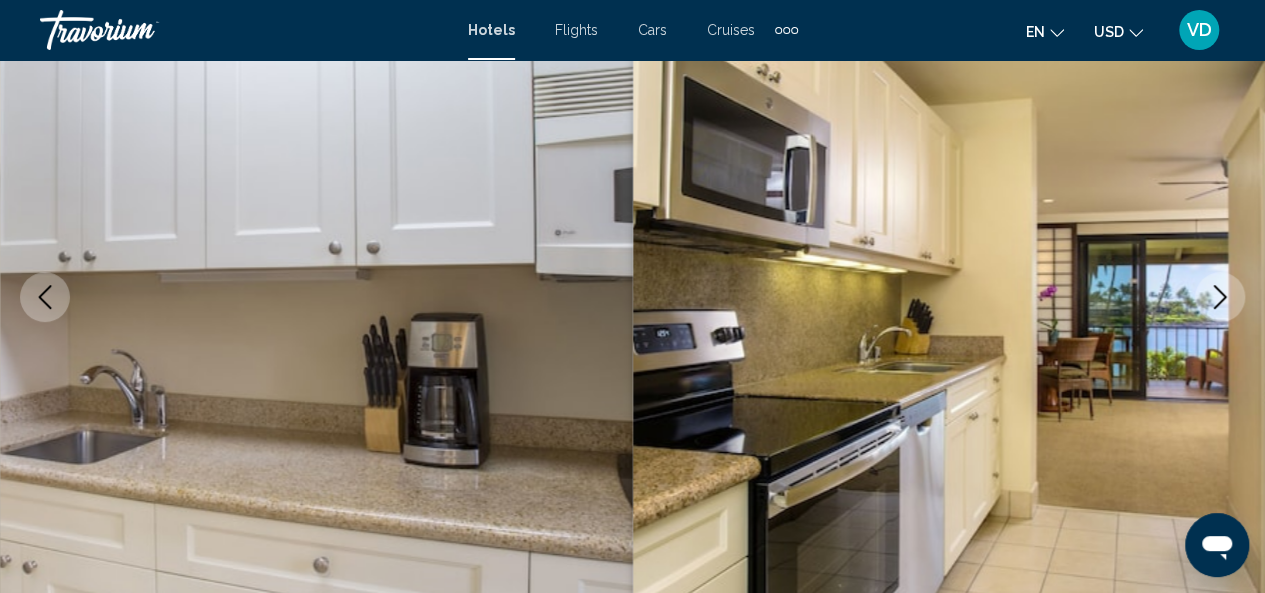 click 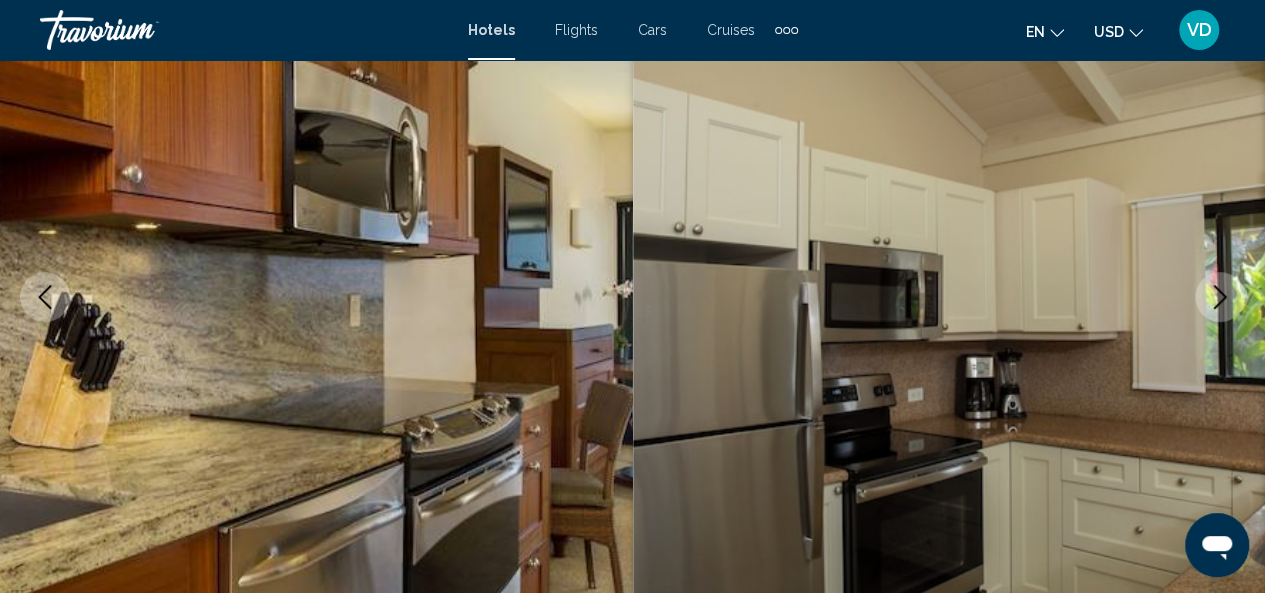 click 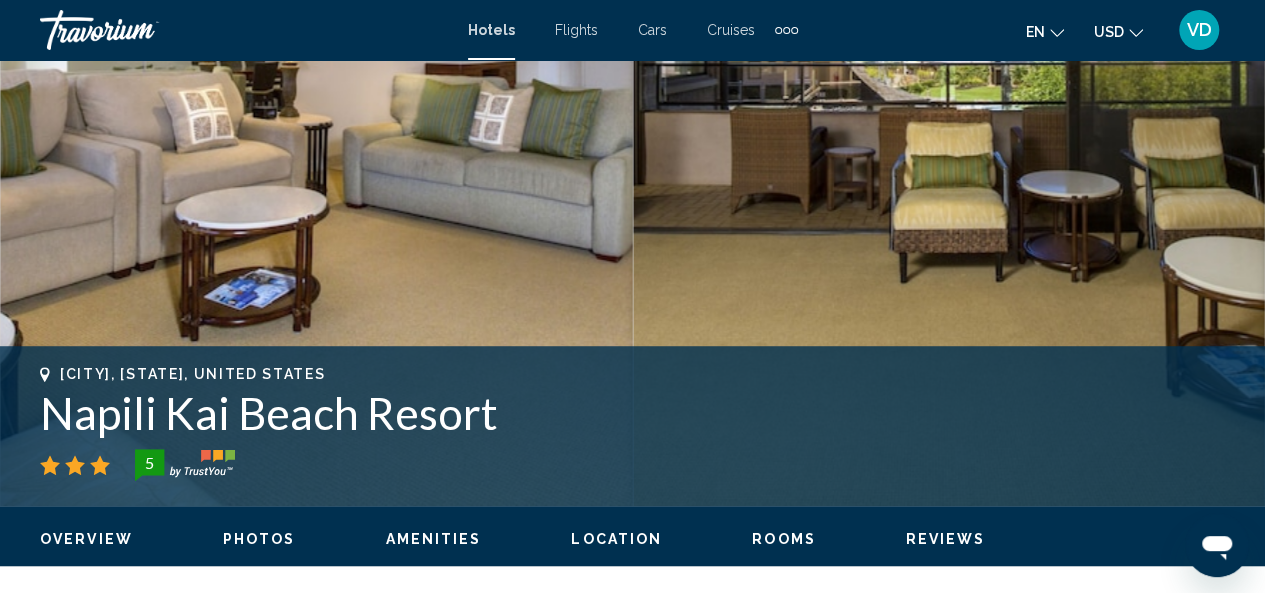 scroll, scrollTop: 547, scrollLeft: 0, axis: vertical 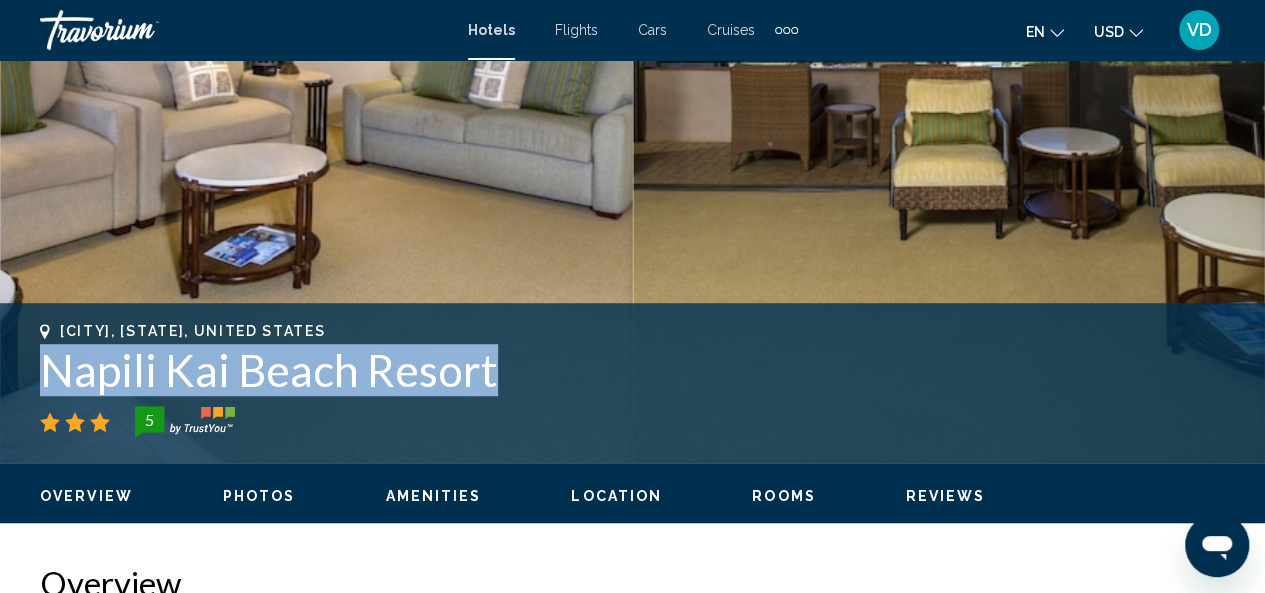drag, startPoint x: 48, startPoint y: 365, endPoint x: 495, endPoint y: 379, distance: 447.21918 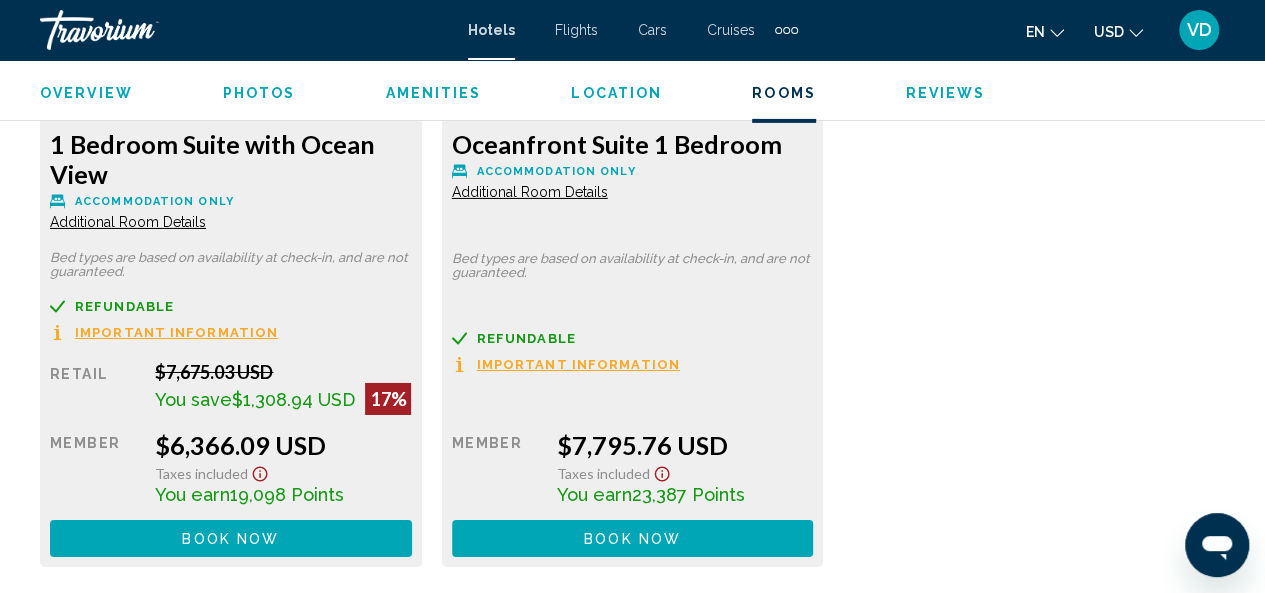 scroll, scrollTop: 3319, scrollLeft: 0, axis: vertical 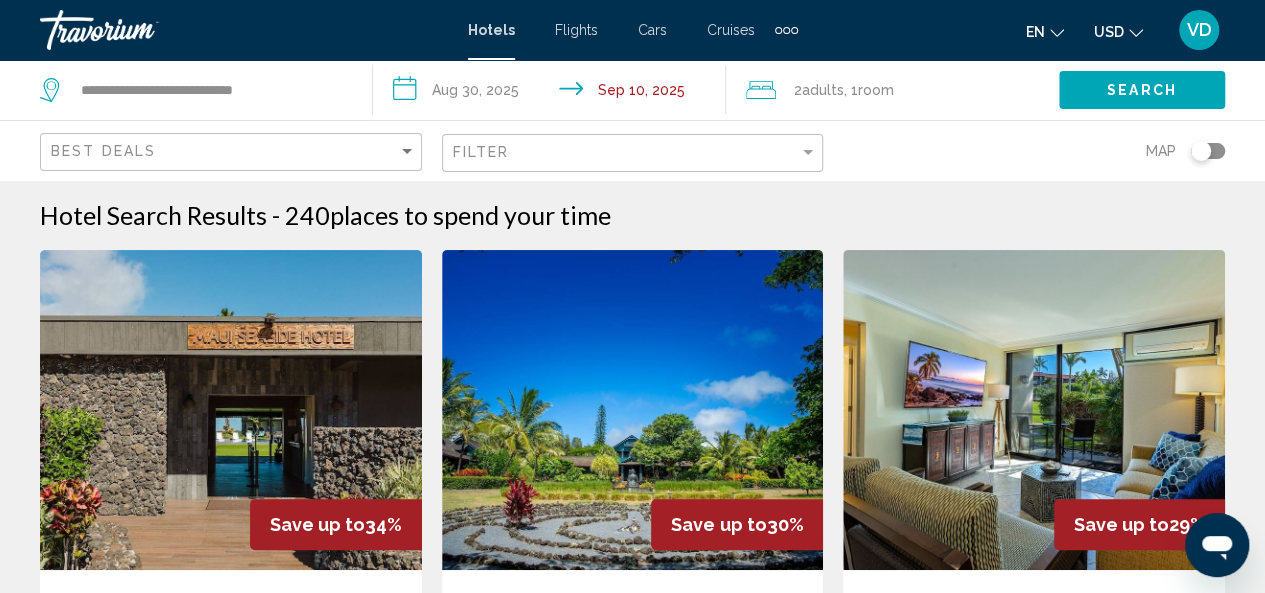 click at bounding box center (633, 410) 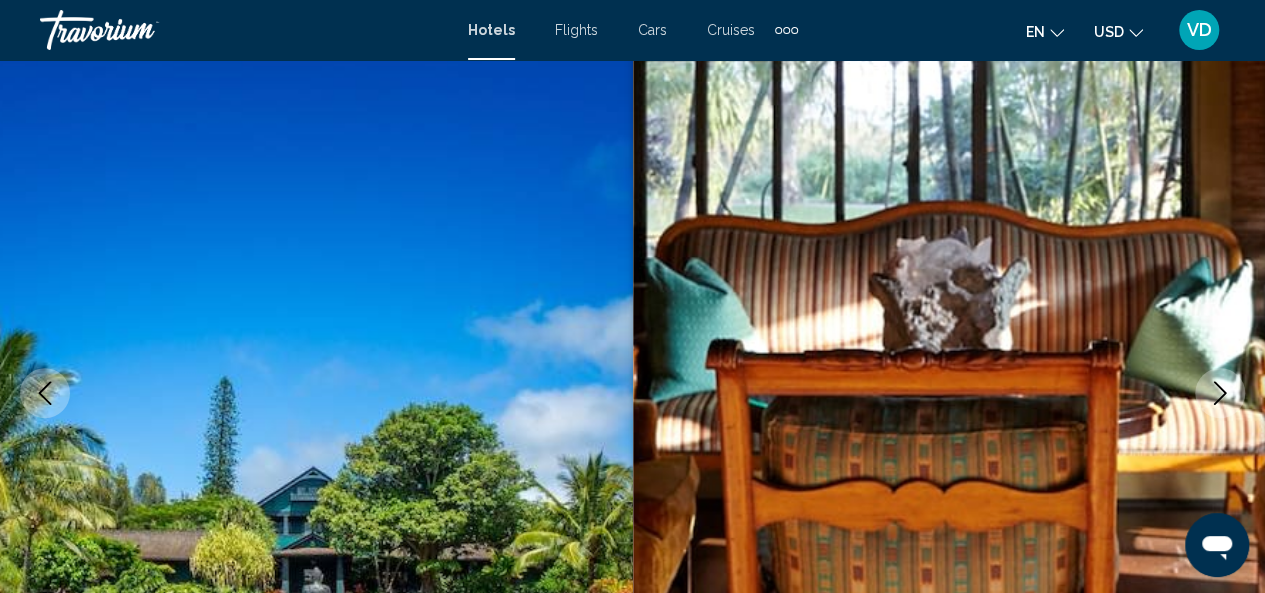 scroll, scrollTop: 234, scrollLeft: 0, axis: vertical 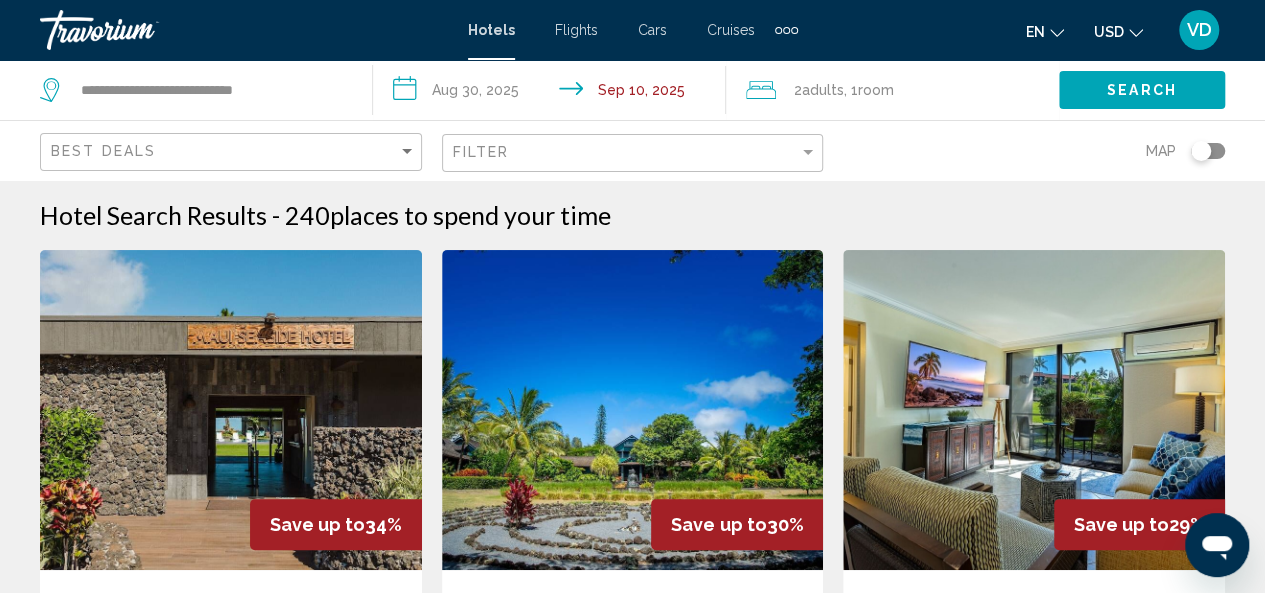click 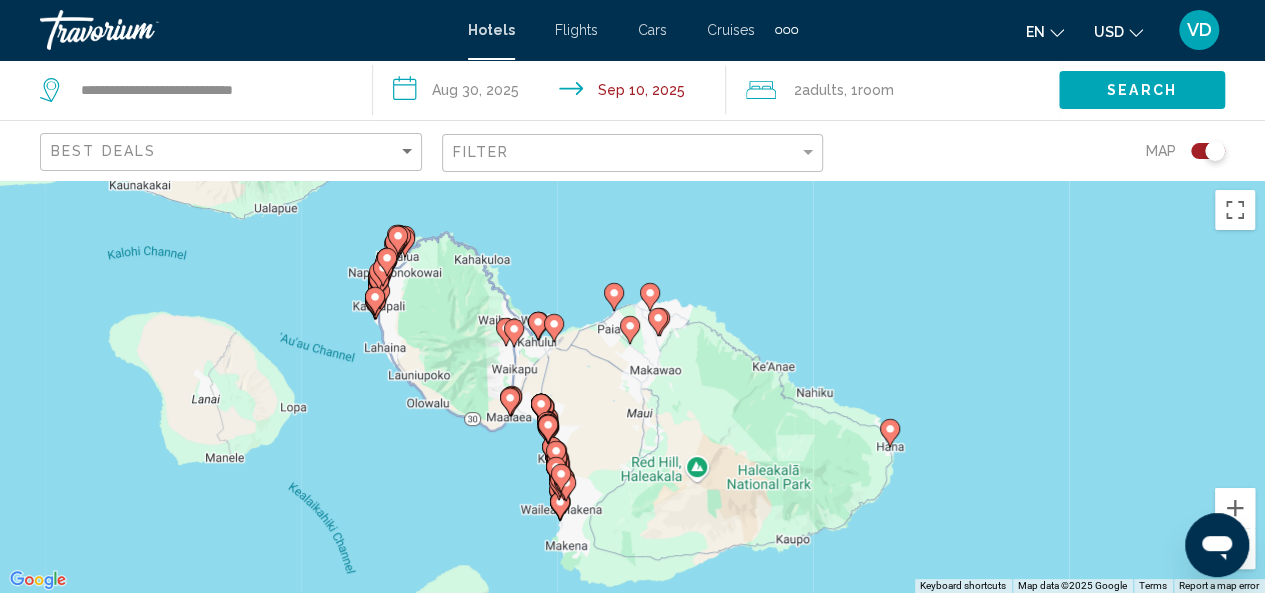 click 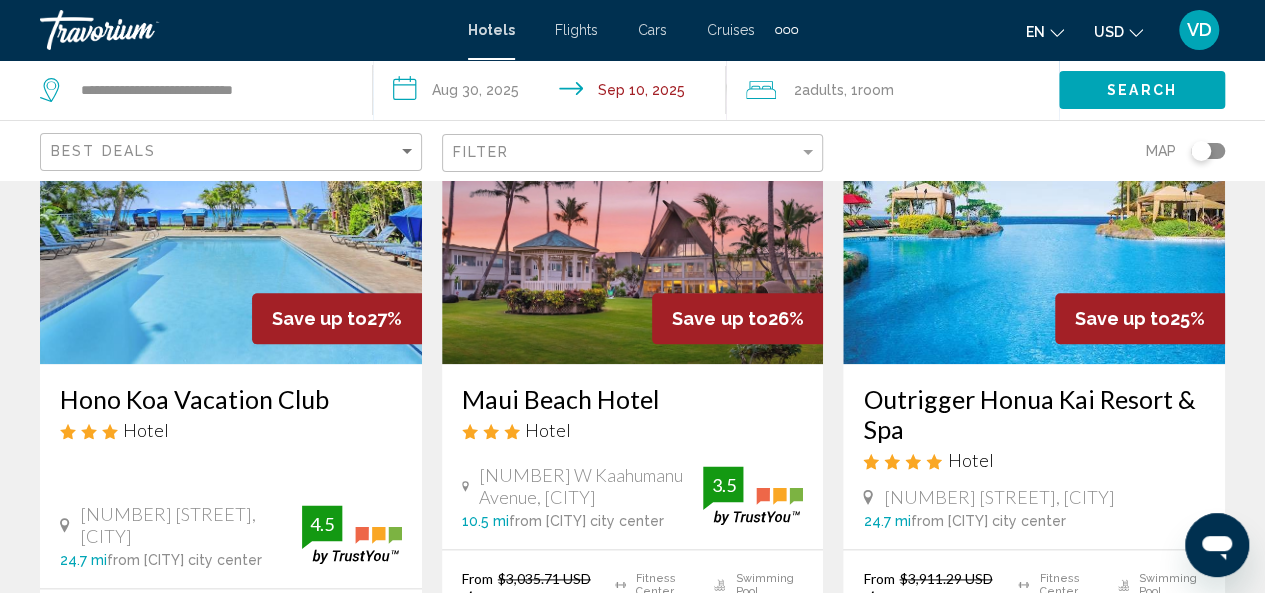 scroll, scrollTop: 947, scrollLeft: 0, axis: vertical 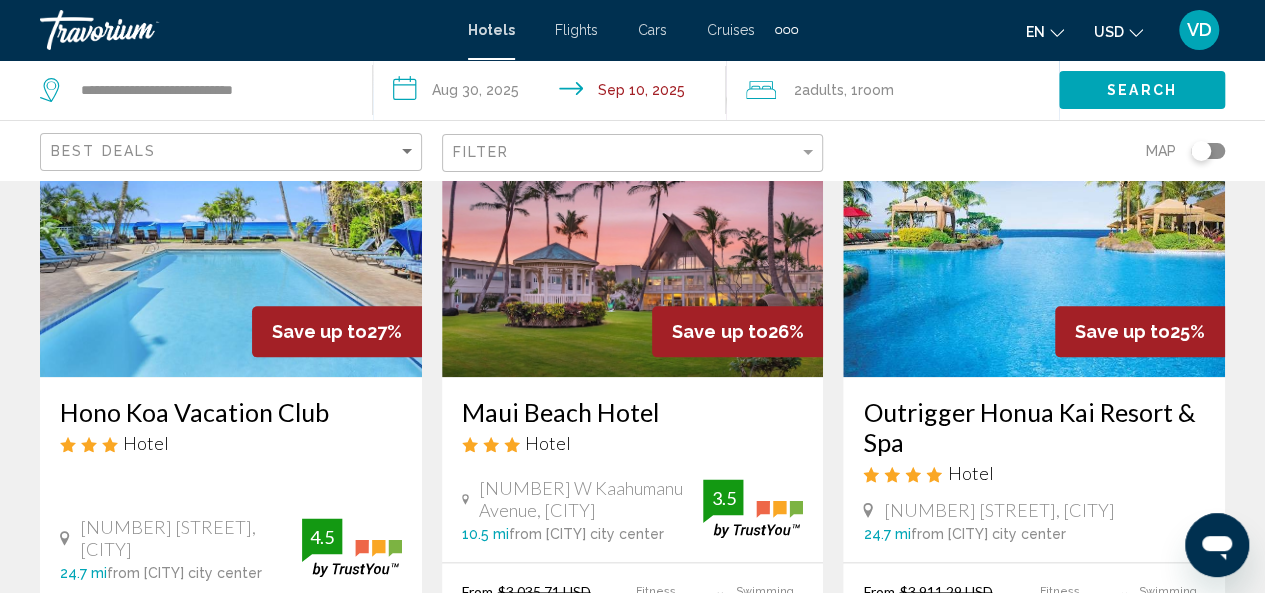 click at bounding box center (231, 217) 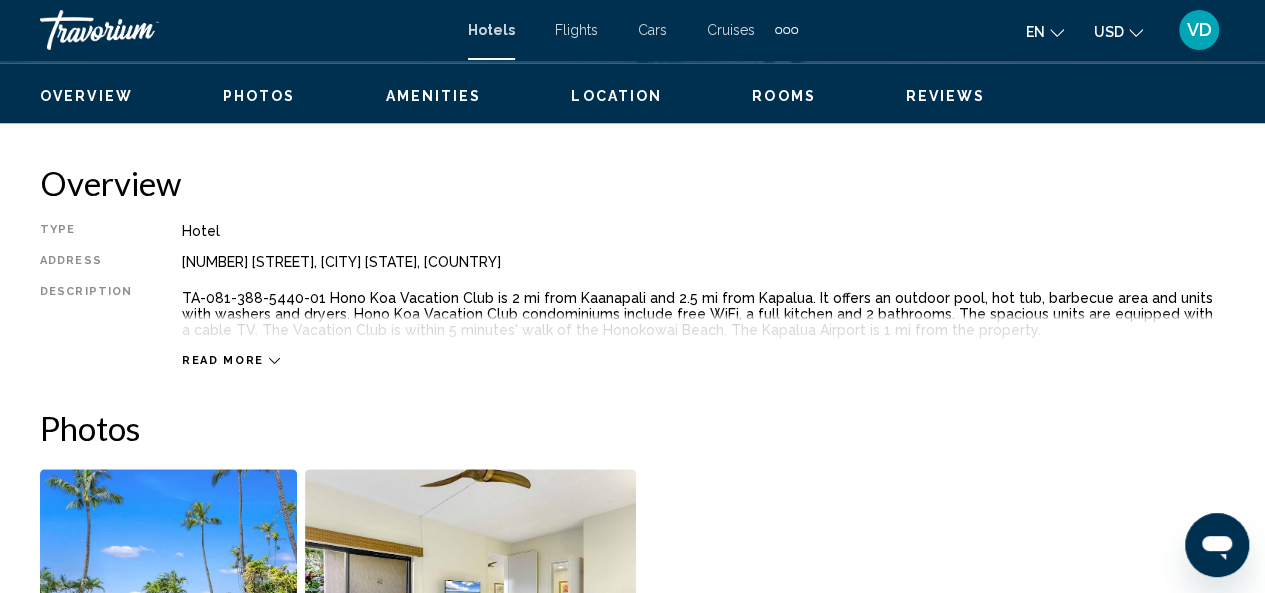 scroll, scrollTop: 238, scrollLeft: 0, axis: vertical 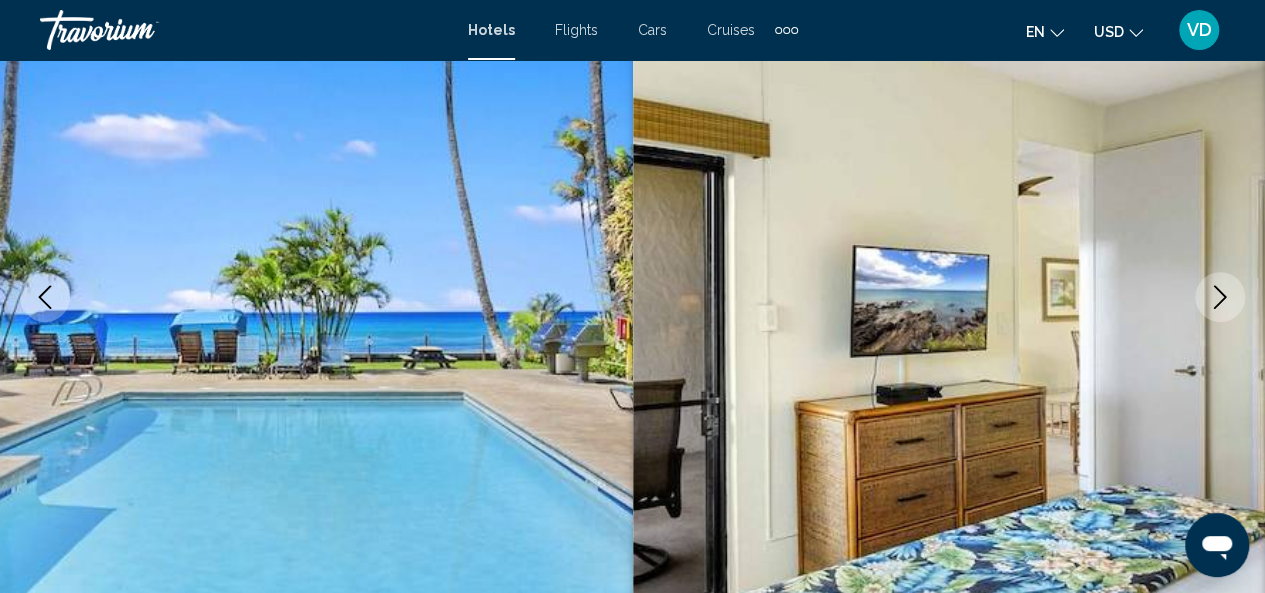 click 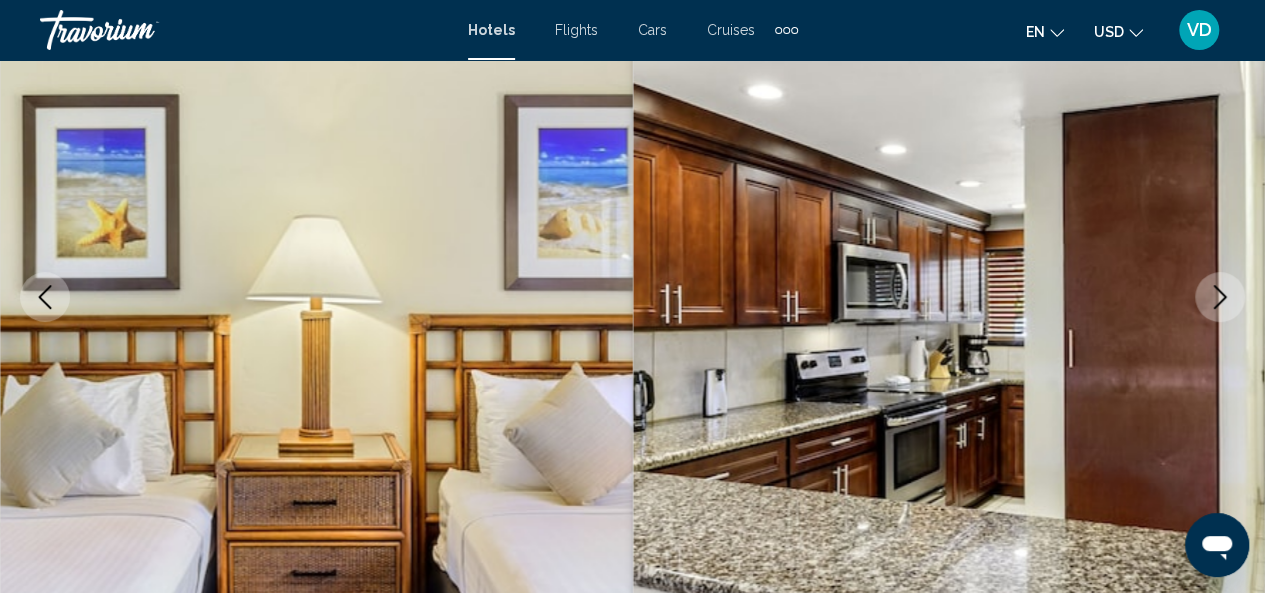 click 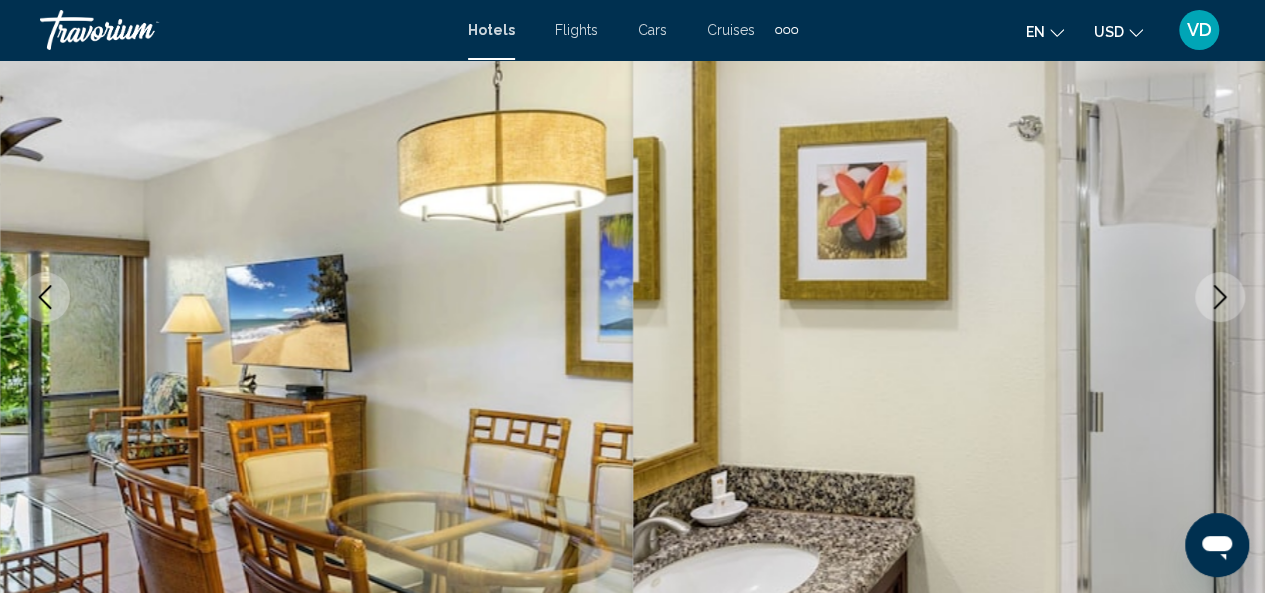 click 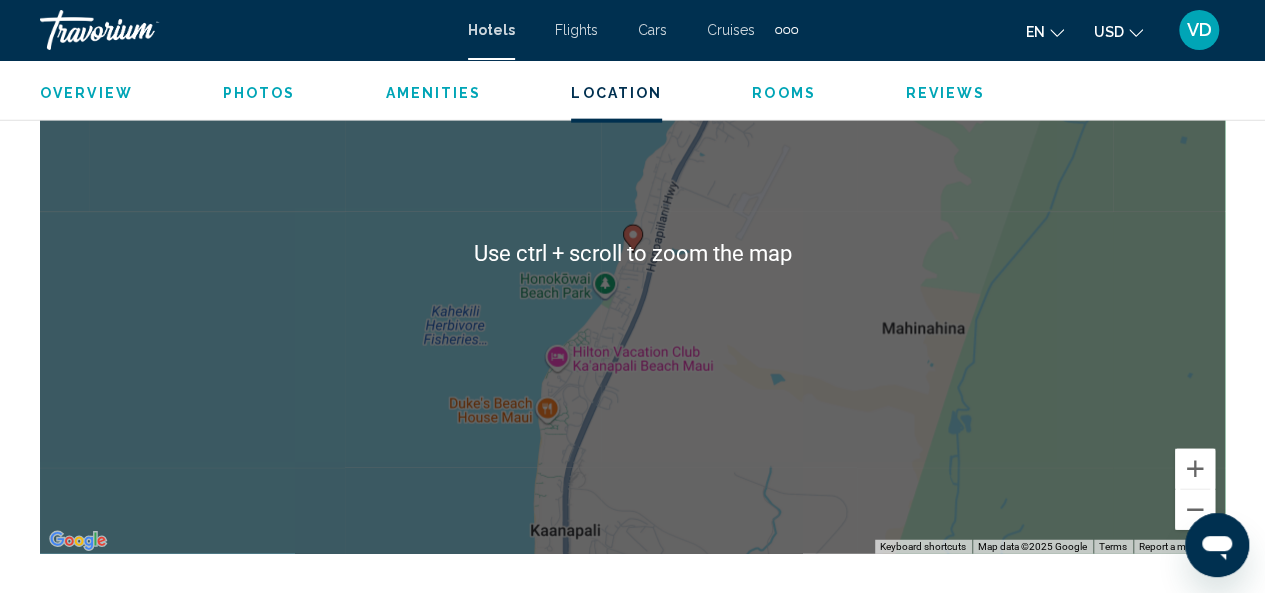 scroll, scrollTop: 2296, scrollLeft: 0, axis: vertical 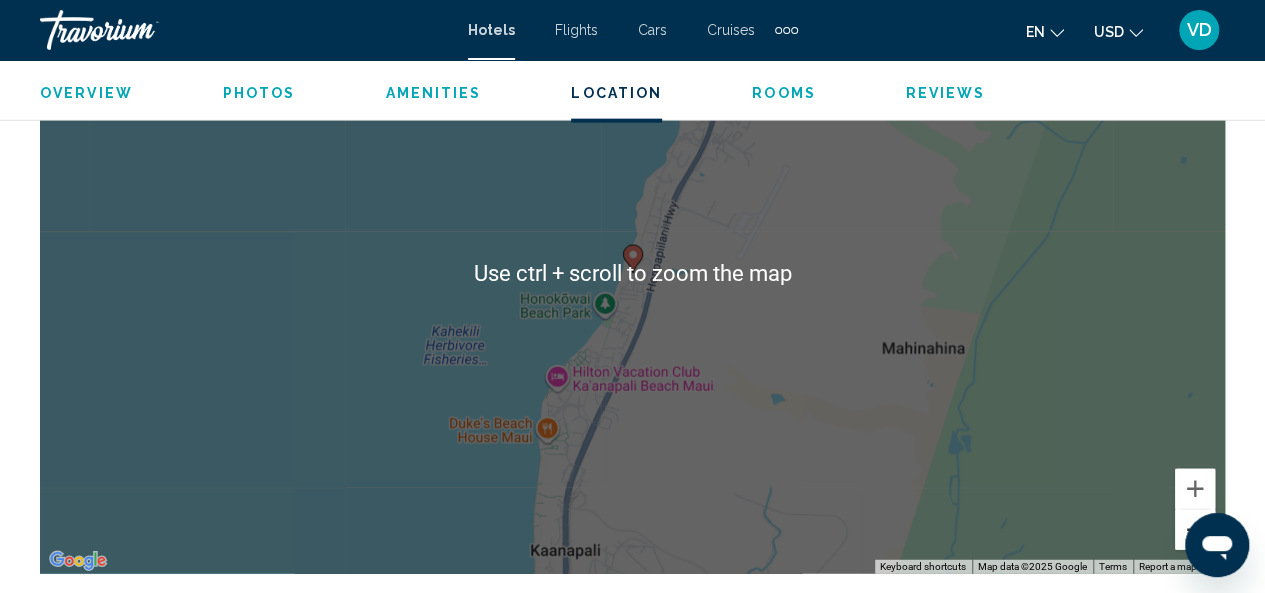 click at bounding box center (1195, 530) 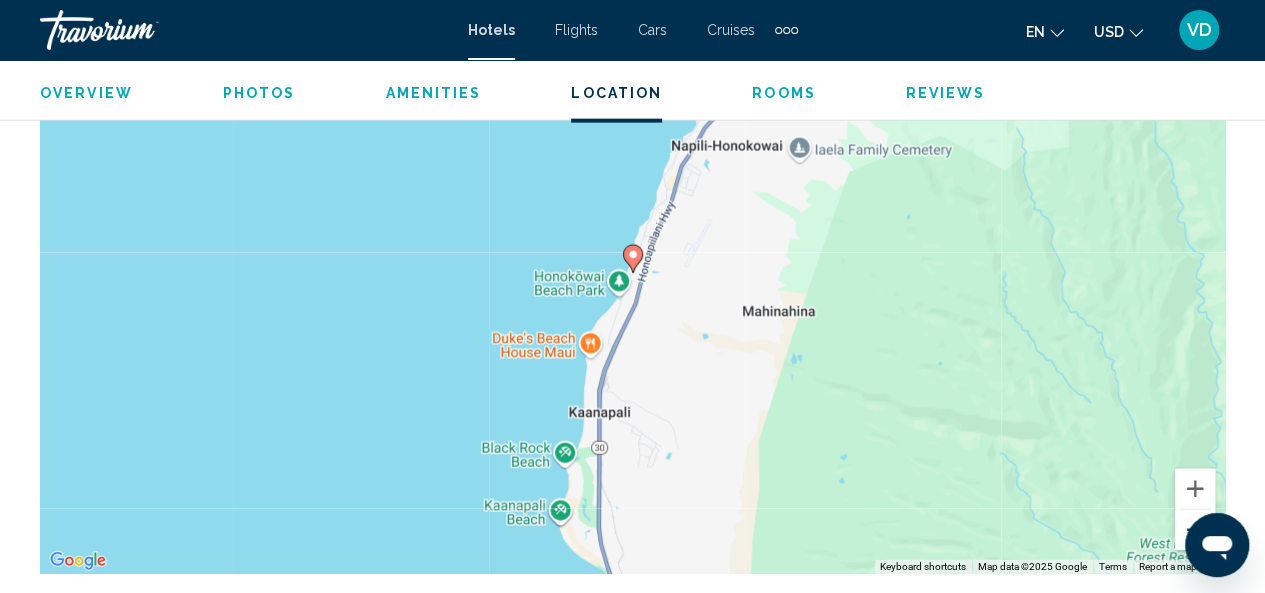 click at bounding box center (1195, 530) 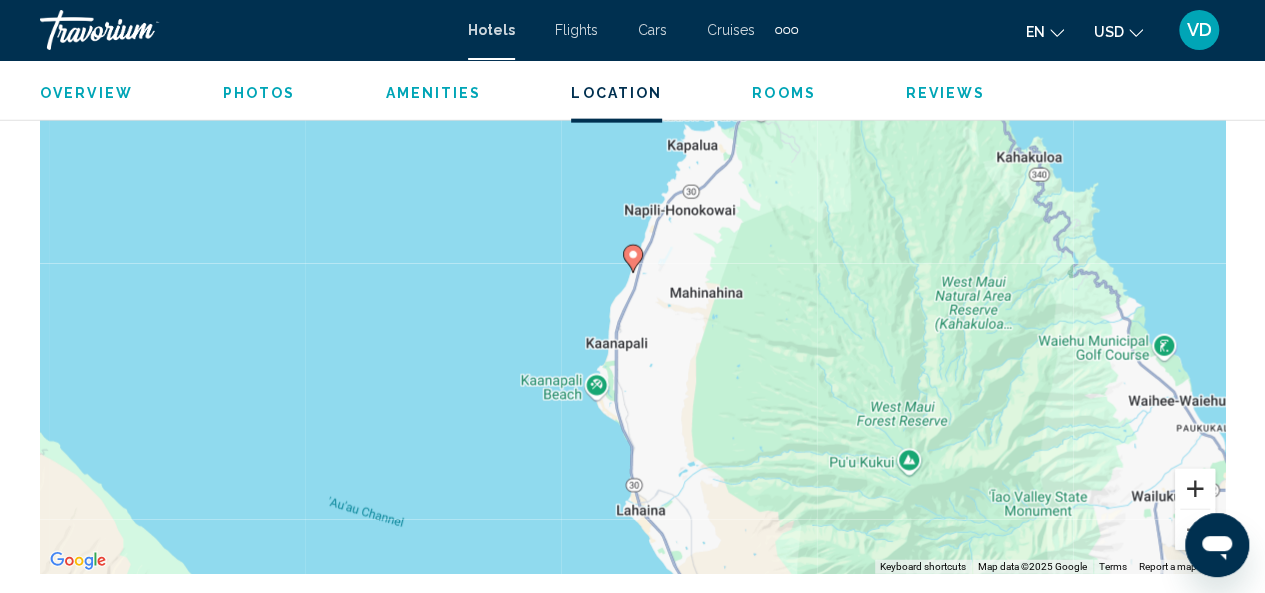 click at bounding box center (1195, 489) 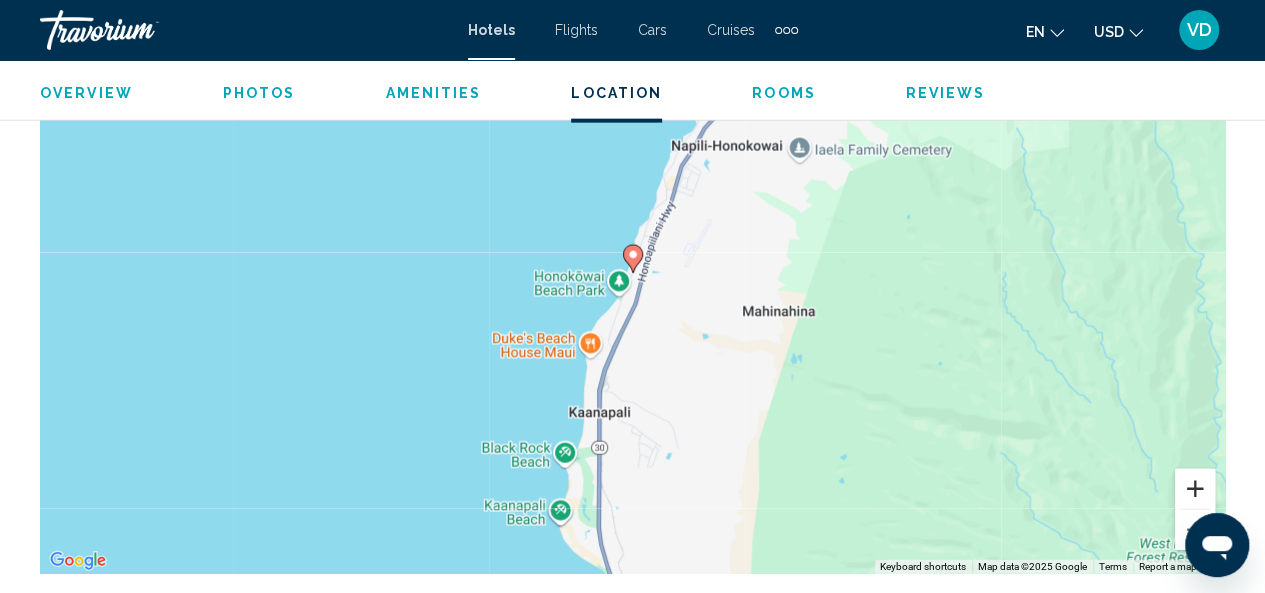 click at bounding box center (1195, 489) 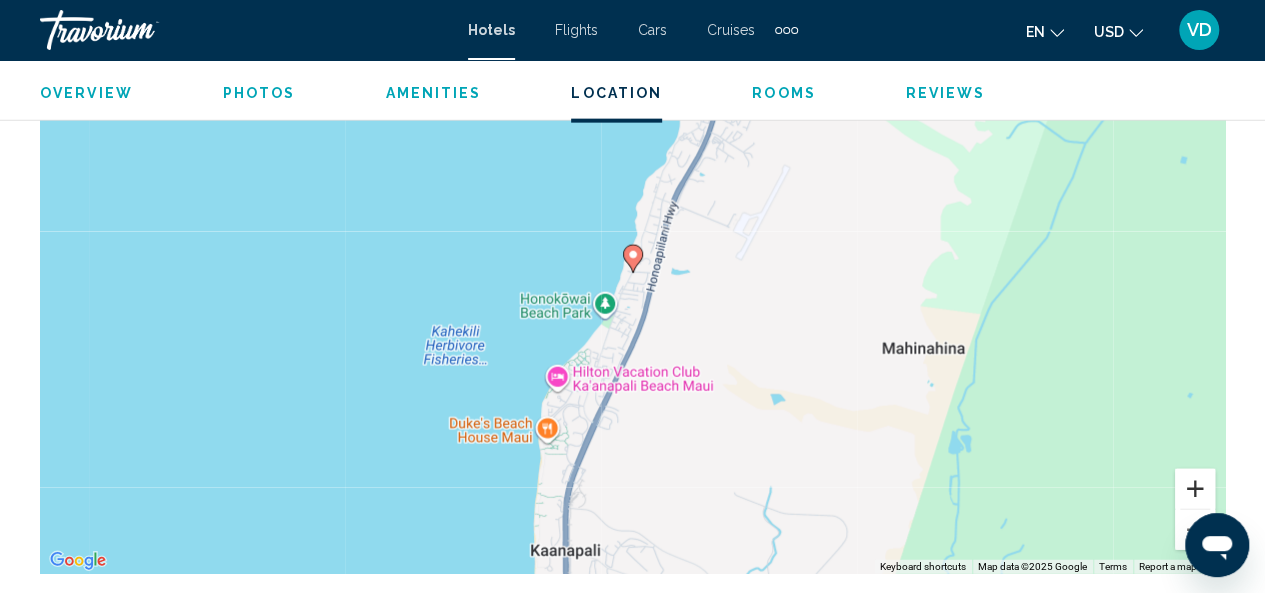 click at bounding box center [1195, 489] 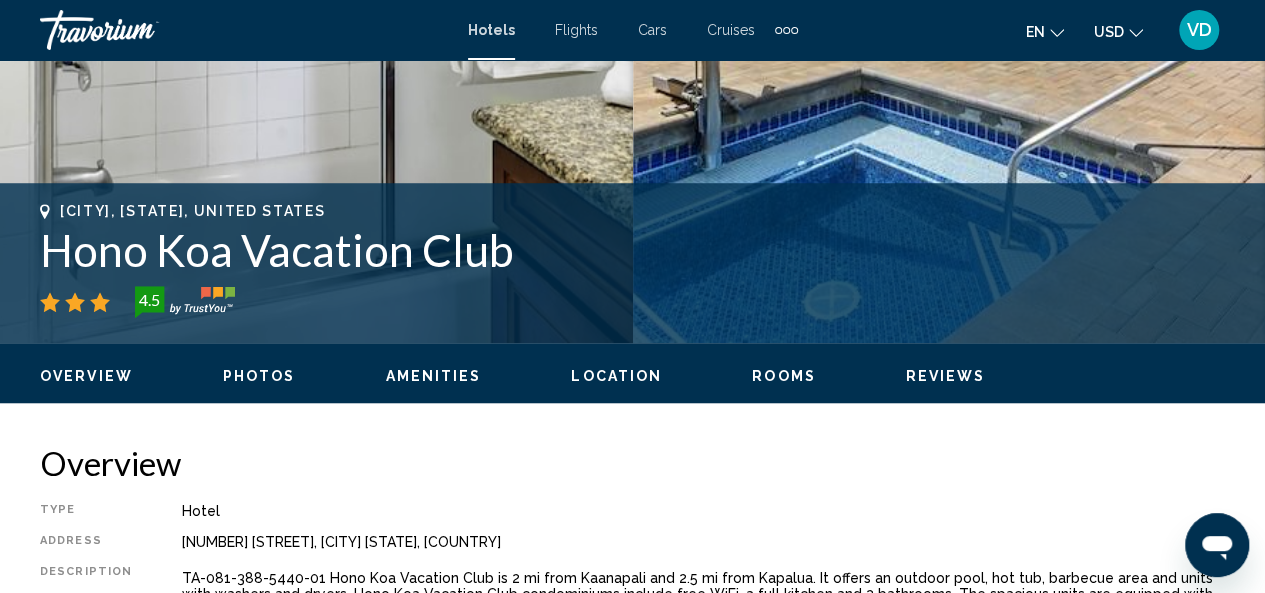 scroll, scrollTop: 653, scrollLeft: 0, axis: vertical 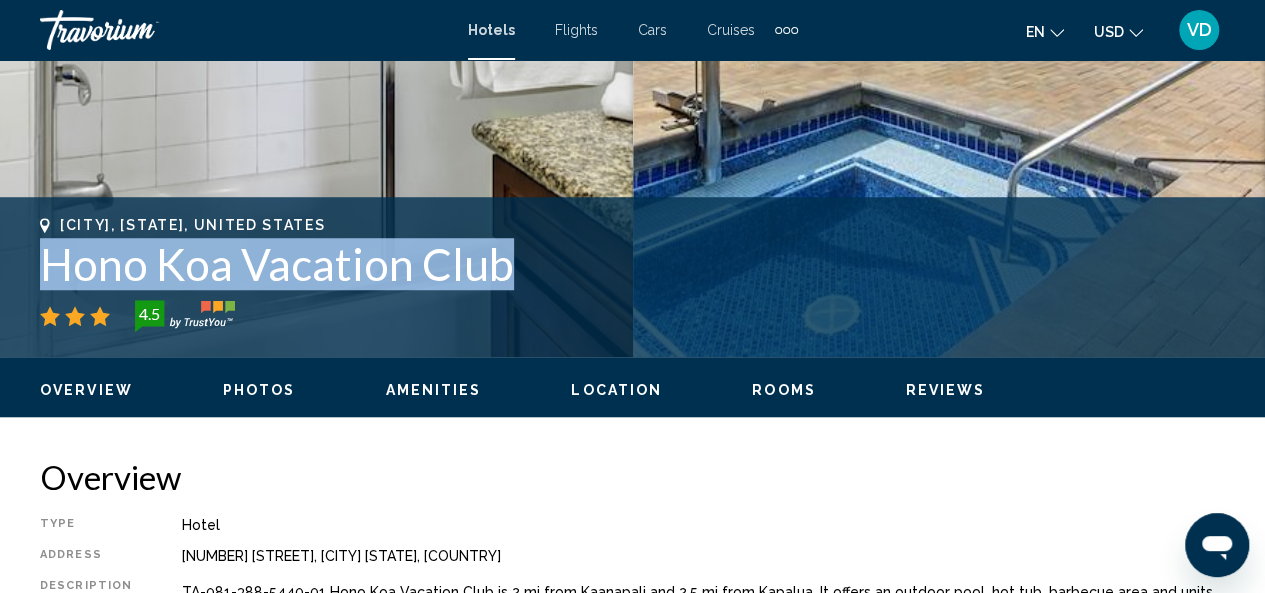 drag, startPoint x: 46, startPoint y: 271, endPoint x: 507, endPoint y: 280, distance: 461.08783 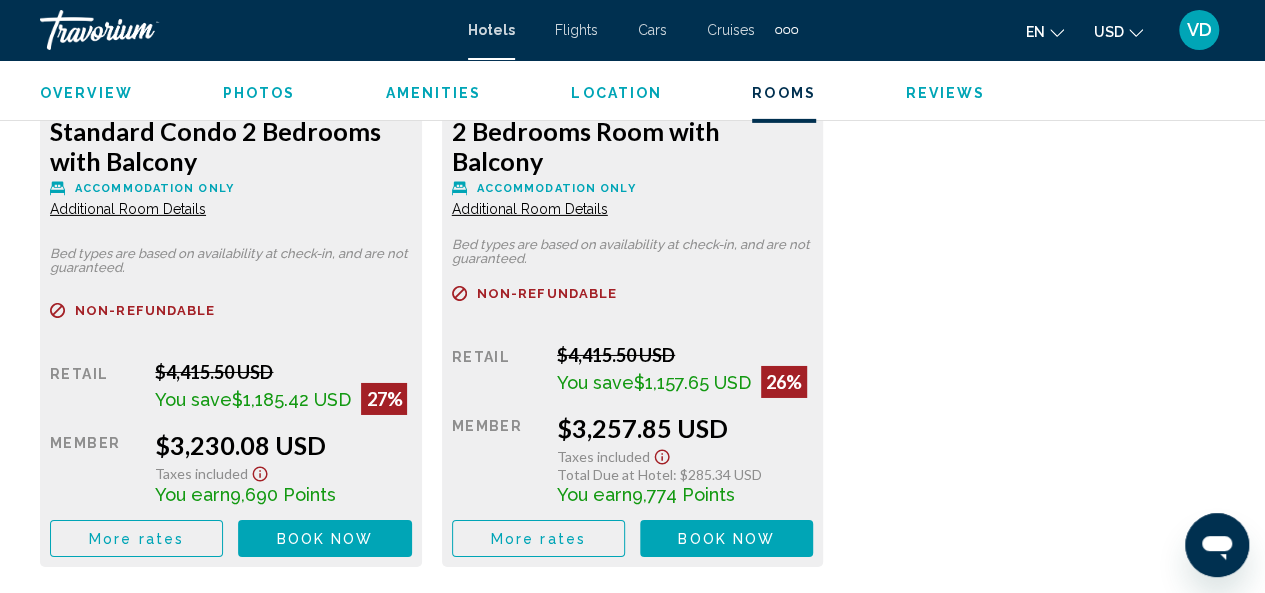 scroll, scrollTop: 3235, scrollLeft: 0, axis: vertical 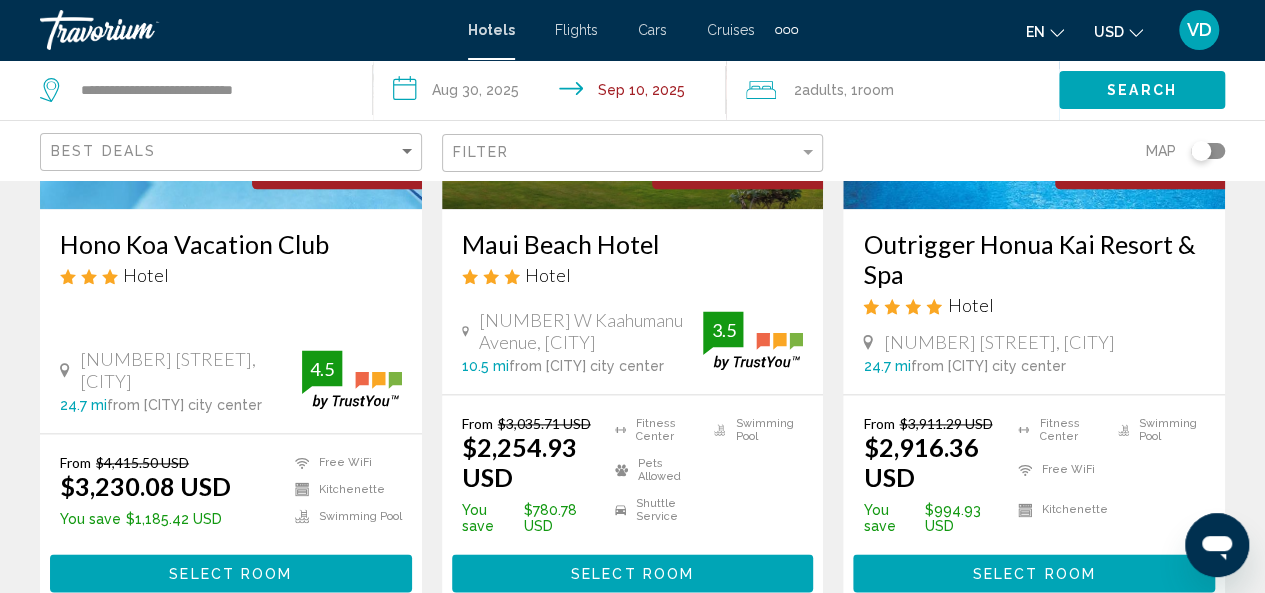 click on "Outrigger Honua Kai Resort & Spa" at bounding box center (1034, 259) 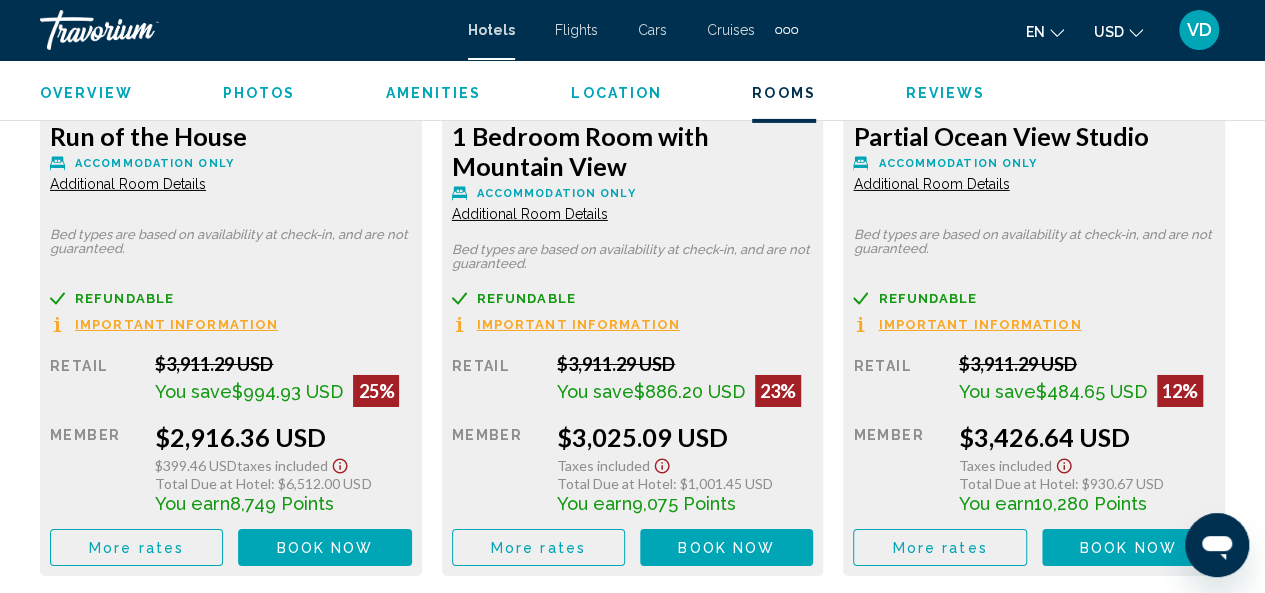 scroll, scrollTop: 3320, scrollLeft: 0, axis: vertical 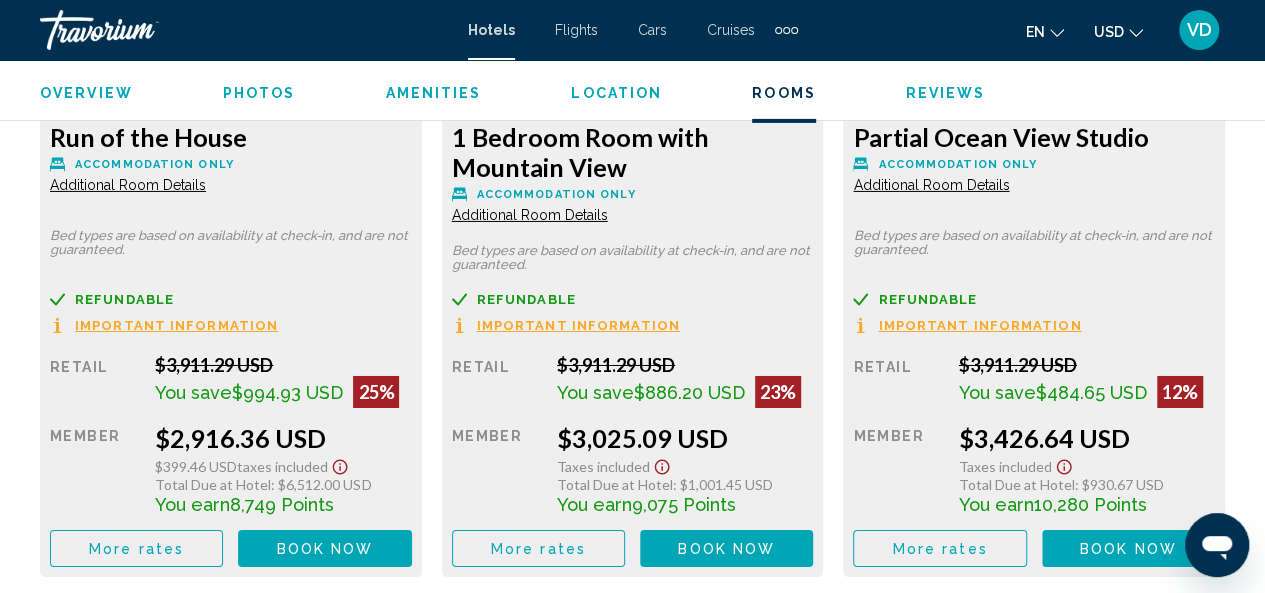 click on "Retail" at bounding box center [95, 381] 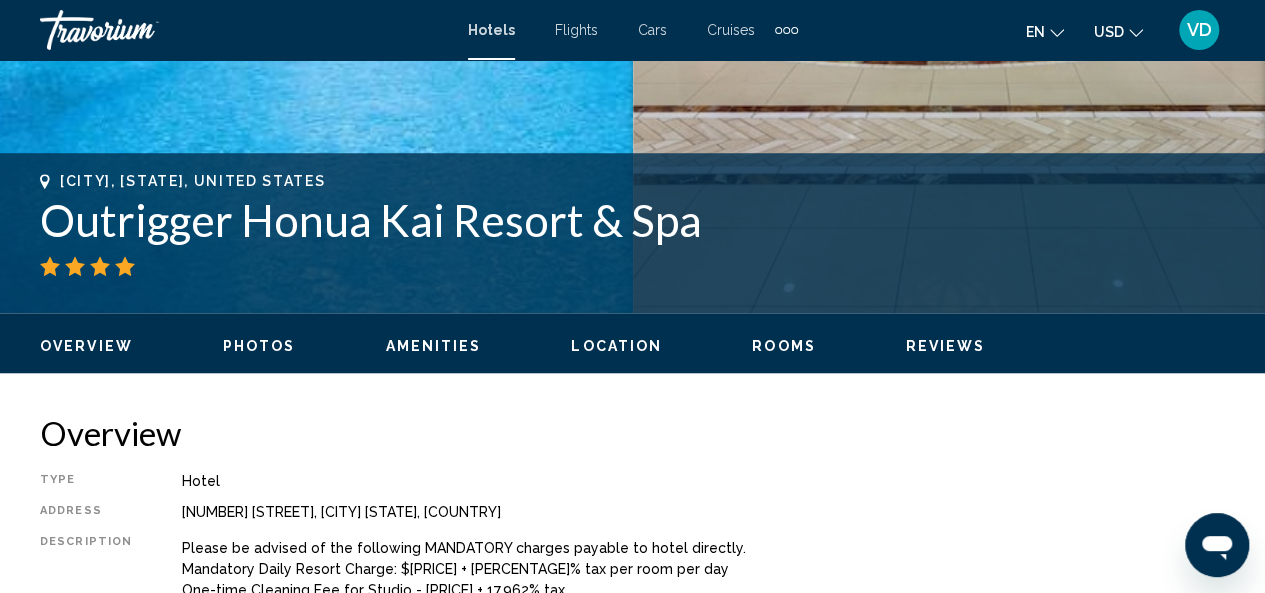 scroll, scrollTop: 781, scrollLeft: 0, axis: vertical 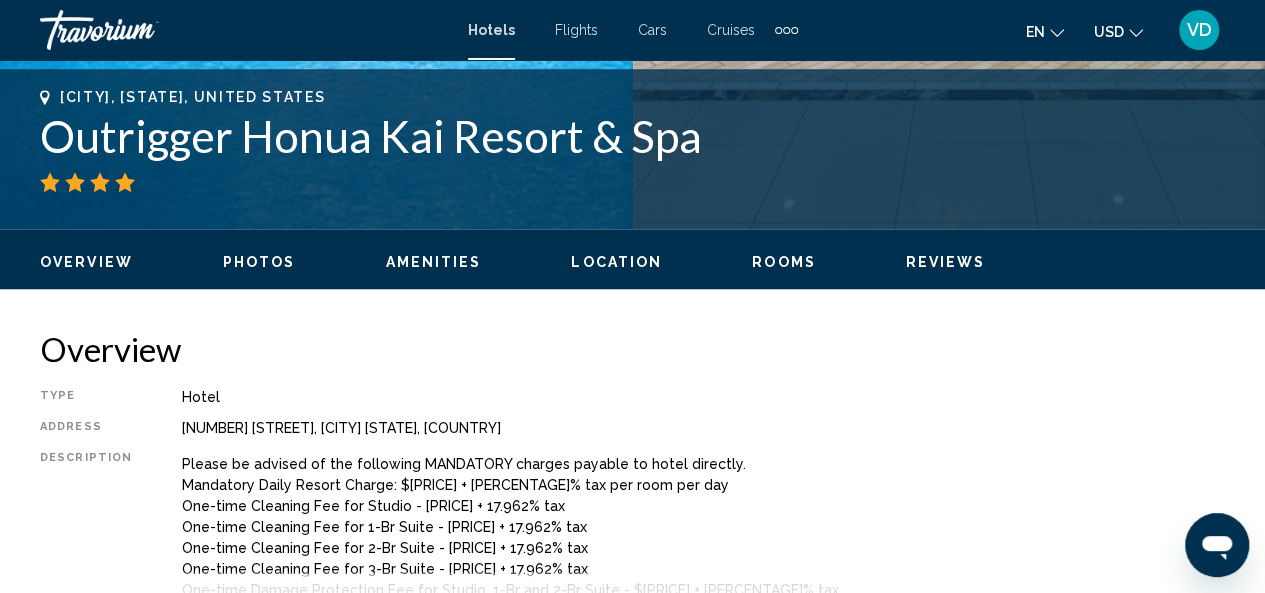 click on "Outrigger Honua Kai Resort & Spa" at bounding box center [632, 136] 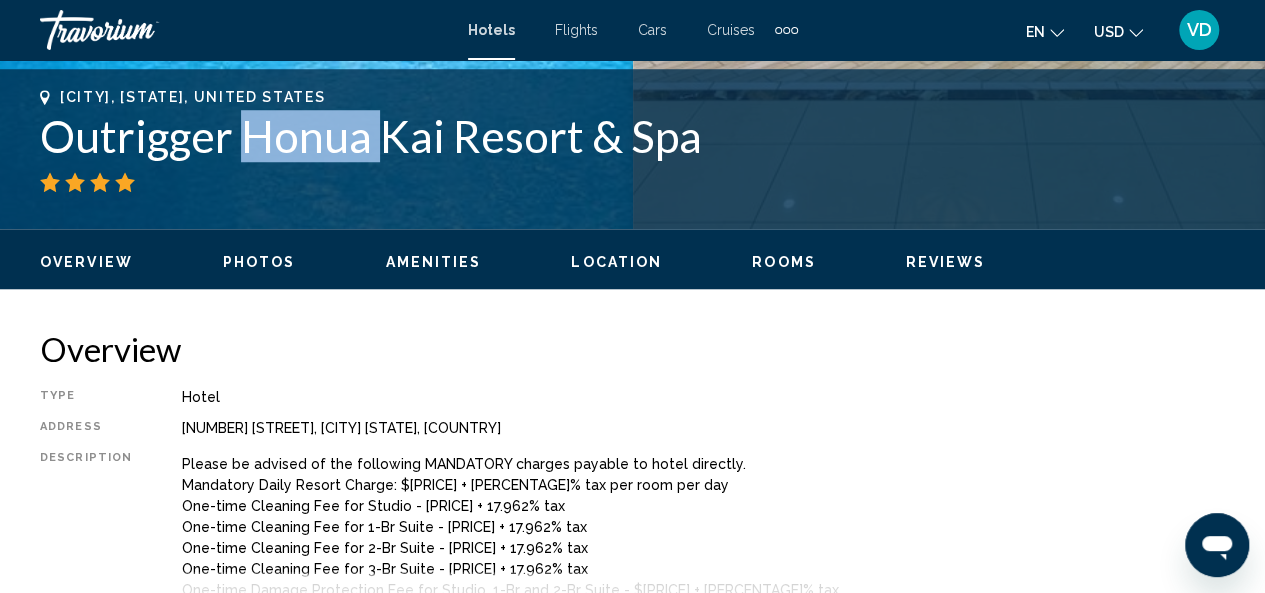 click on "Outrigger Honua Kai Resort & Spa" at bounding box center (632, 136) 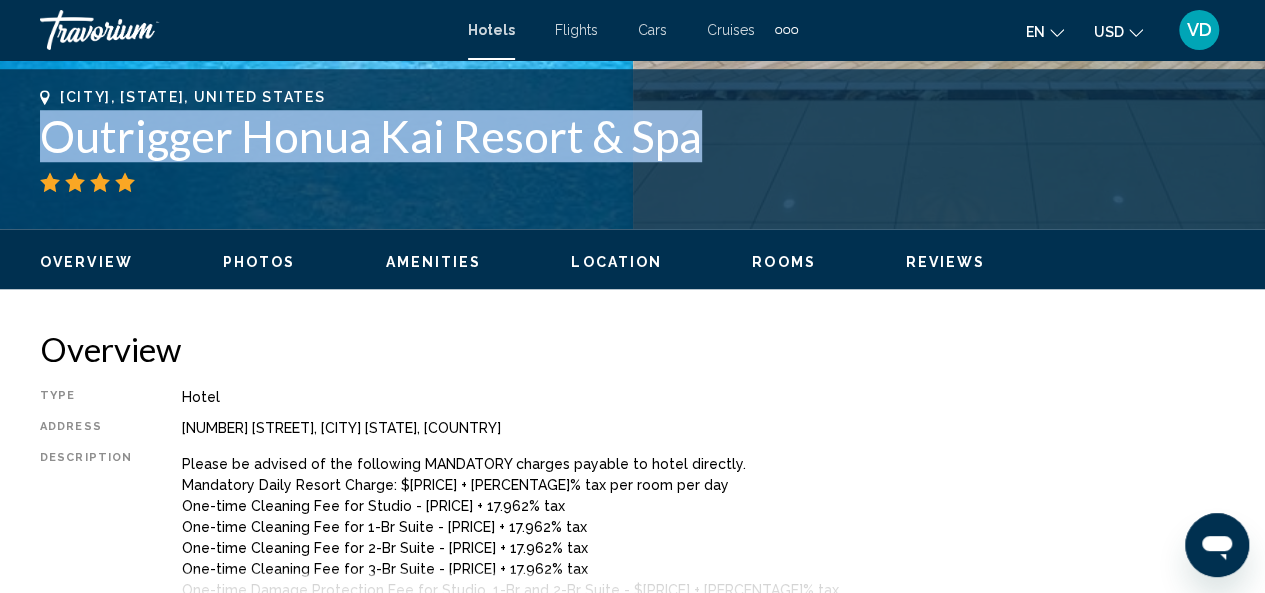 click on "Outrigger Honua Kai Resort & Spa" at bounding box center [632, 136] 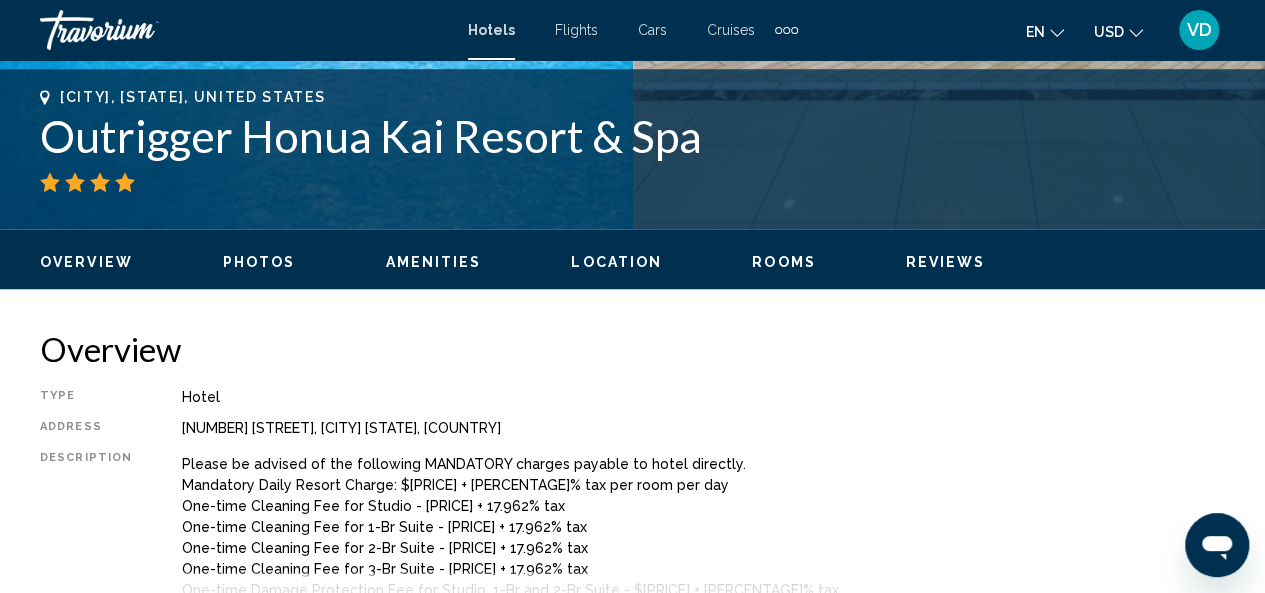 click on "Overview Type Hotel Address [NUMBER] [STREET], [CITY] [STATE] [COUNTRY] Description Please be advised of the following MANDATORY charges payable to hotel directly. Mandatory Daily Resort Charge: [PRICE] + [PERCENTAGE]% tax per room per day One-time Cleaning Fee for Studio - [PRICE] + [PERCENTAGE]% tax One-time Cleaning Fee for 1-Br Suite - [PRICE] + [PERCENTAGE]% tax One-time Cleaning Fee for 2-Br Suite - [PRICE] + [PERCENTAGE]% tax One-time Cleaning Fee for 3-Br Suite - [PRICE] + [PERCENTAGE]% tax One-time Damage Protection Fee for Studio, 1-Br and 2-Br Suite - [PRICE] + [PERCENTAGE]% tax One-time Damage Protection Fee for 3-Br Suite - [PRICE] + [PERCENTAGE]% tax Located on Maui’s renowned Kaanapali North Beach, this property provides the space you need with exceptional amenities. Hotel is [NUMBER] km away from Kahului International Airport and [NUMBER] km away from Kapalua Airport. There are three swimming pools on this site, one of which has a water slide. Rentable pool floats, snorkeling gear, and water sports equipment are all offered by the resort. Read more" at bounding box center [632, 477] 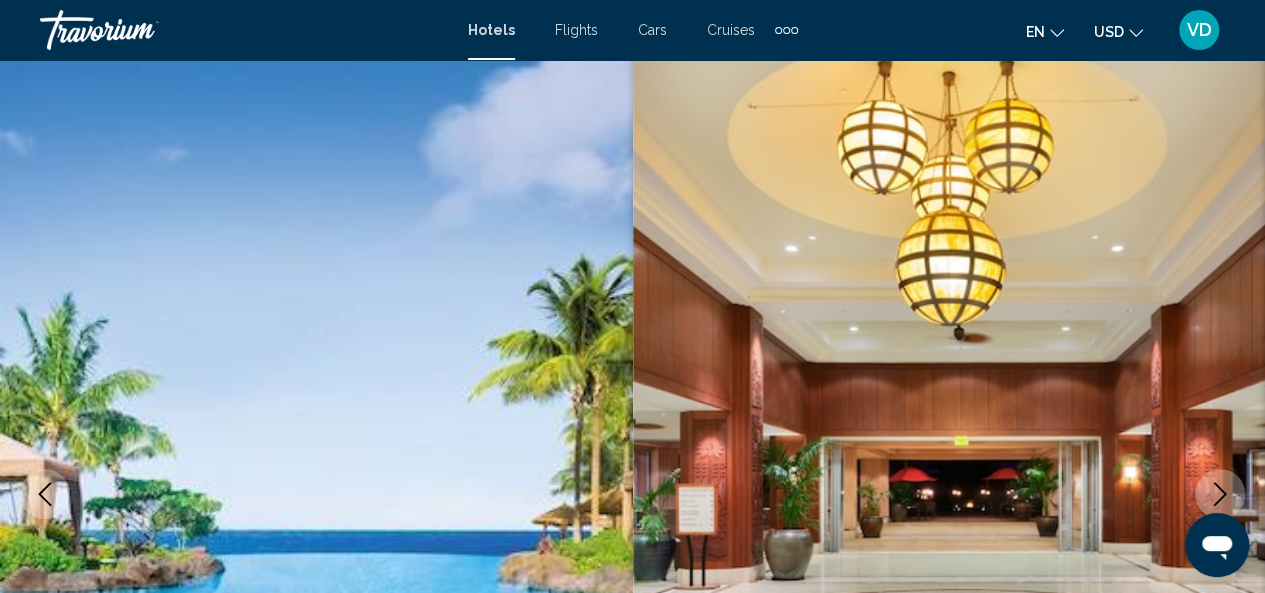scroll, scrollTop: 0, scrollLeft: 0, axis: both 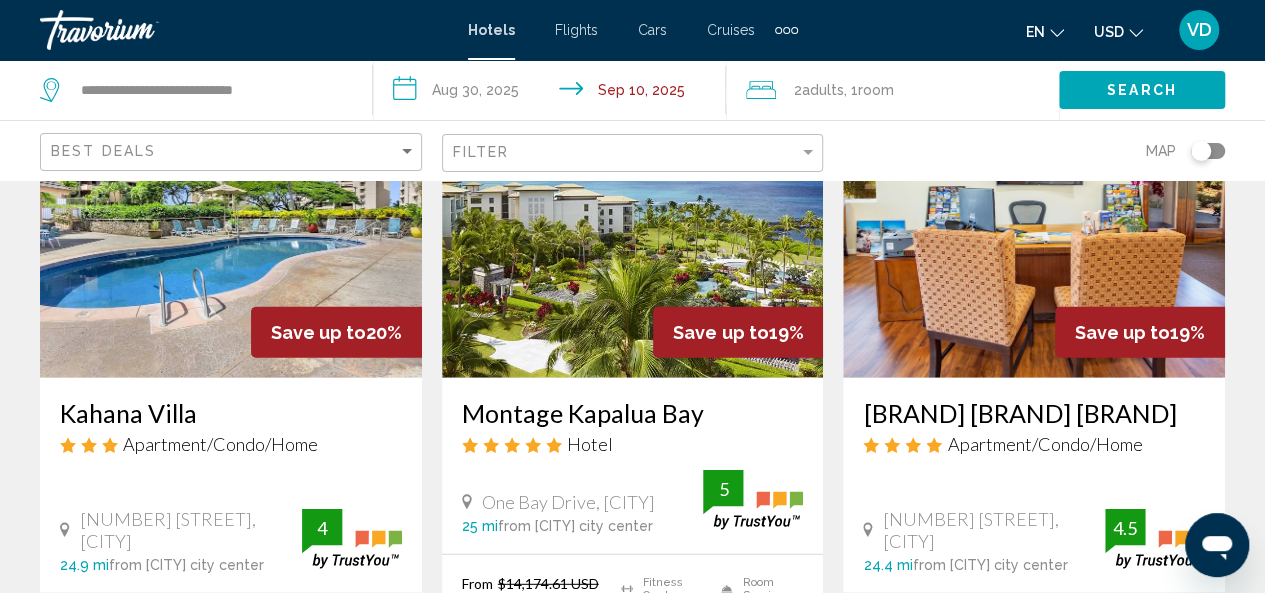 click at bounding box center [1034, 218] 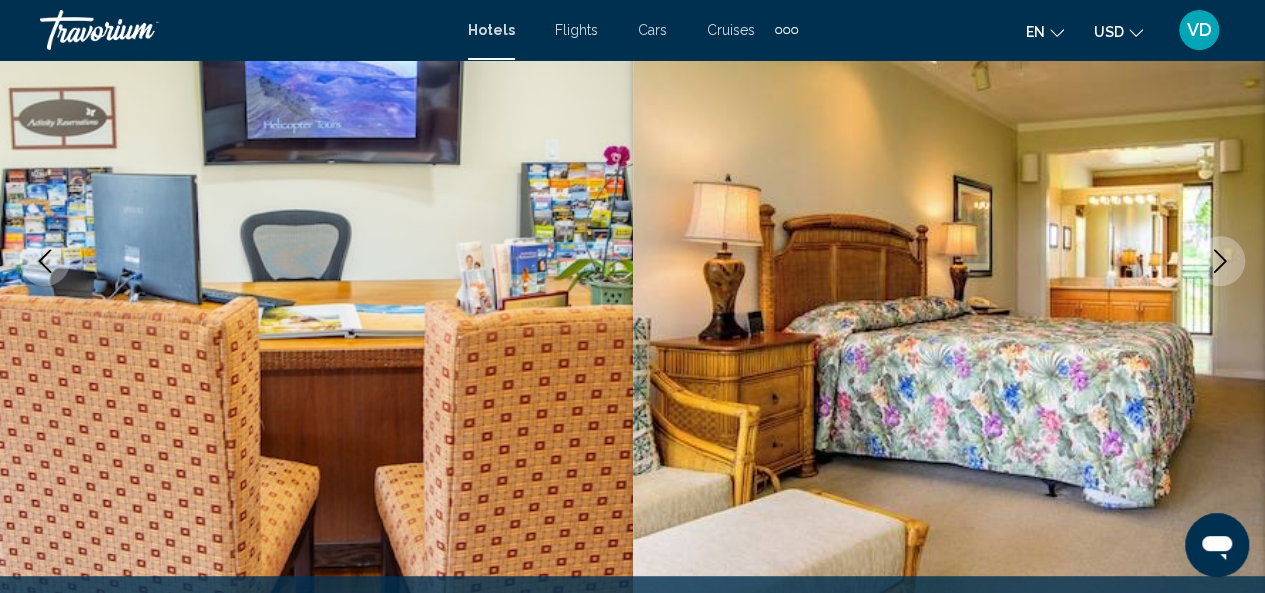 scroll, scrollTop: 193, scrollLeft: 0, axis: vertical 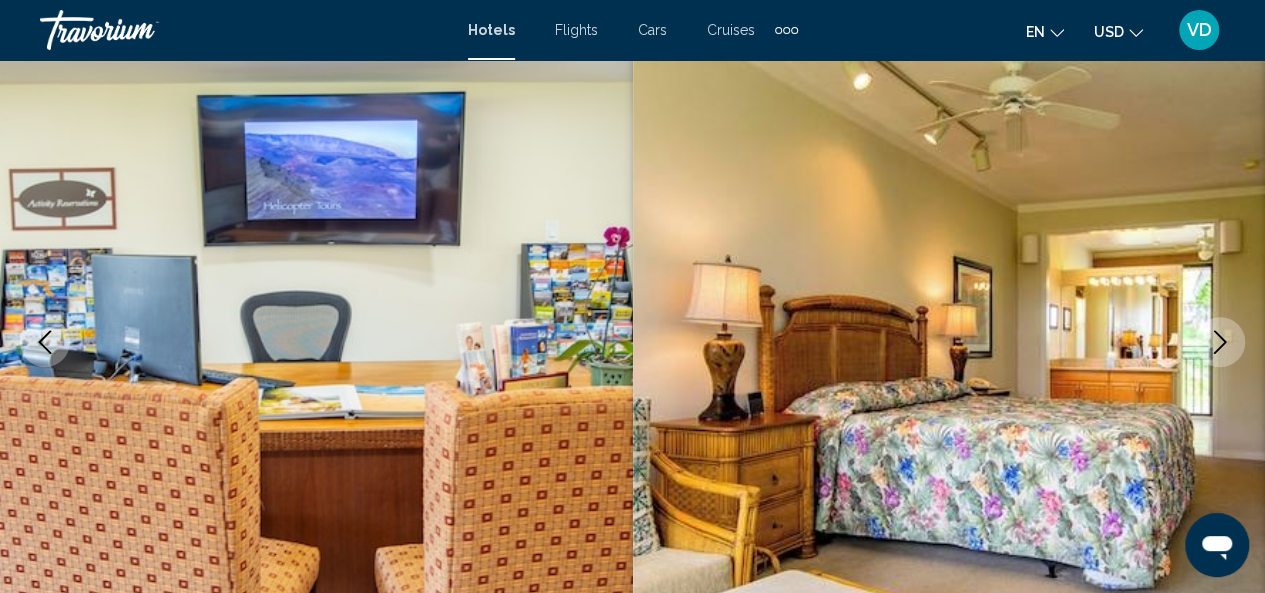 click 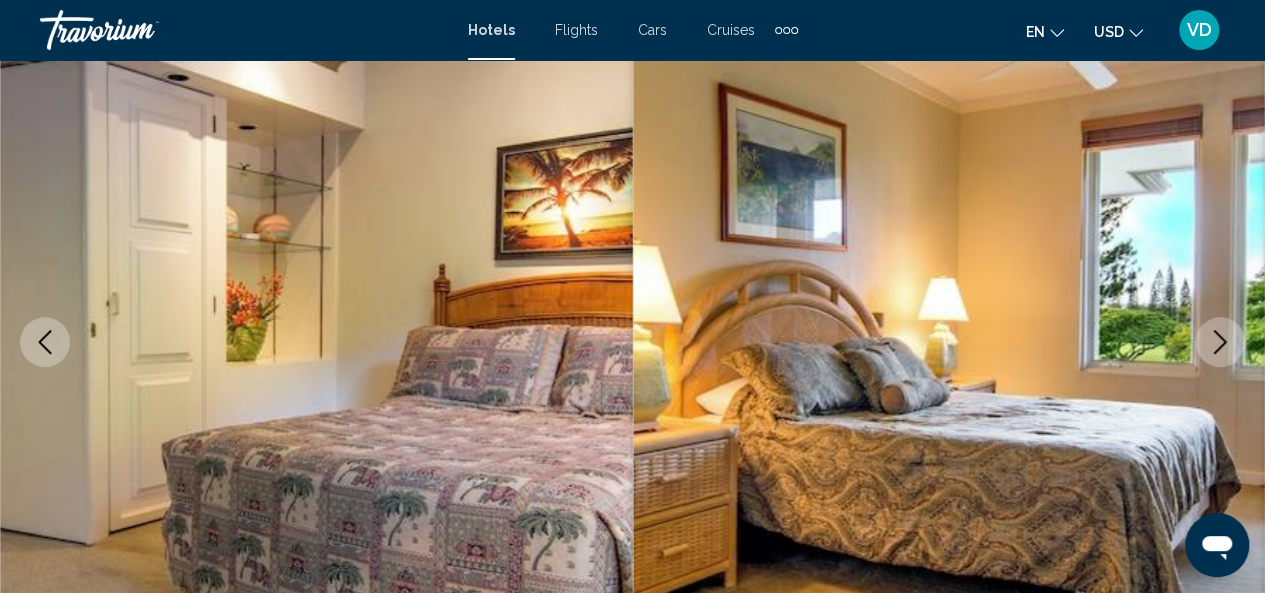 click 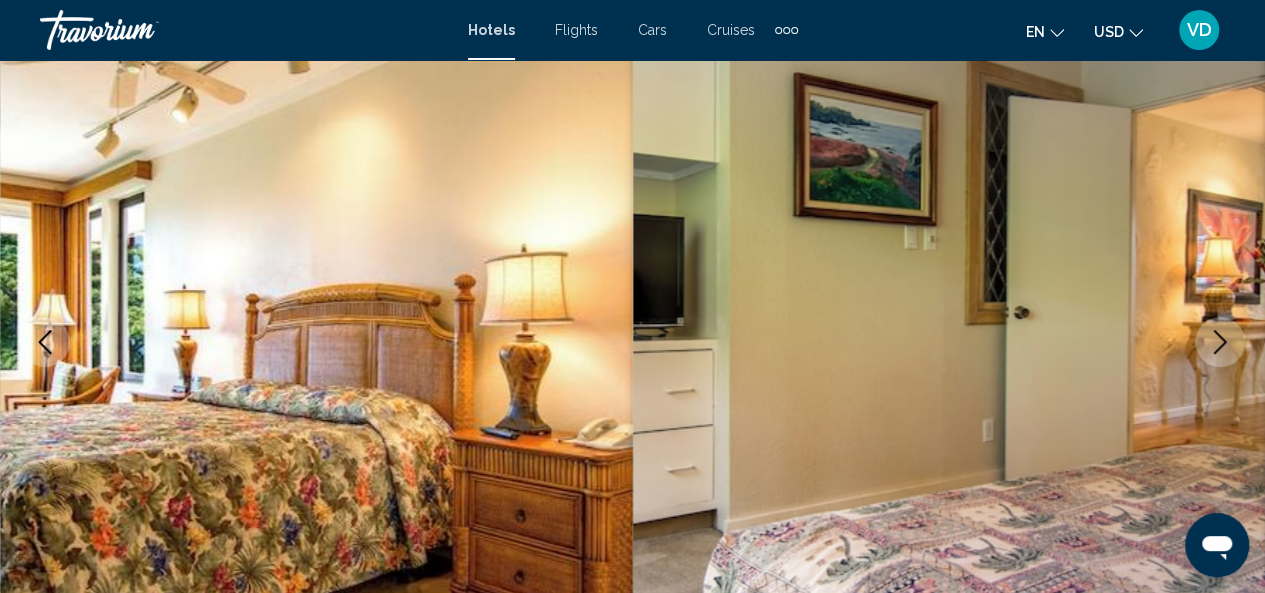 click 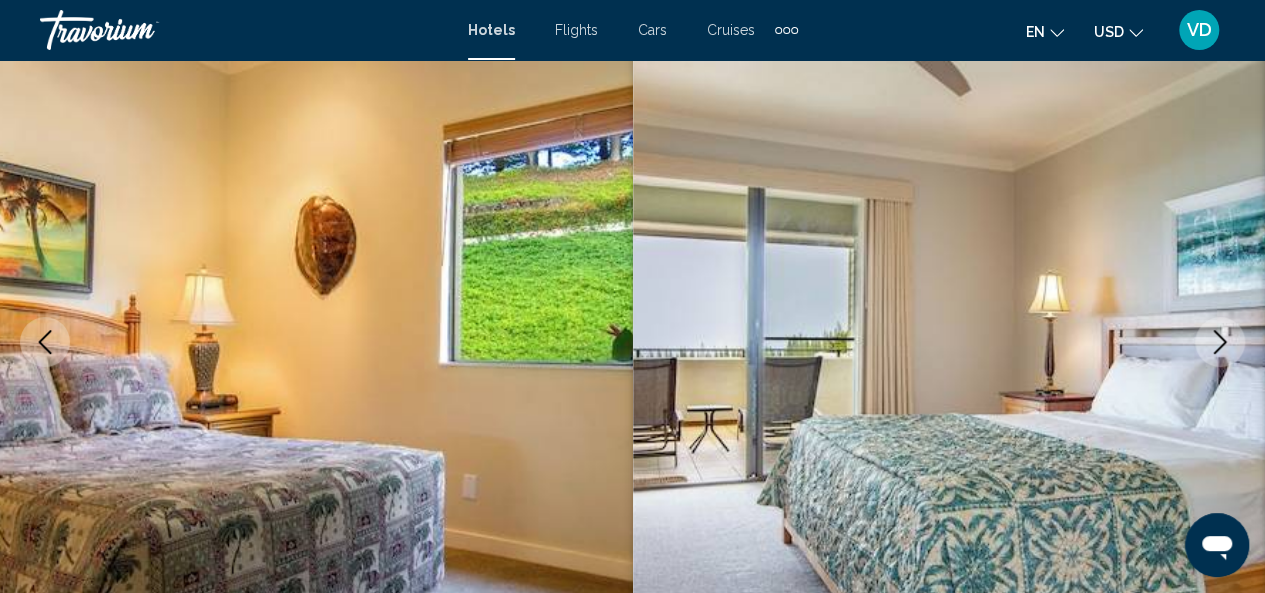 click 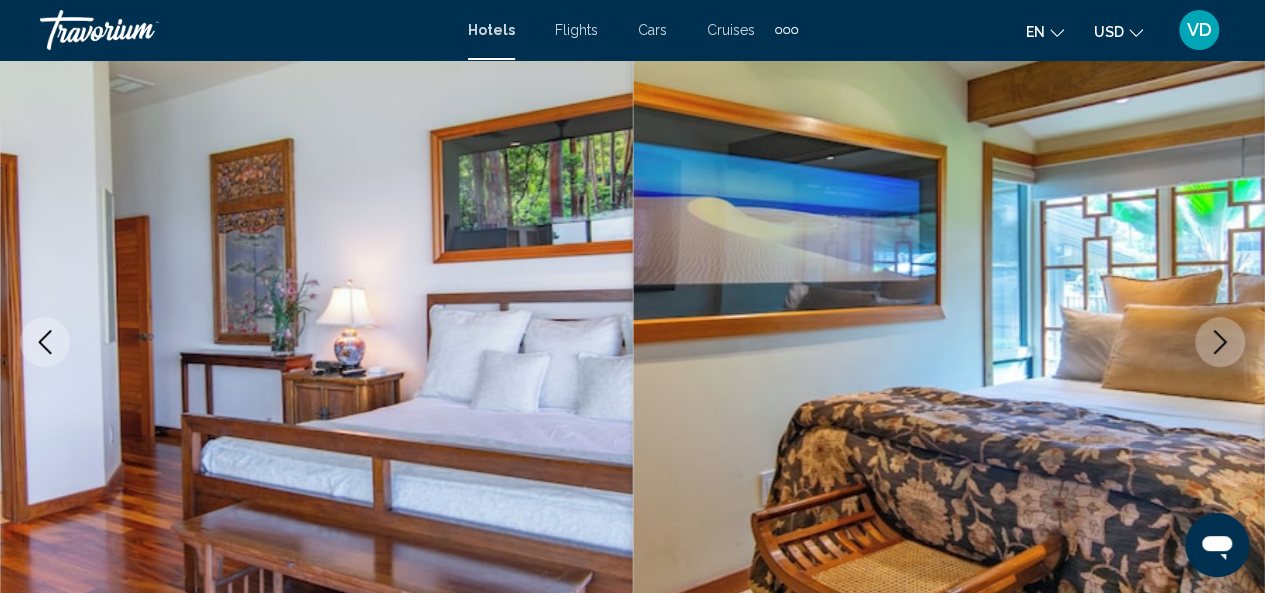 click 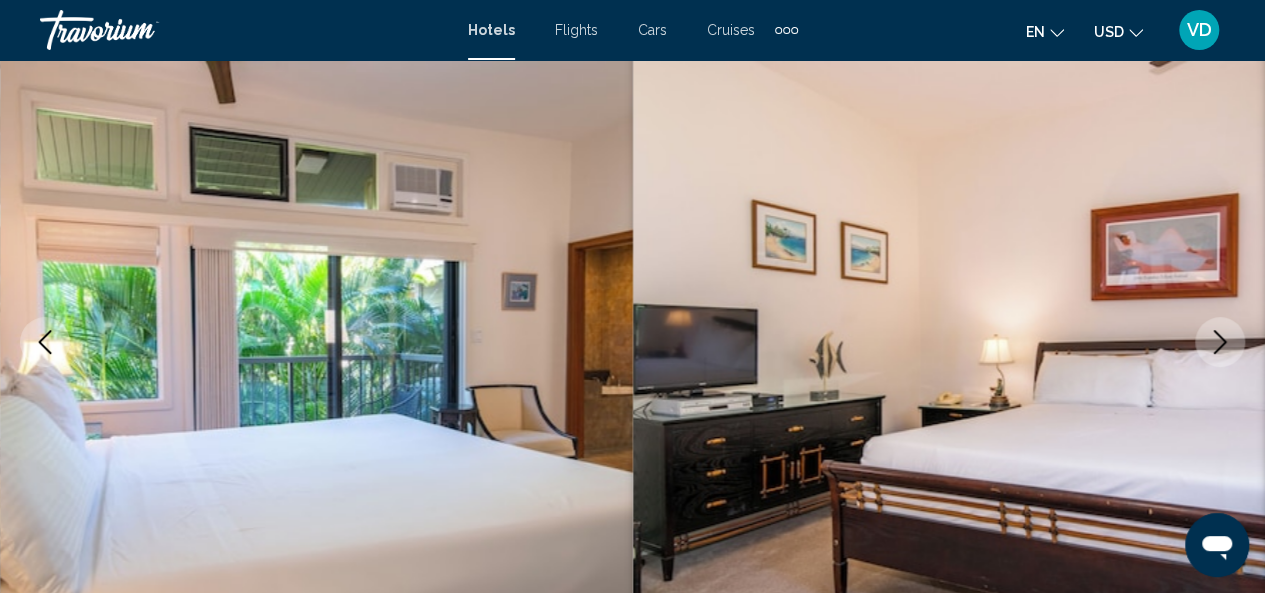 click 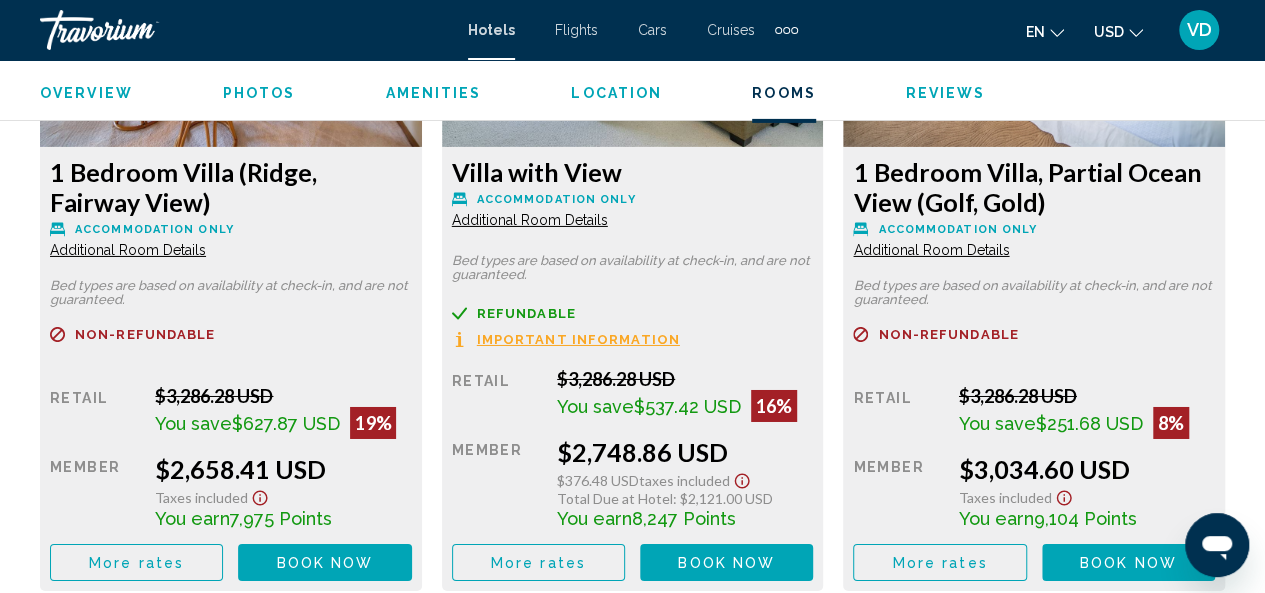 scroll, scrollTop: 3287, scrollLeft: 0, axis: vertical 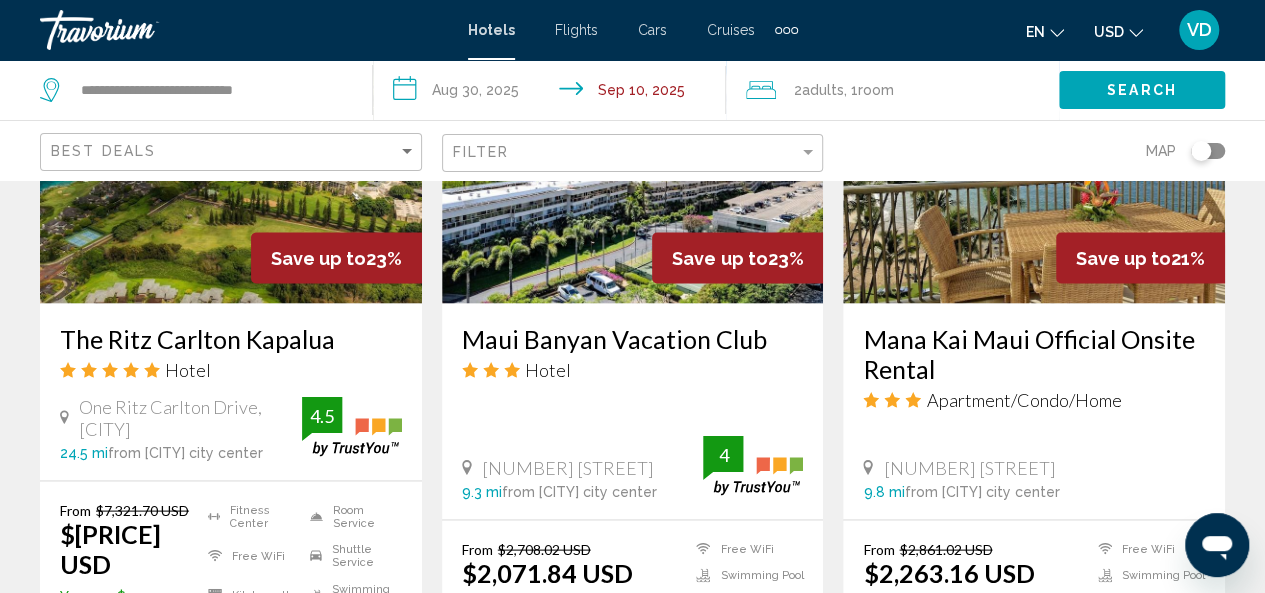 click on "The Ritz Carlton Kapalua" at bounding box center [231, 338] 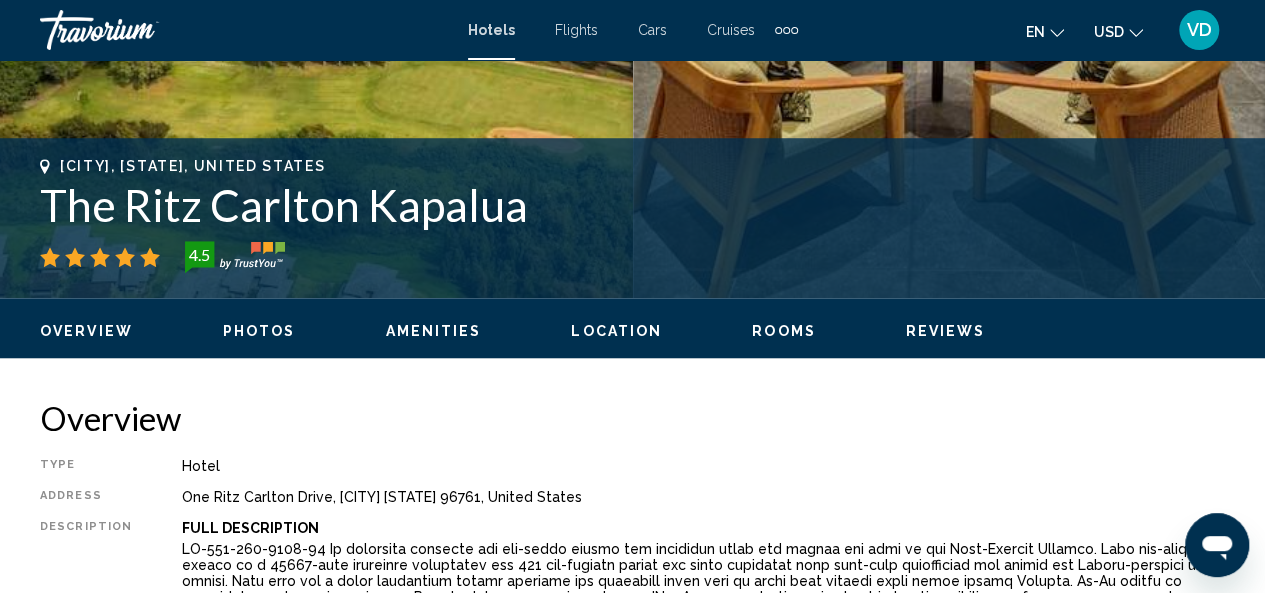 scroll, scrollTop: 695, scrollLeft: 0, axis: vertical 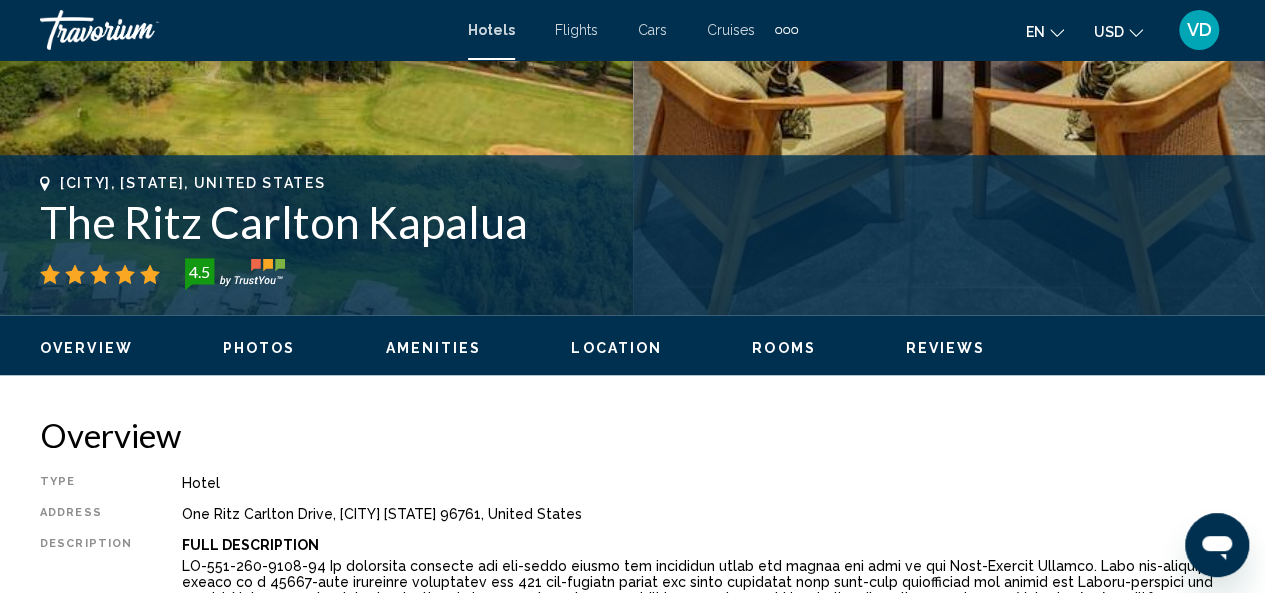 click on "The Ritz Carlton Kapalua" at bounding box center (632, 222) 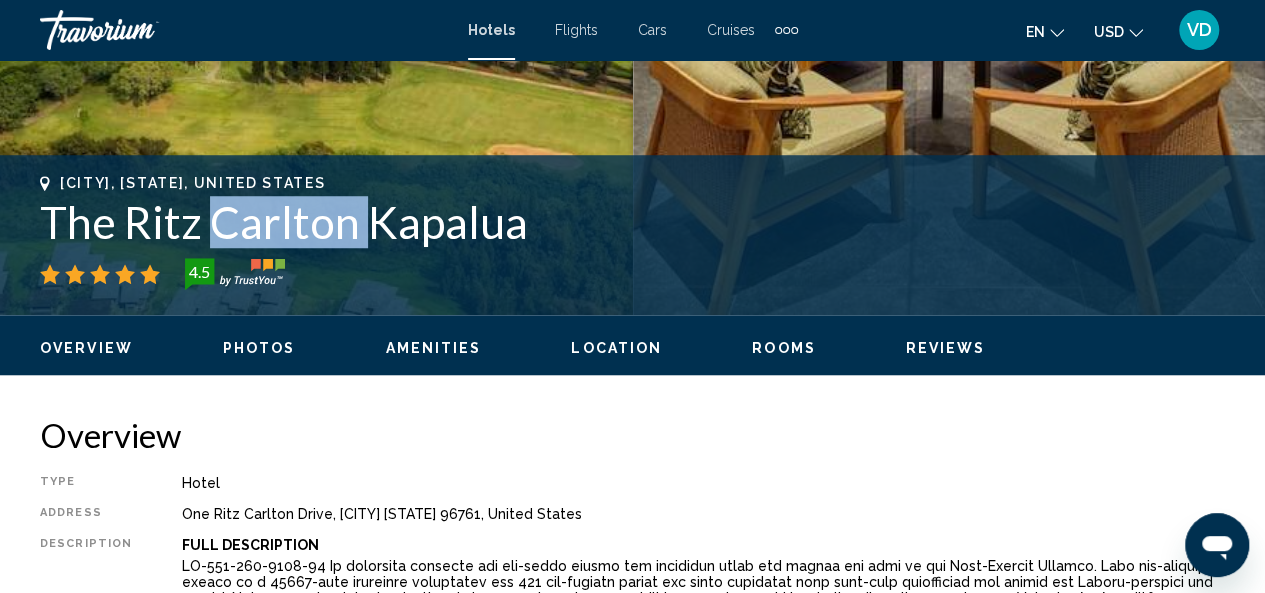 click on "The Ritz Carlton Kapalua" at bounding box center (632, 222) 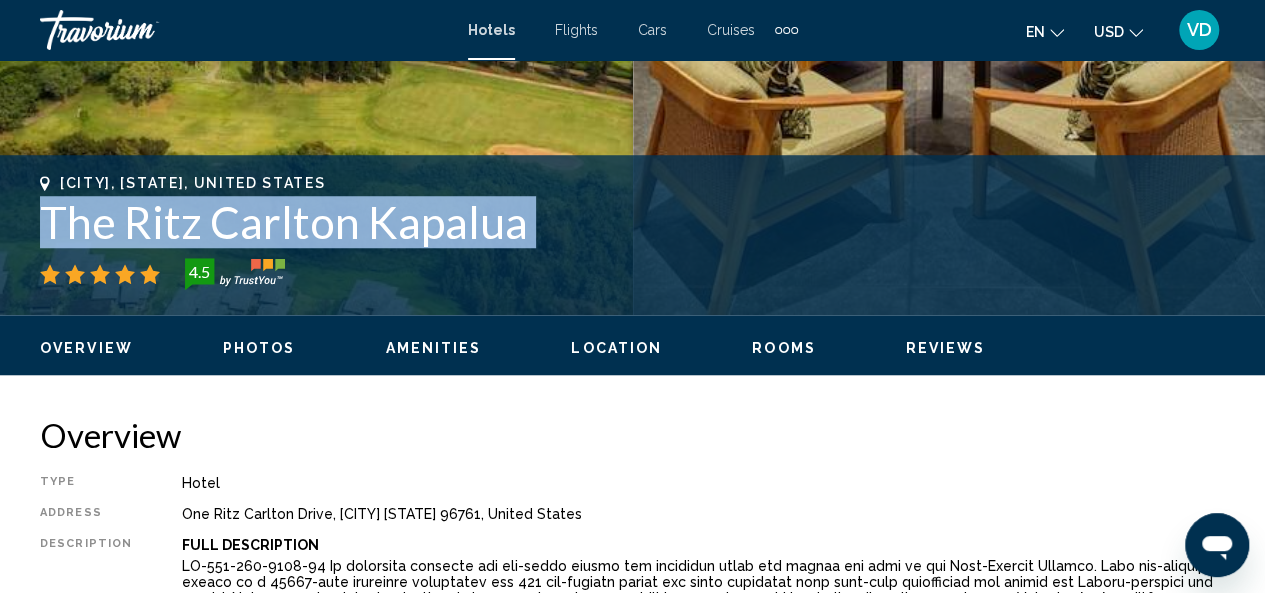 click on "The Ritz Carlton Kapalua" at bounding box center [632, 222] 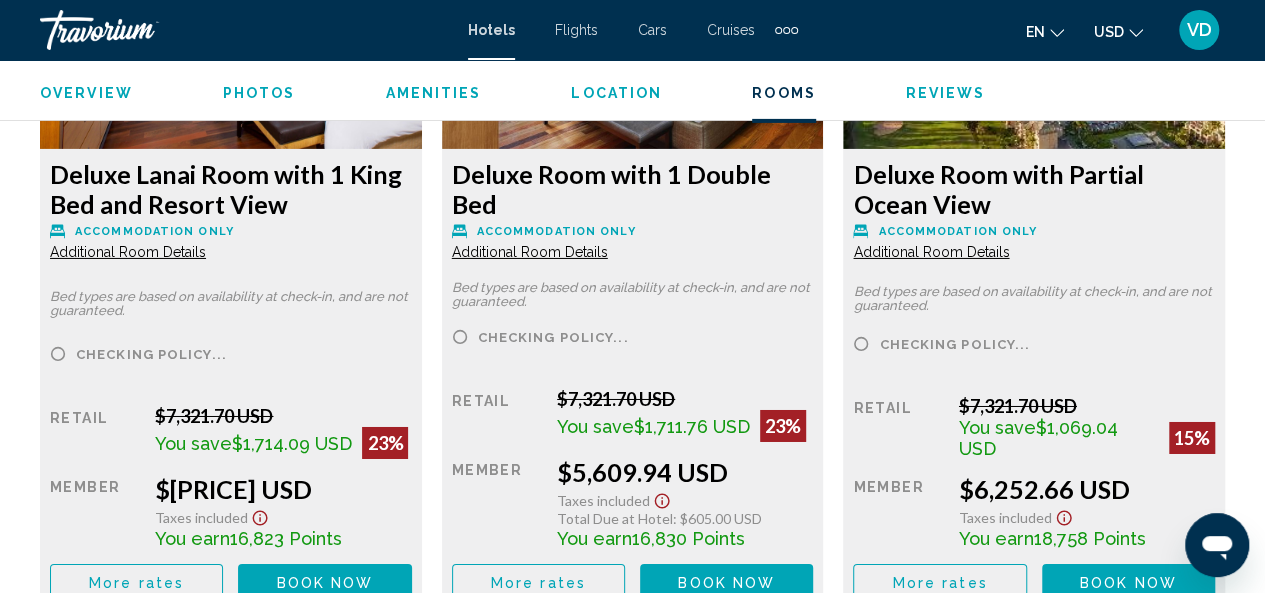 scroll, scrollTop: 3306, scrollLeft: 0, axis: vertical 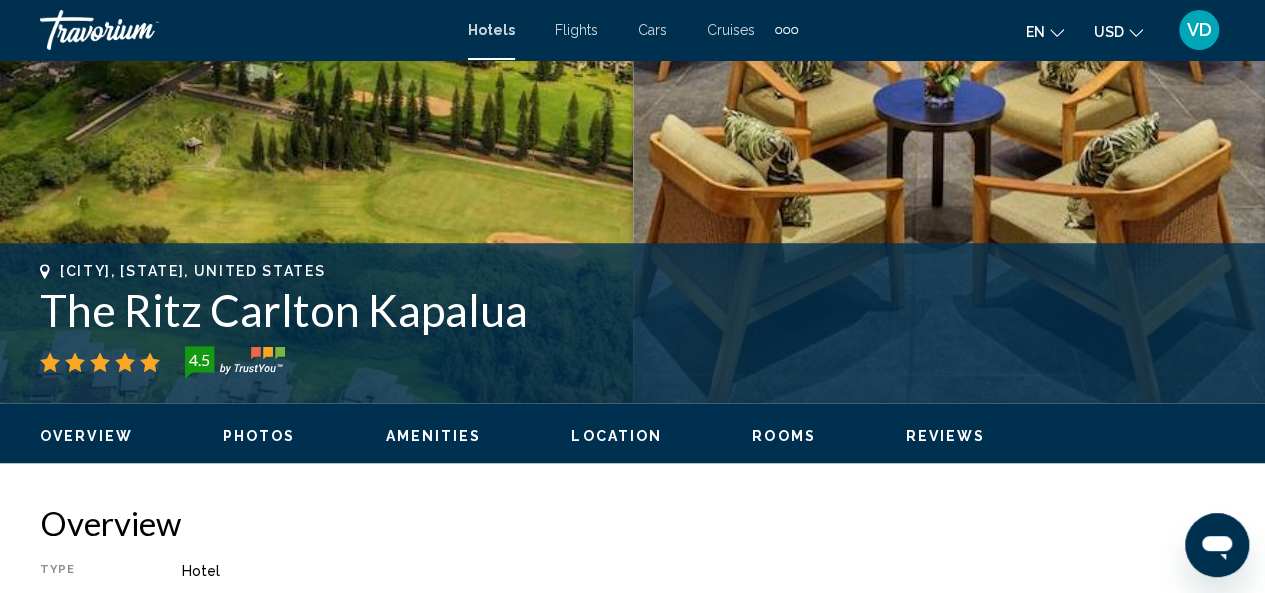 click on "[CITY], [STATE], United States The Ritz Carlton [CITY]
4.5 Address One Ritz Carlton Drive, [CITY] [STATE] 96761, United States Overview
Photos
Amenities
Location
Rooms
Reviews
Check Availability Check Availability Overview Type Hotel Address One Ritz Carlton Drive, [CITY] [STATE] 96761, United States Description  Full Description  Location Description  Policy Description The following credit cards are accepted at the hotel: American Express, VISA, Diners Club and MasterCard.  Amenity Description  Rooms Description  Recreation Description  Dining Description Breakfast is bookable as a board option. The hotel additionally offers snacks.  Important Note Read more
Photos Amenities
+" at bounding box center [632, 10145] 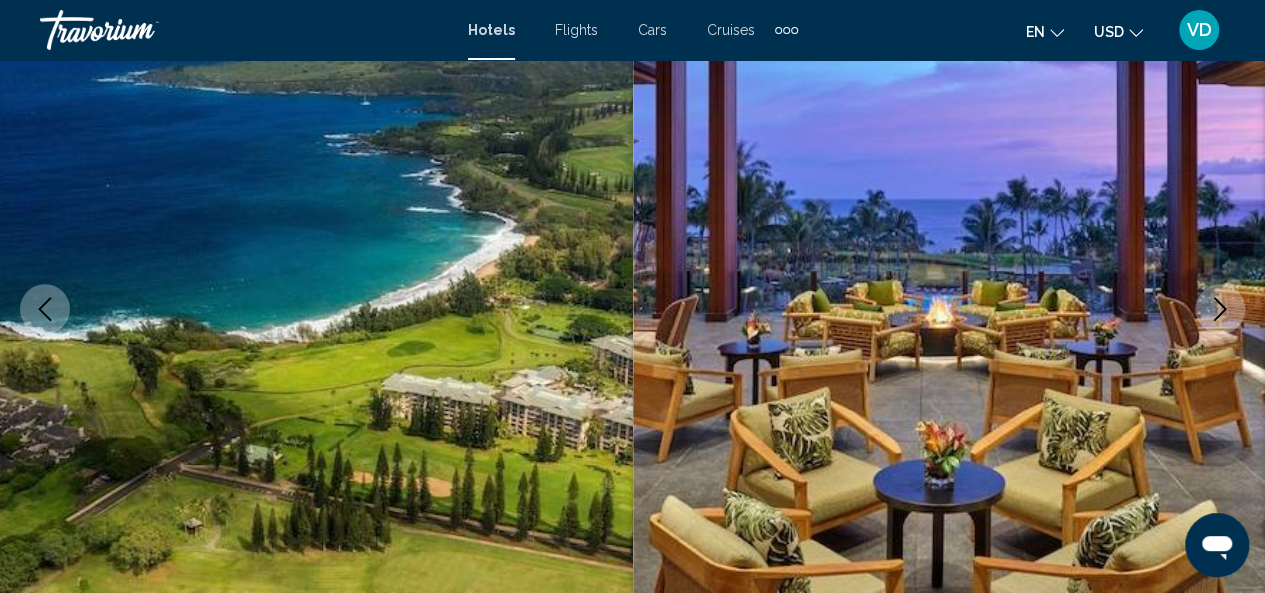 scroll, scrollTop: 277, scrollLeft: 0, axis: vertical 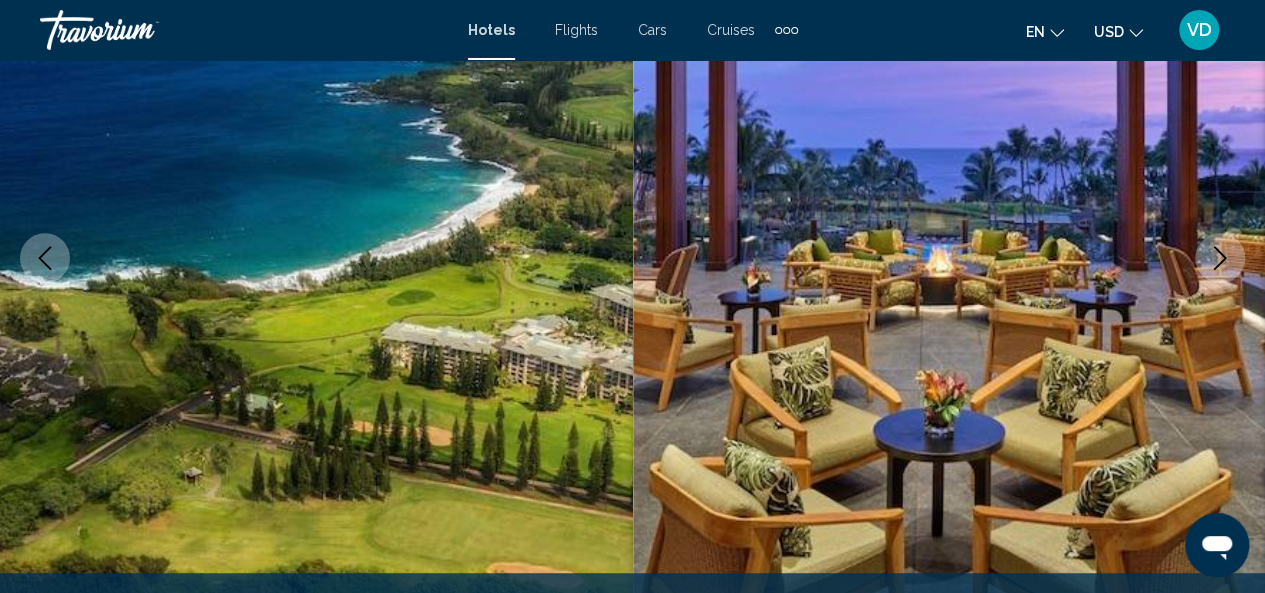click 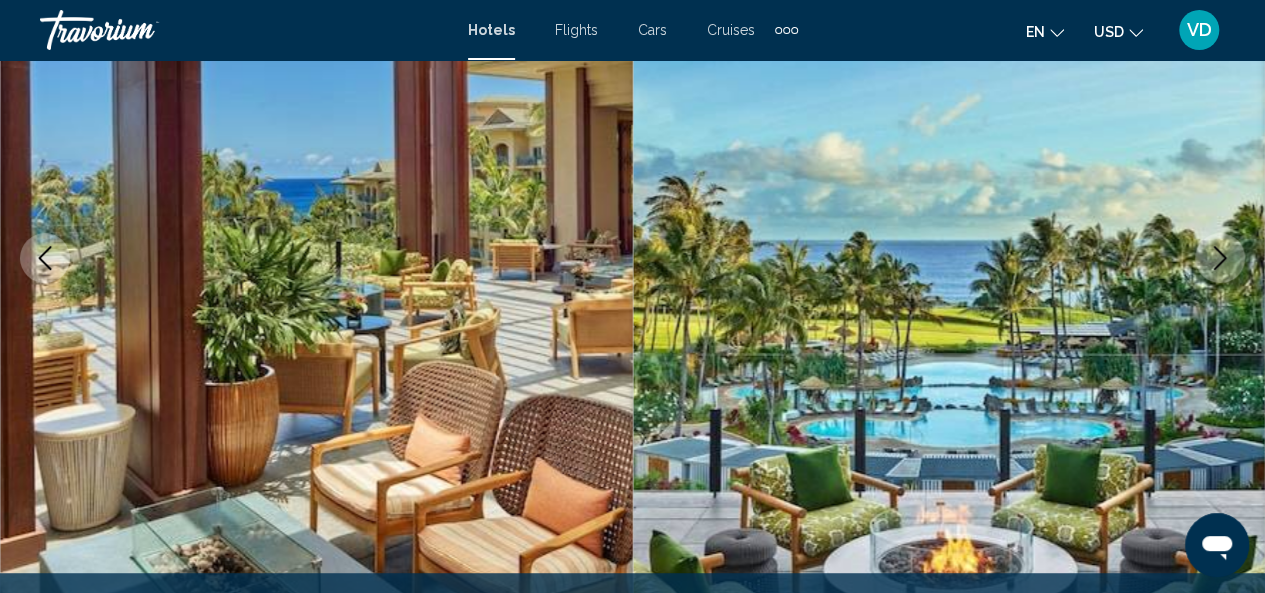 click 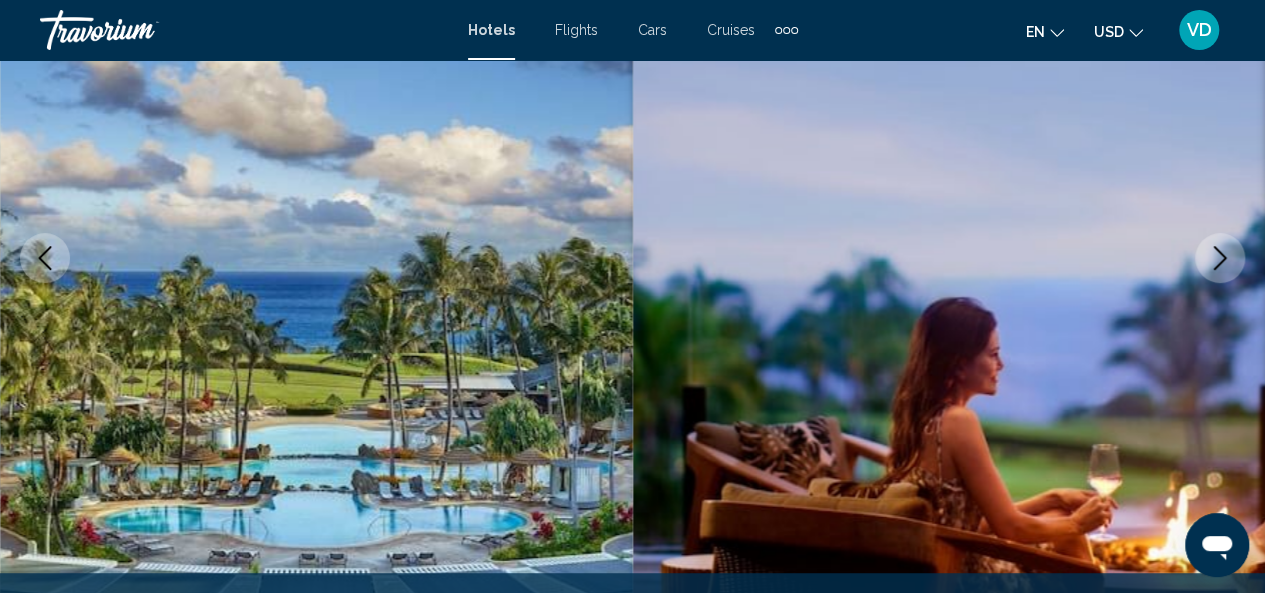 click 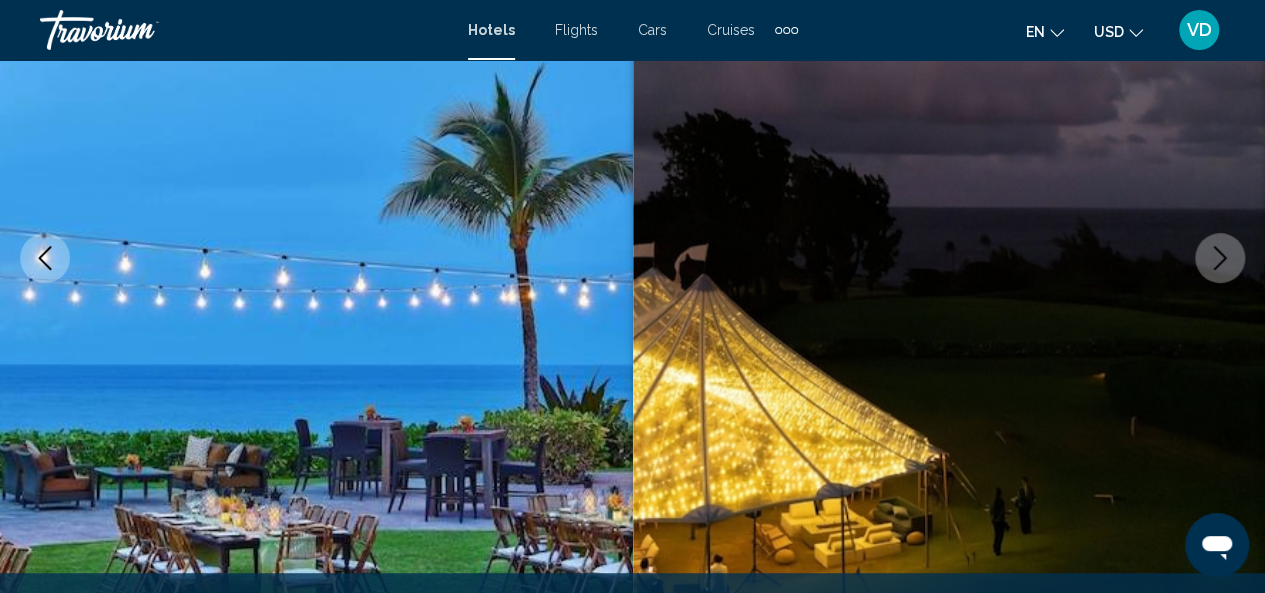click 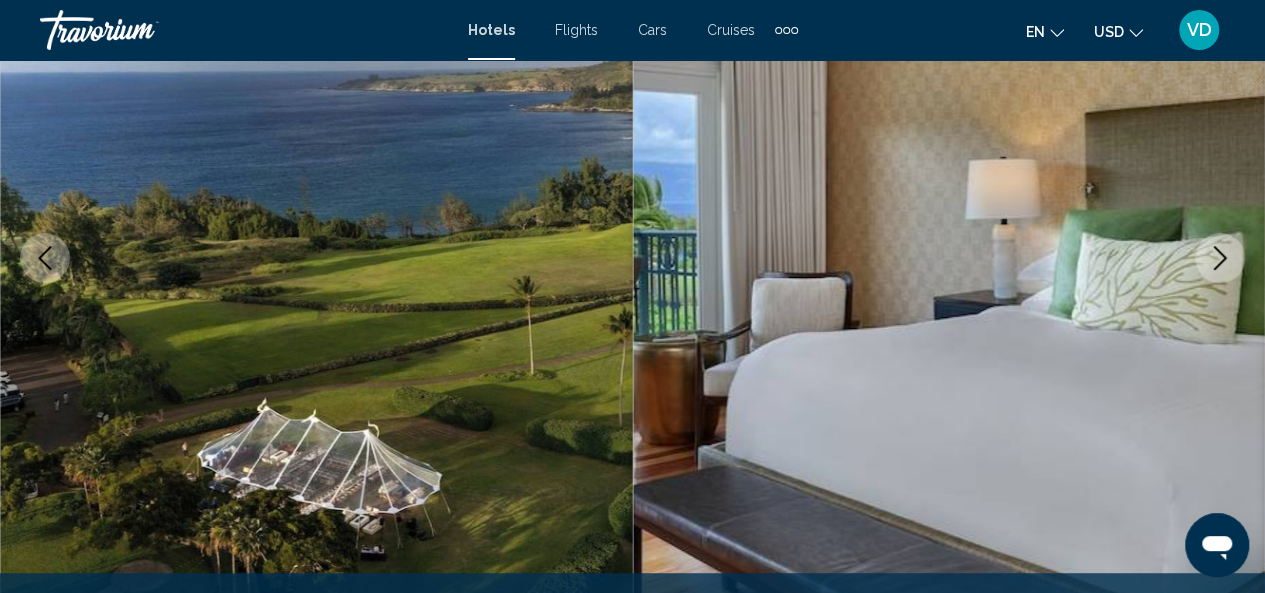 click 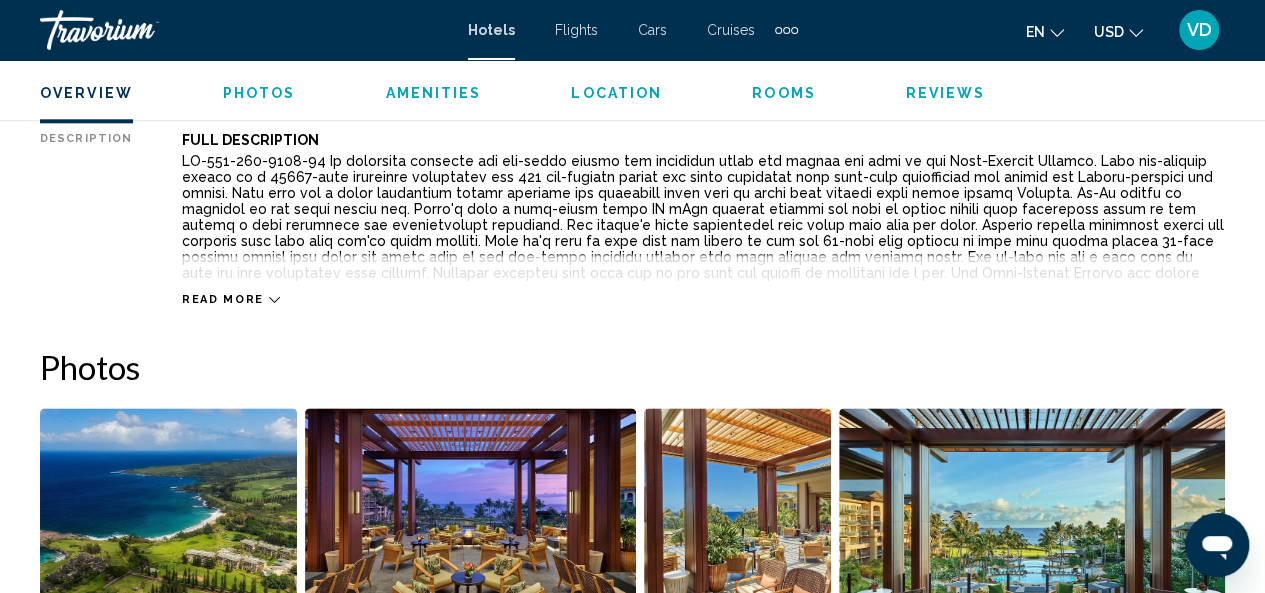scroll, scrollTop: 1103, scrollLeft: 0, axis: vertical 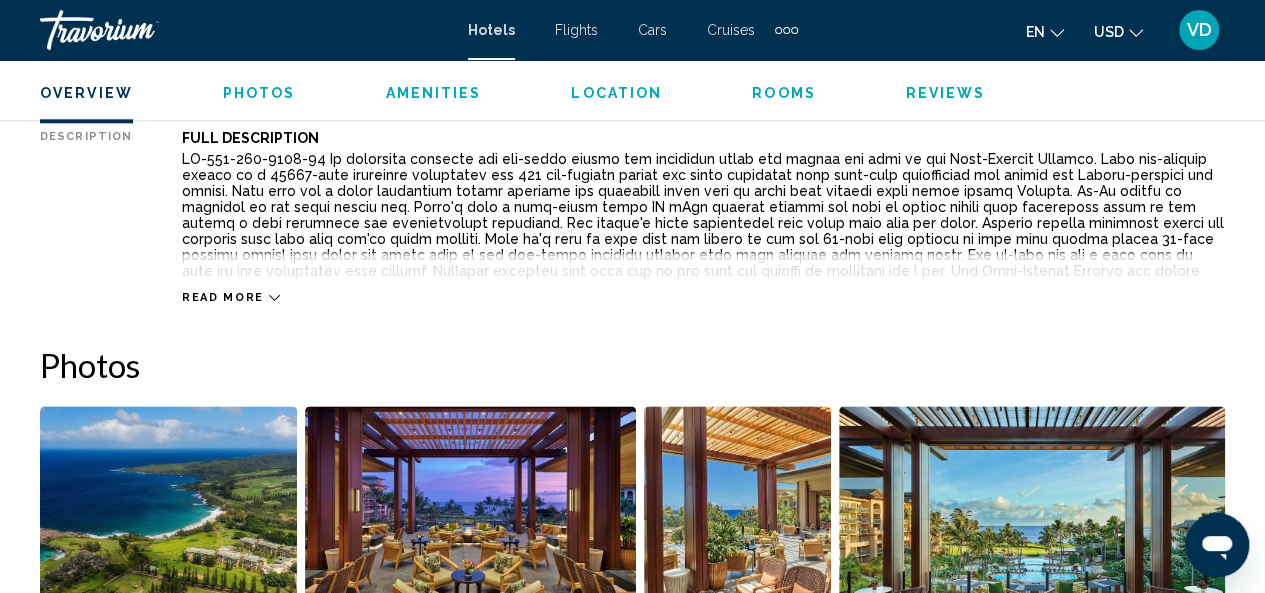 click on "Read more" at bounding box center [223, 297] 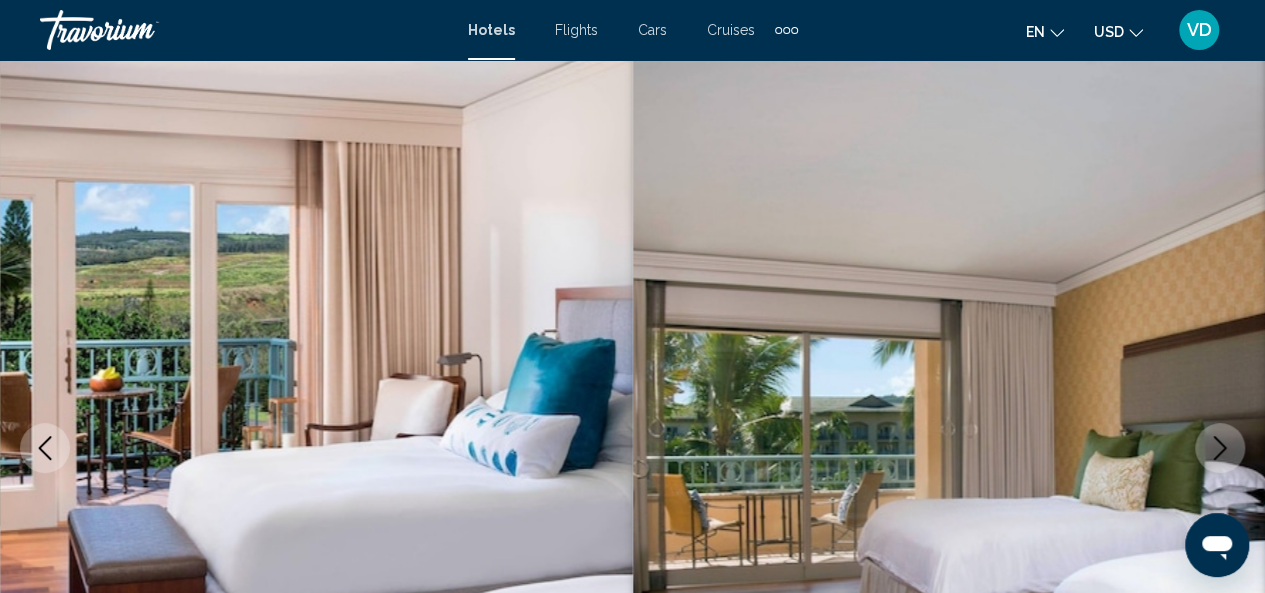 scroll, scrollTop: 0, scrollLeft: 0, axis: both 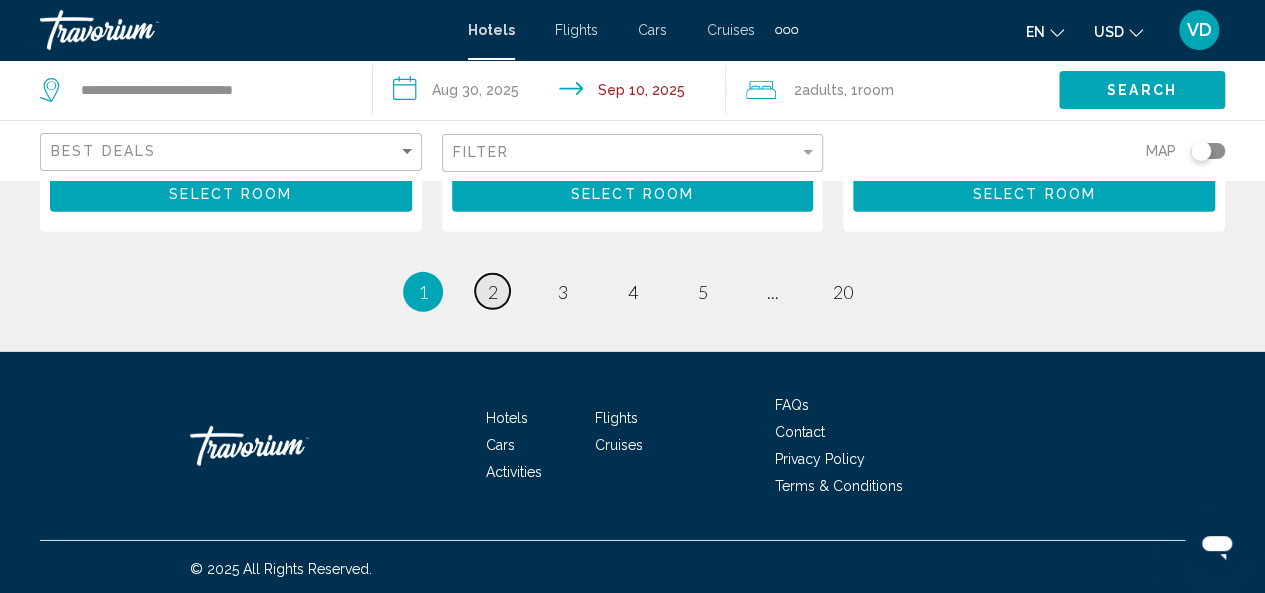 click on "2" at bounding box center (493, 292) 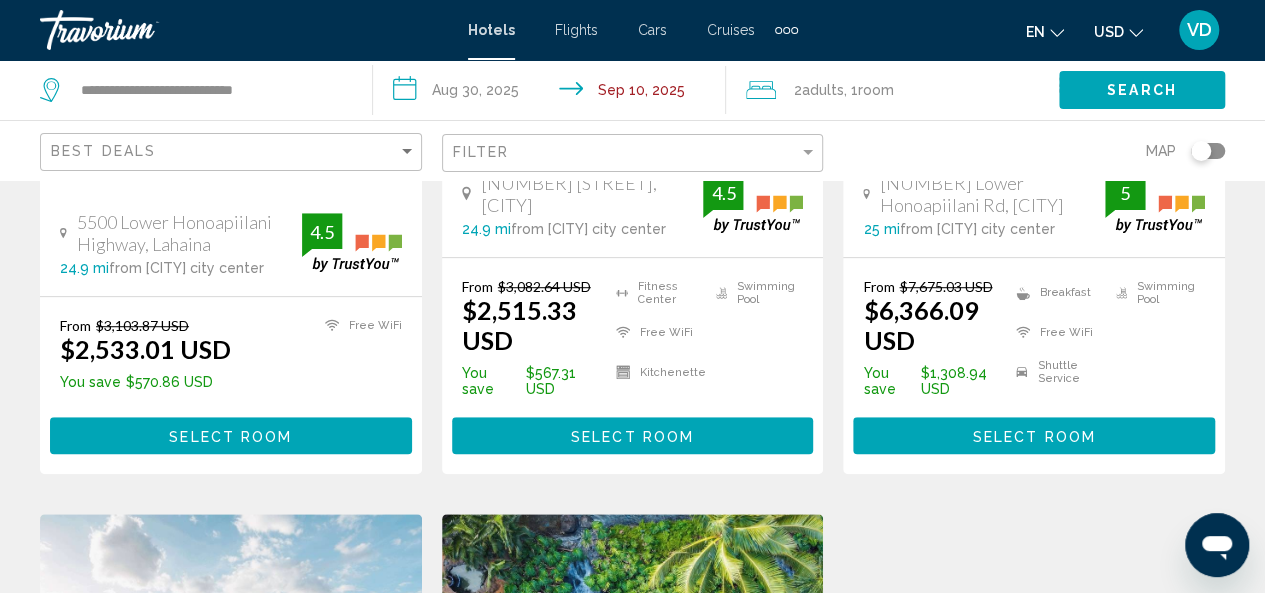 scroll, scrollTop: 521, scrollLeft: 0, axis: vertical 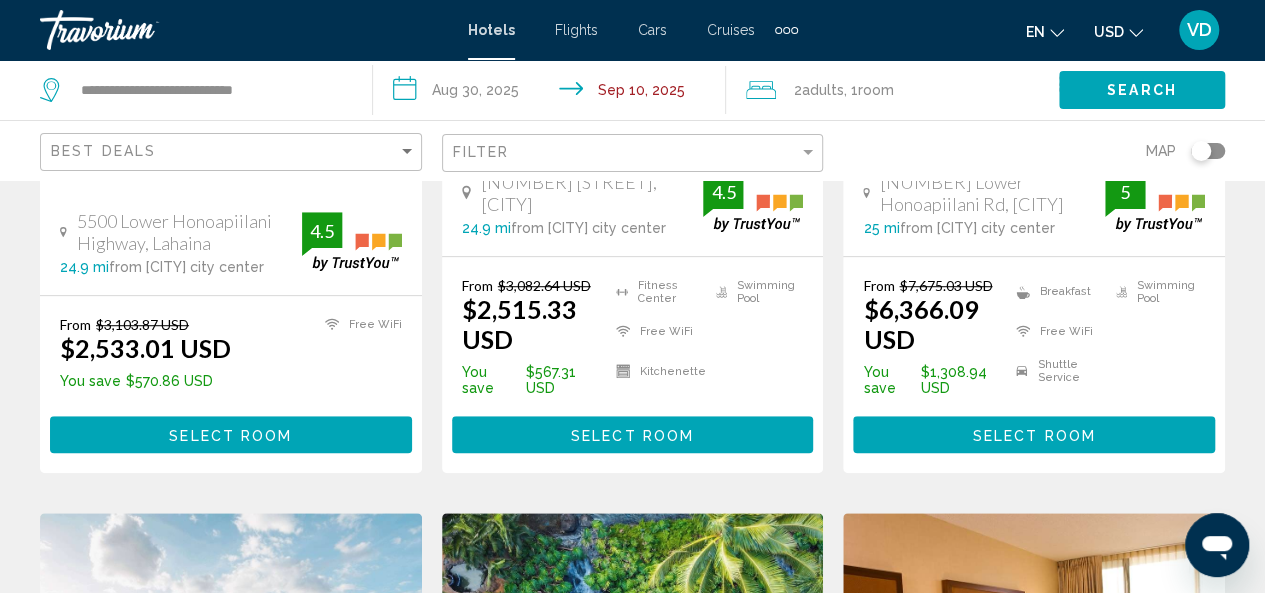 click on "From [PRICE] [PRICE]  You save  [PRICE]
Fitness Center
Free WiFi
Kitchenette
Swimming Pool  4.5 Select Room" at bounding box center [633, 365] 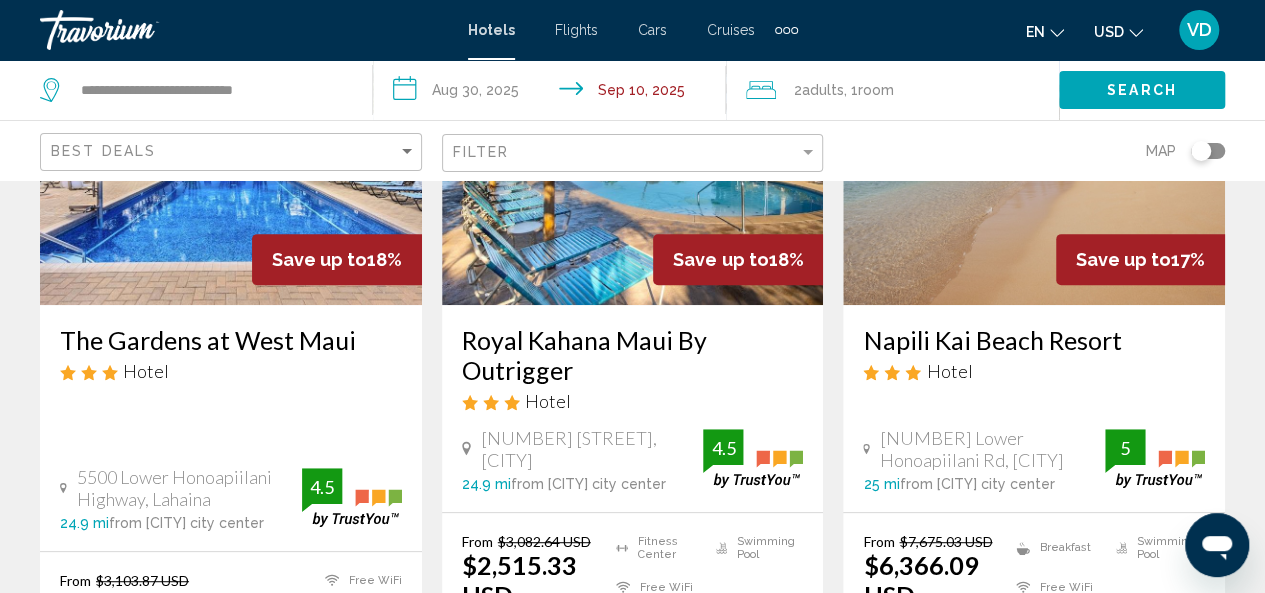 scroll, scrollTop: 264, scrollLeft: 0, axis: vertical 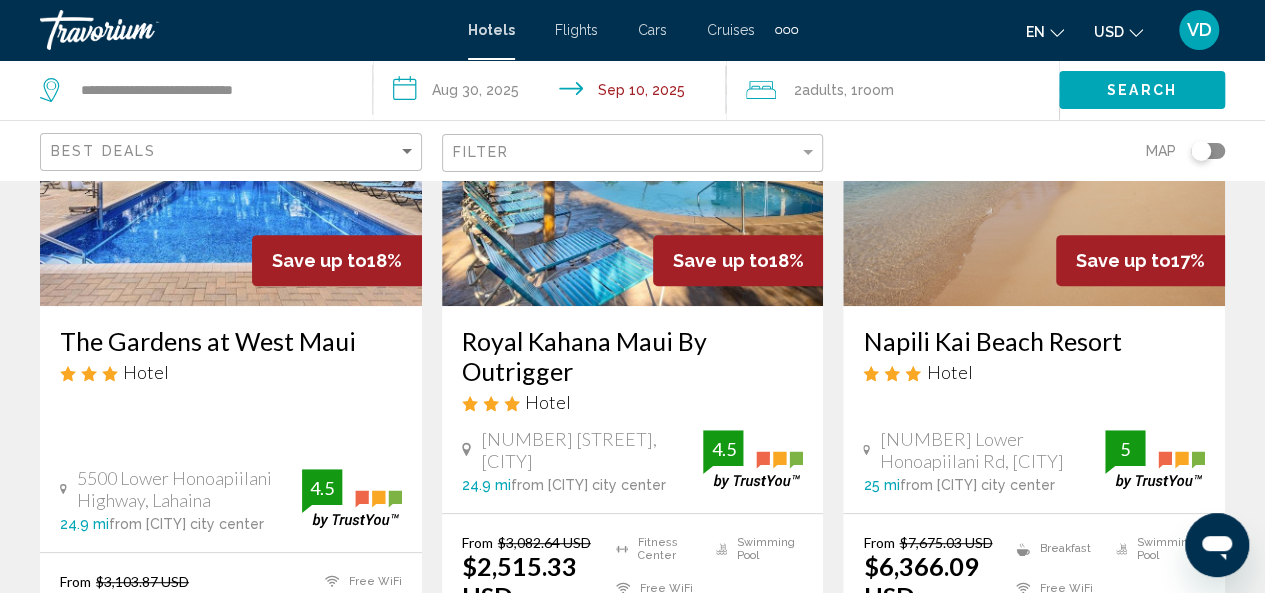 click on "The Gardens at West Maui" at bounding box center (231, 341) 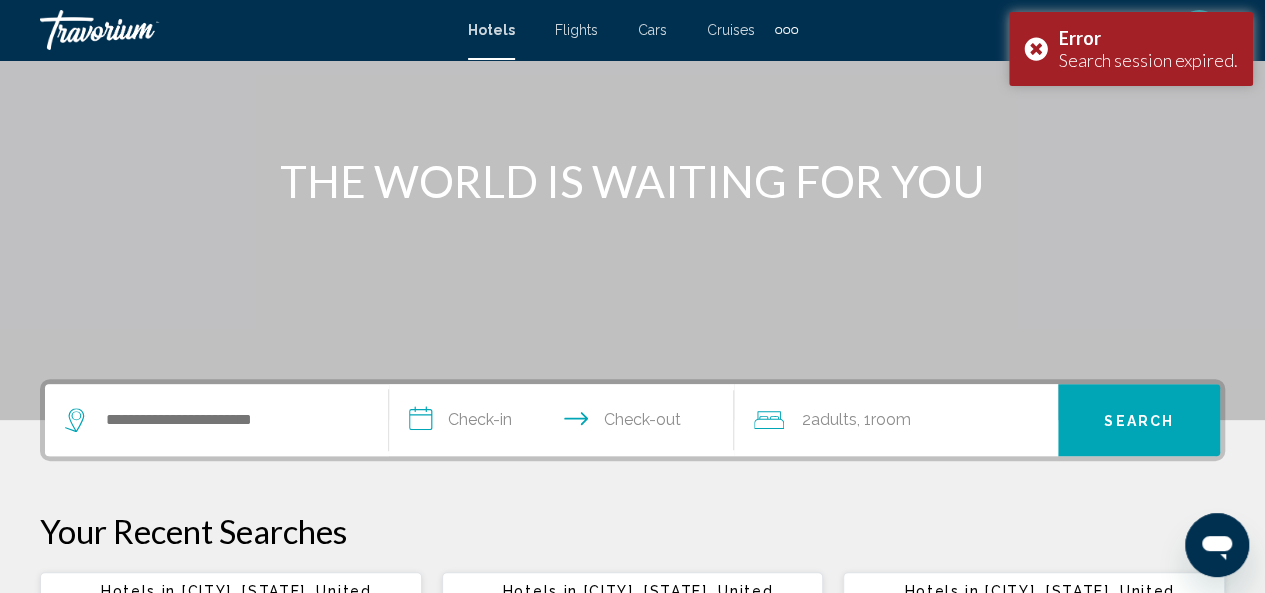 scroll, scrollTop: 0, scrollLeft: 0, axis: both 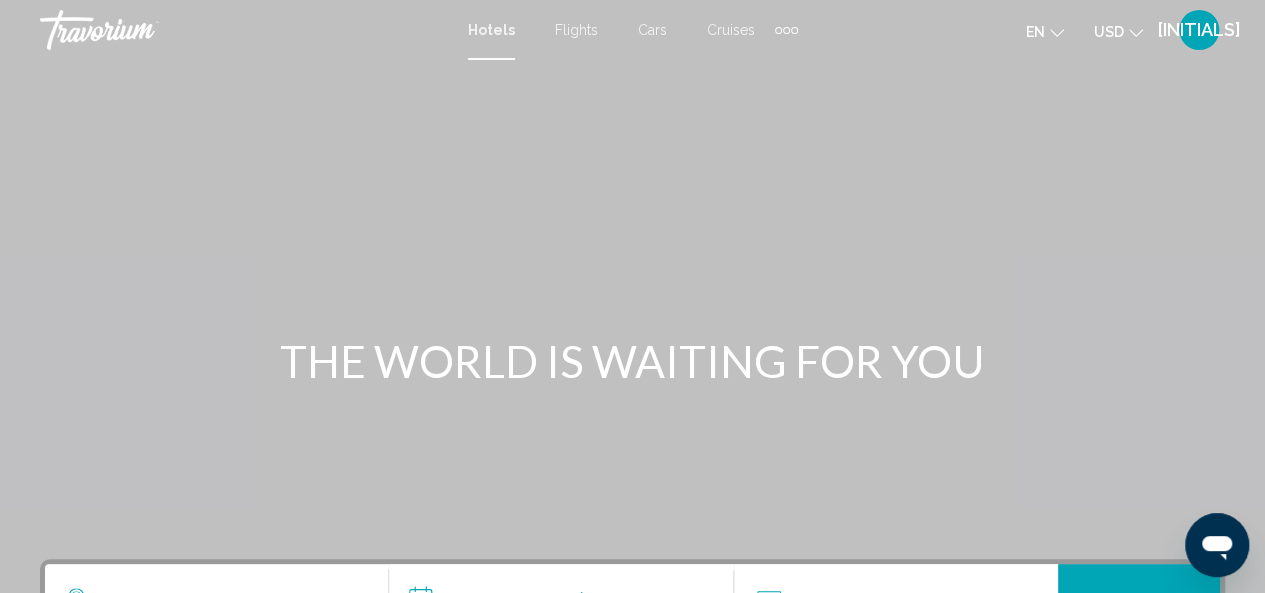 click on "[INITIALS]" at bounding box center [1199, 30] 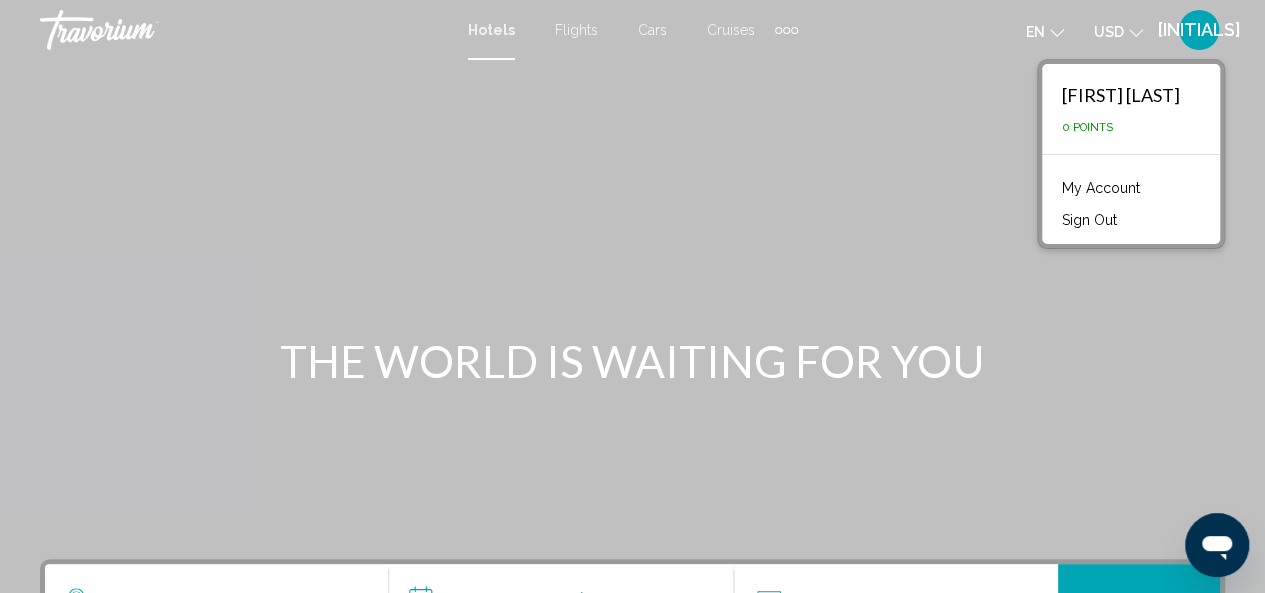 click at bounding box center [632, 300] 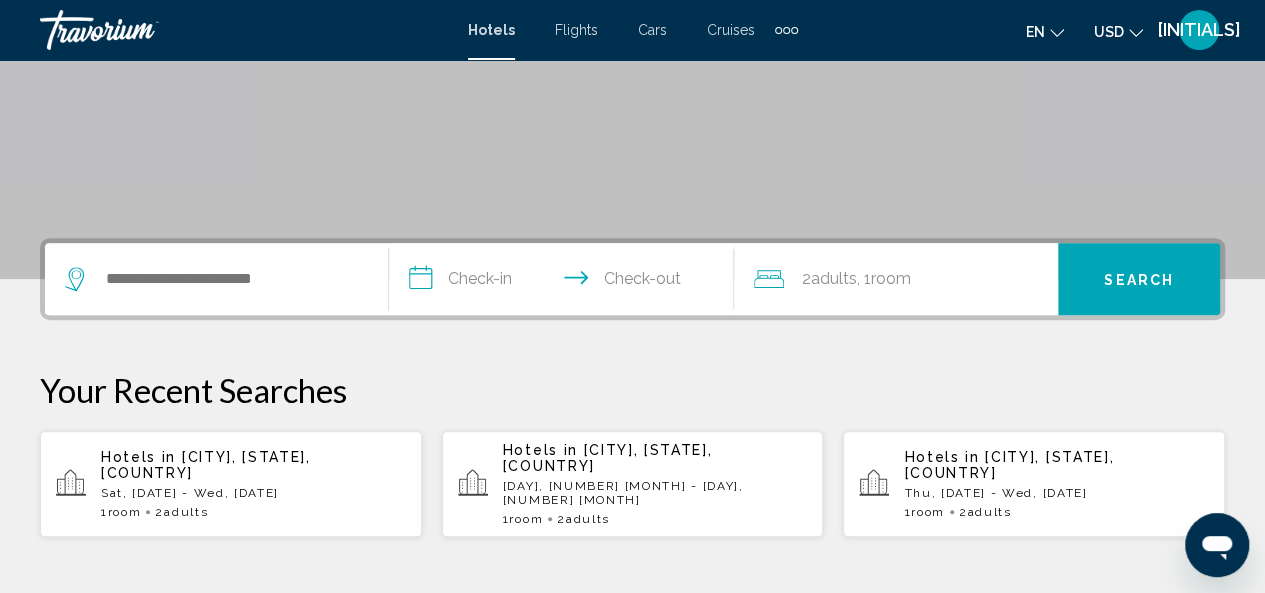 scroll, scrollTop: 322, scrollLeft: 0, axis: vertical 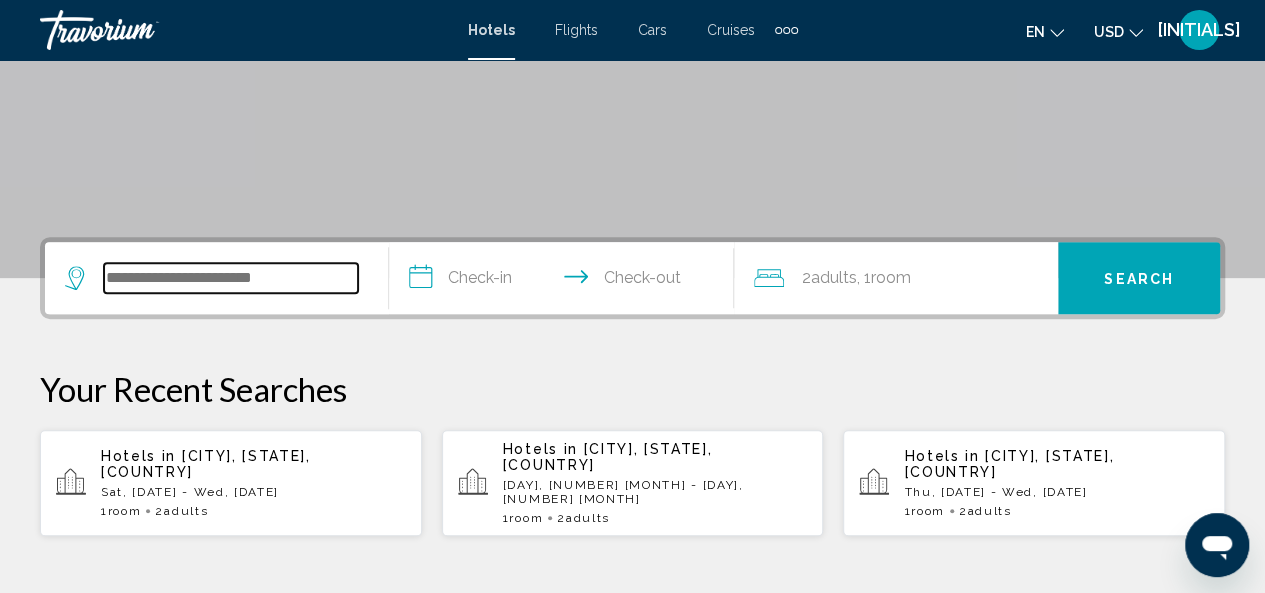 click at bounding box center [231, 278] 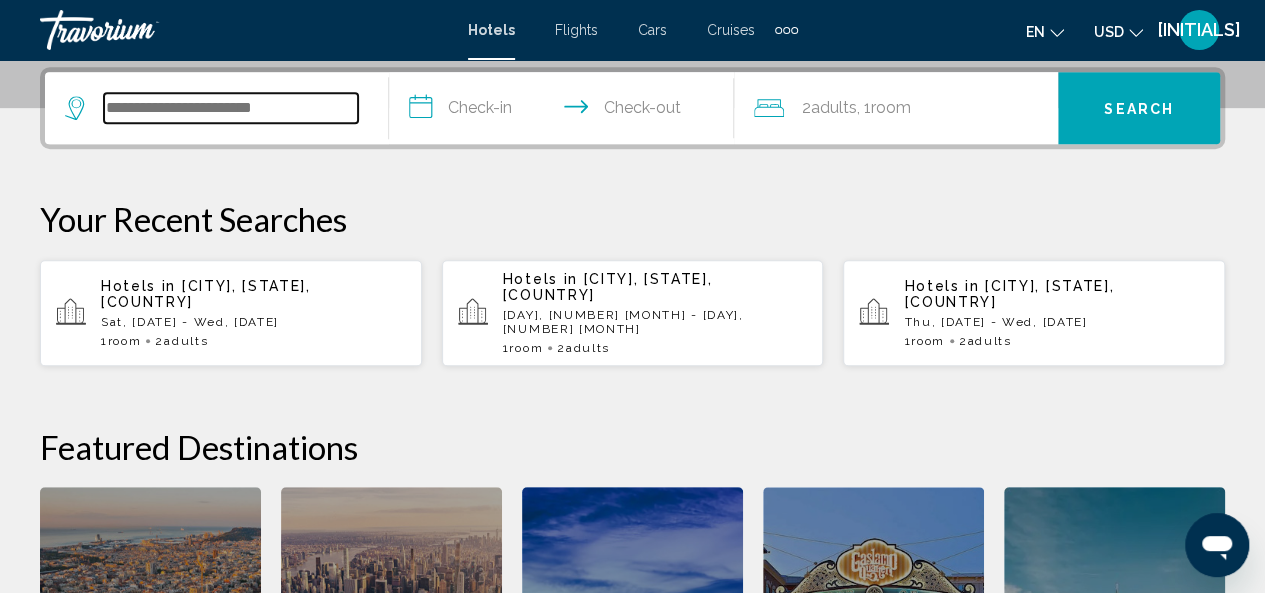 scroll, scrollTop: 494, scrollLeft: 0, axis: vertical 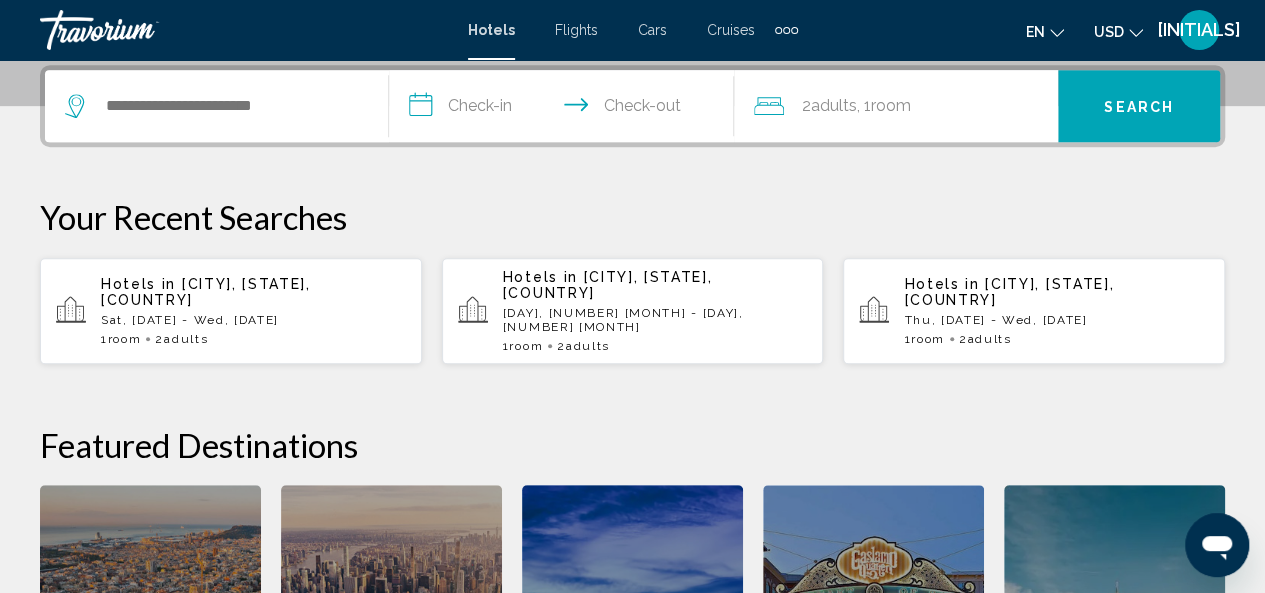 click on "Hotels in Maui Island, HI, United States" at bounding box center [253, 292] 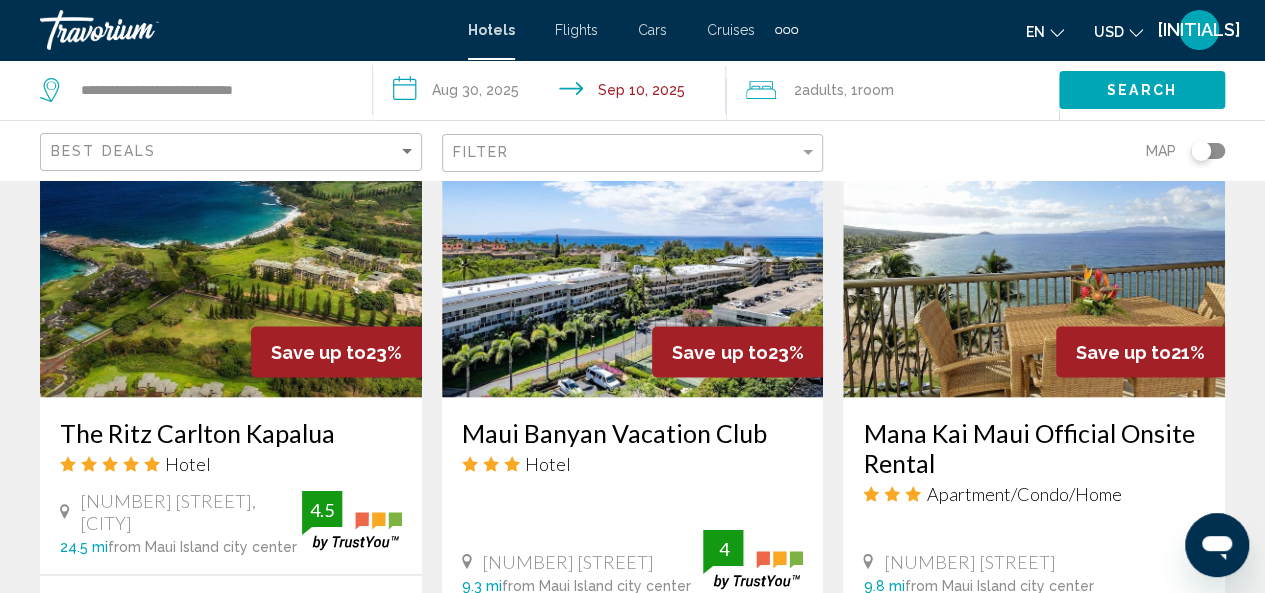 scroll, scrollTop: 1715, scrollLeft: 0, axis: vertical 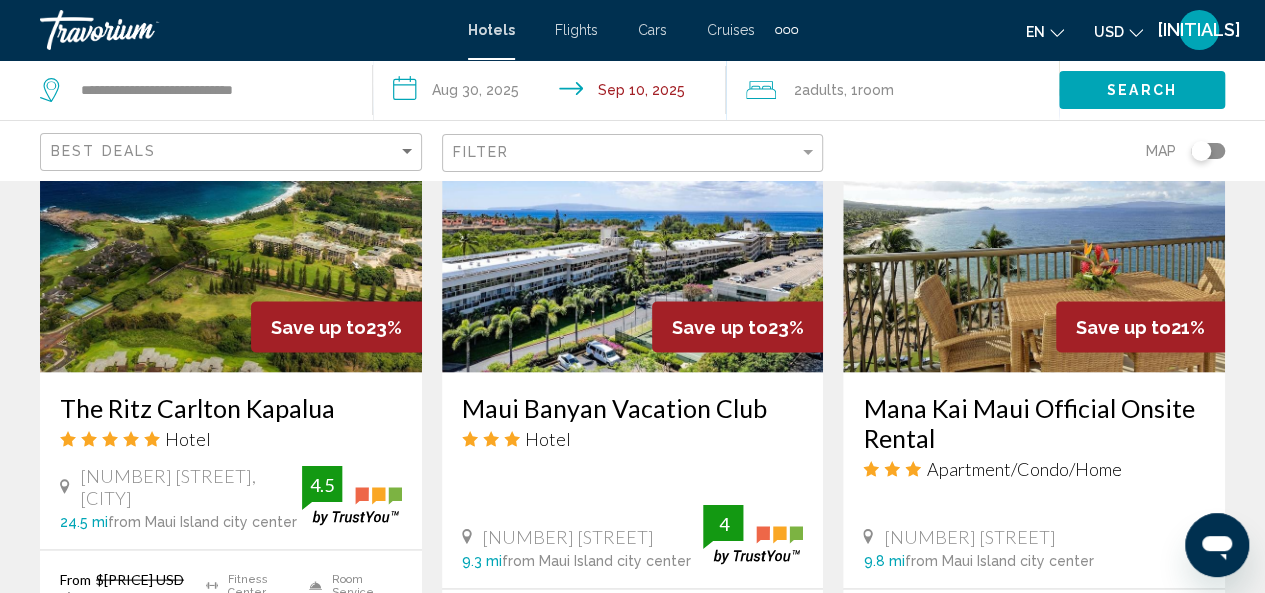 click on "The Ritz Carlton Kapalua" at bounding box center [231, 407] 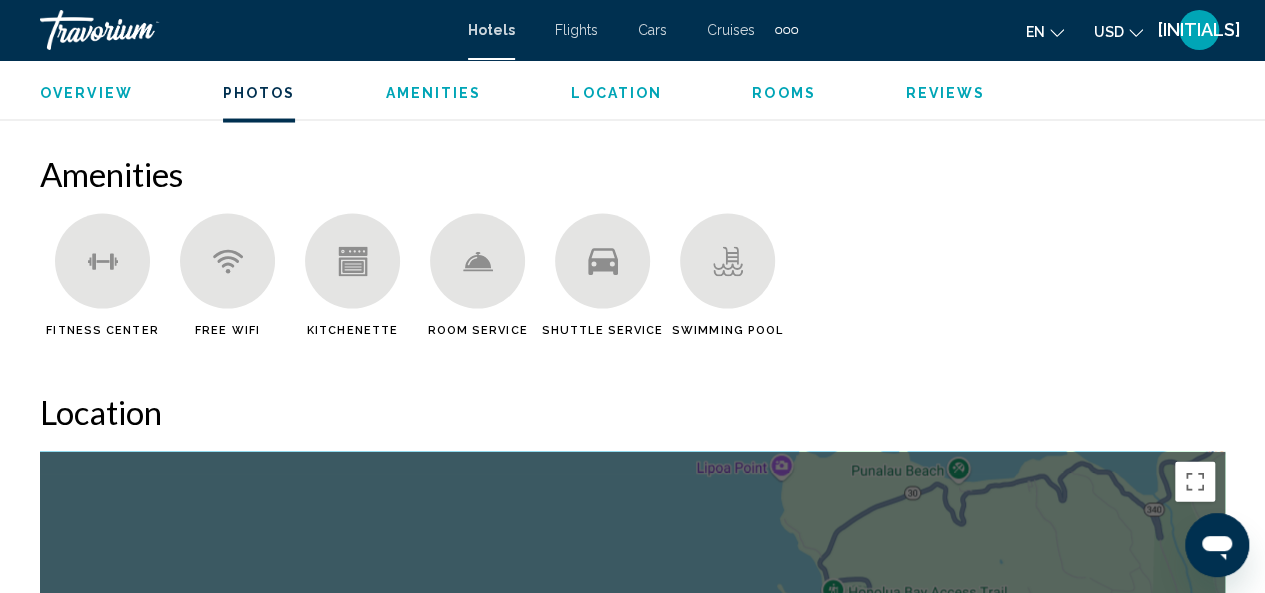 scroll, scrollTop: 1909, scrollLeft: 0, axis: vertical 